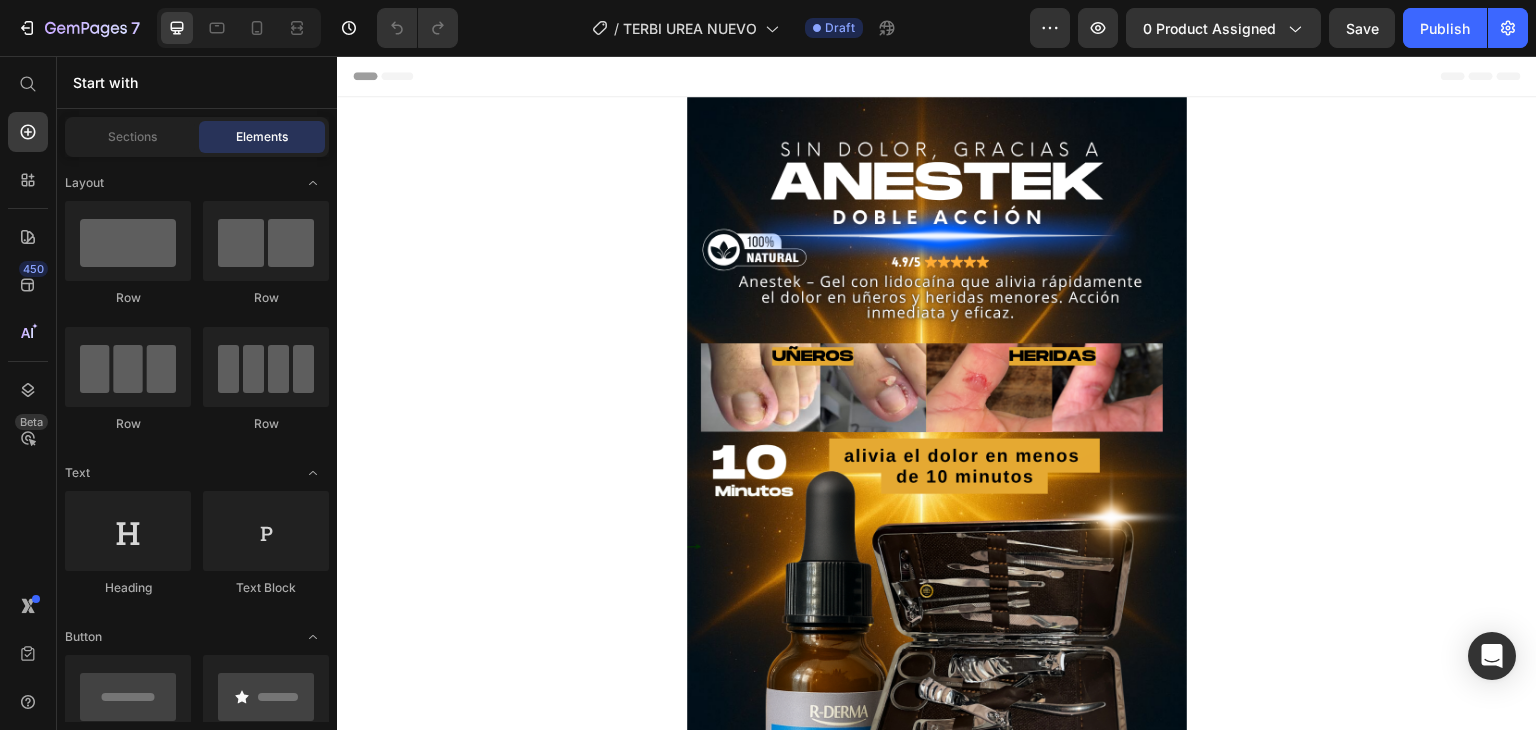 scroll, scrollTop: 0, scrollLeft: 0, axis: both 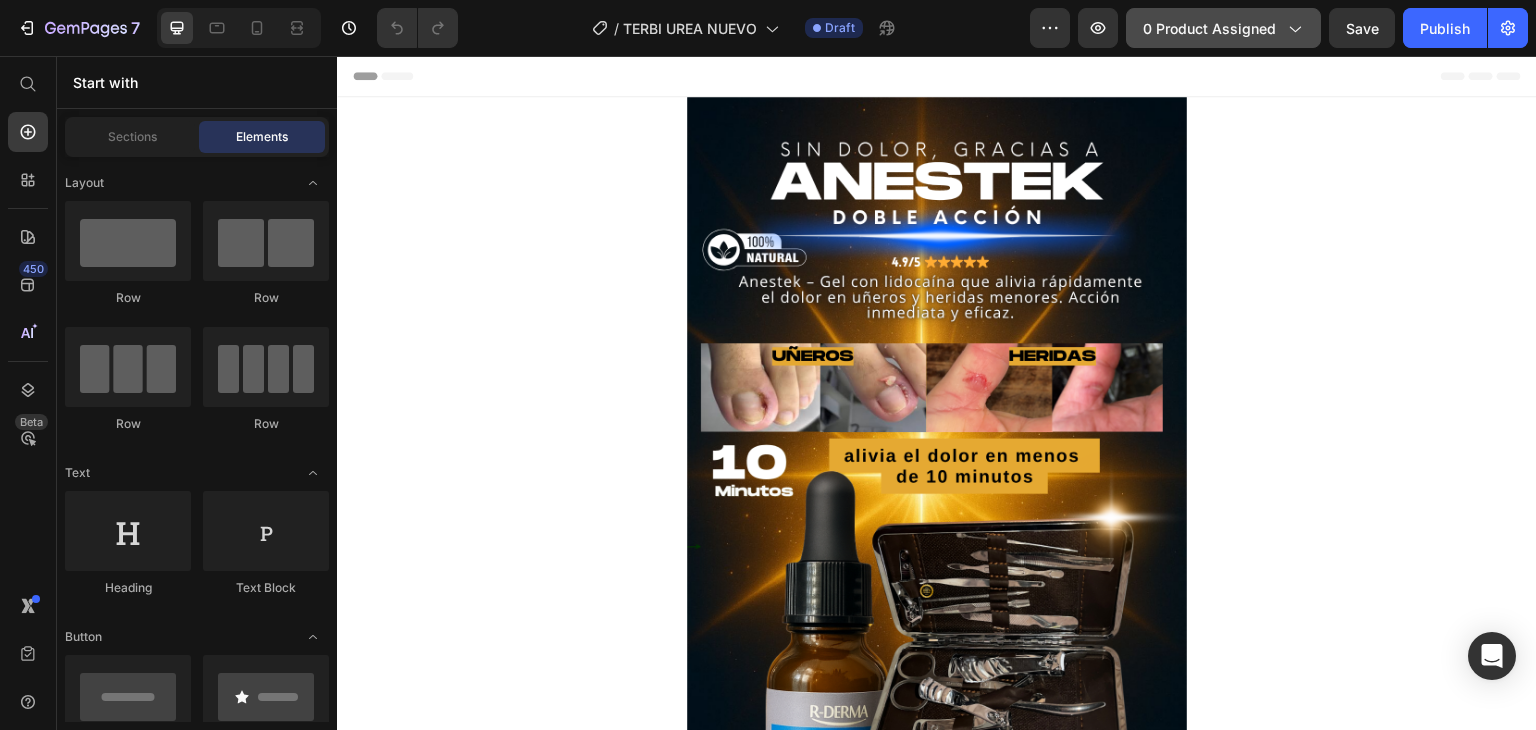 click on "0 product assigned" at bounding box center (1223, 28) 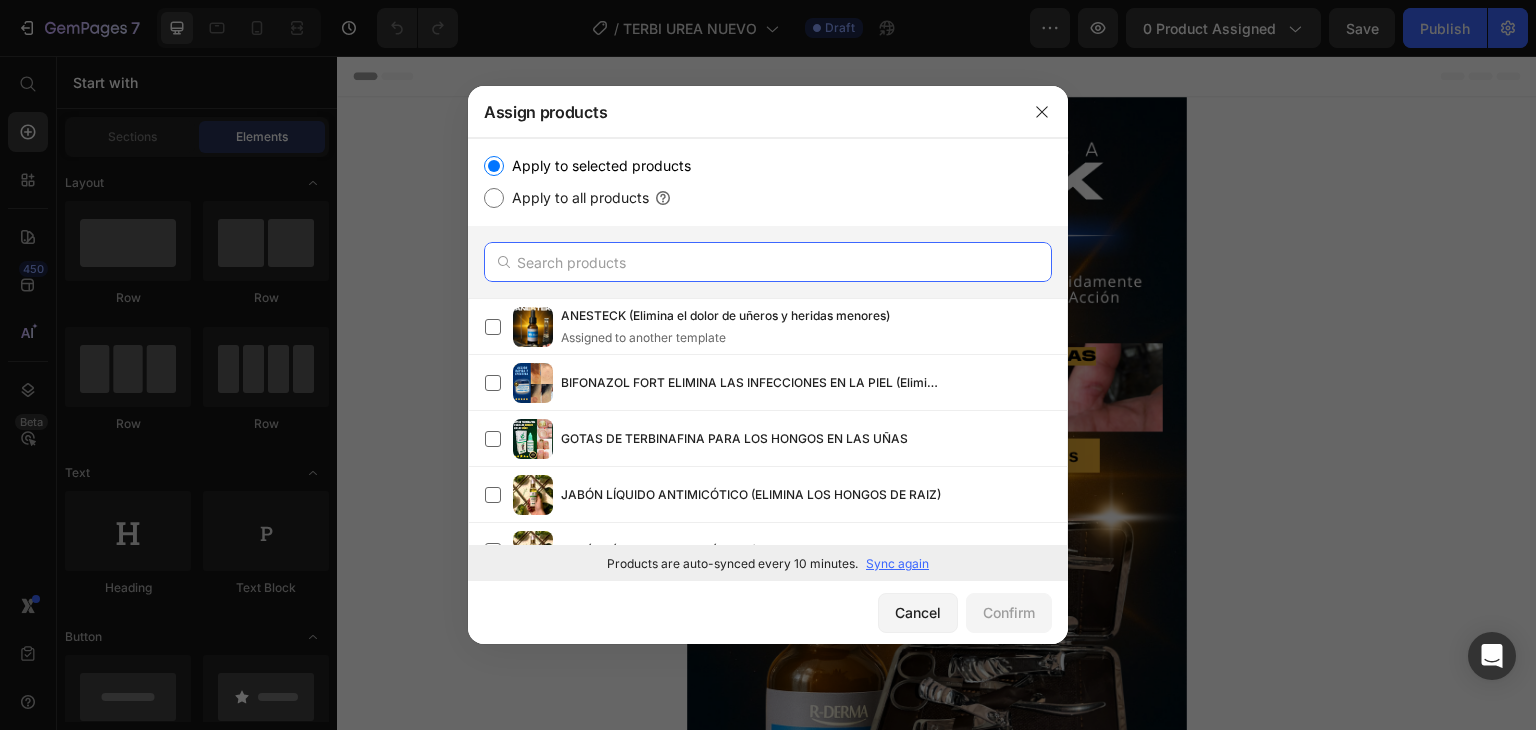 click at bounding box center [768, 262] 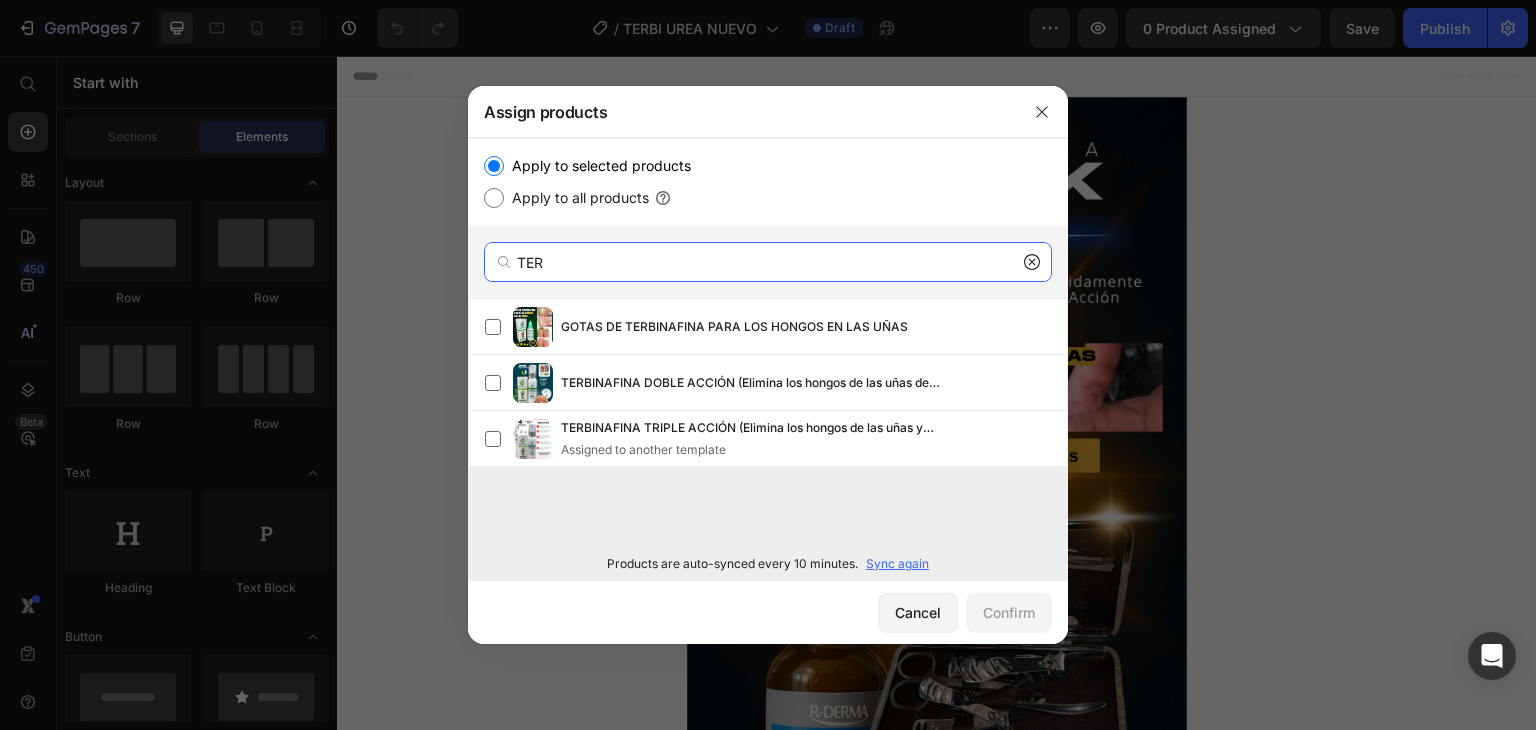 type on "TER" 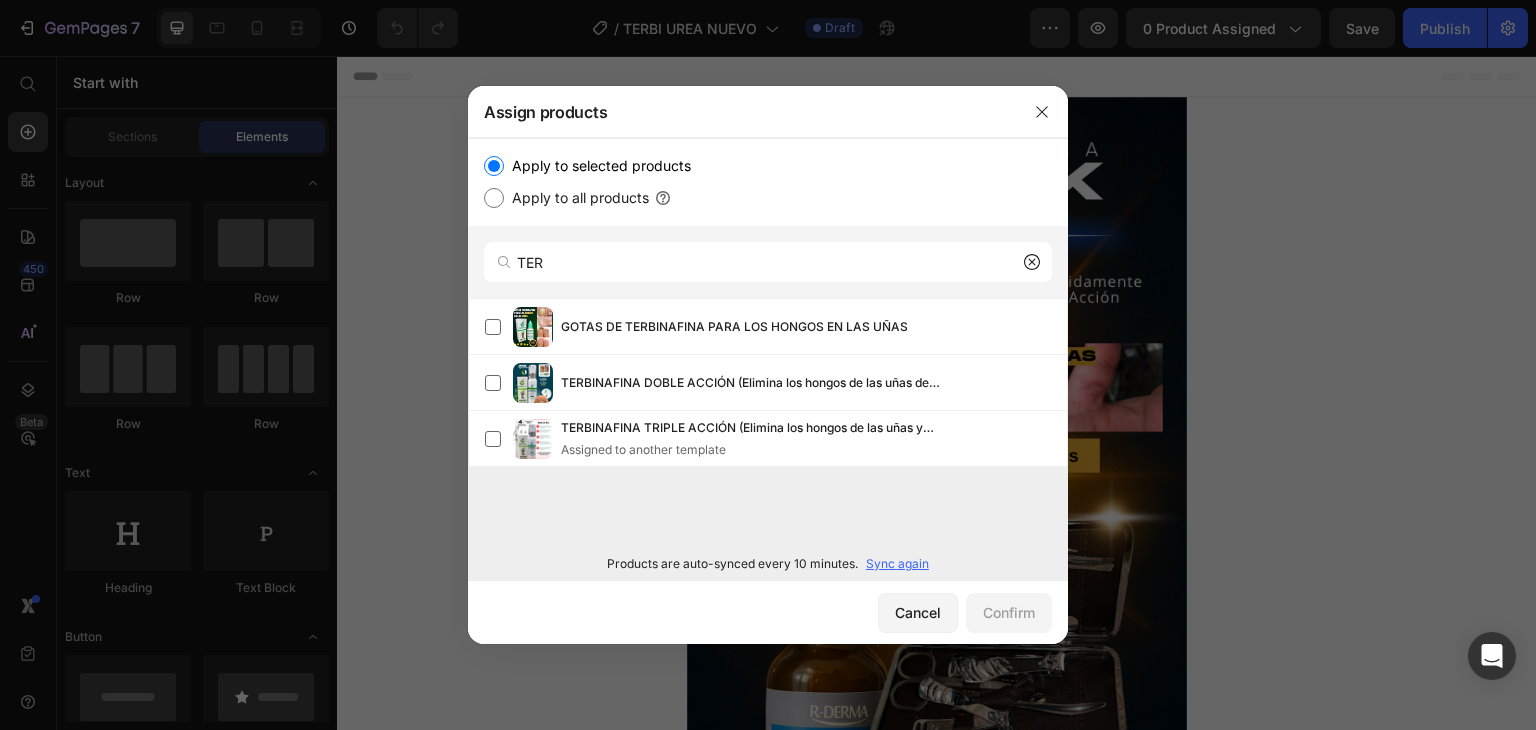 click on "Sync again" at bounding box center [897, 564] 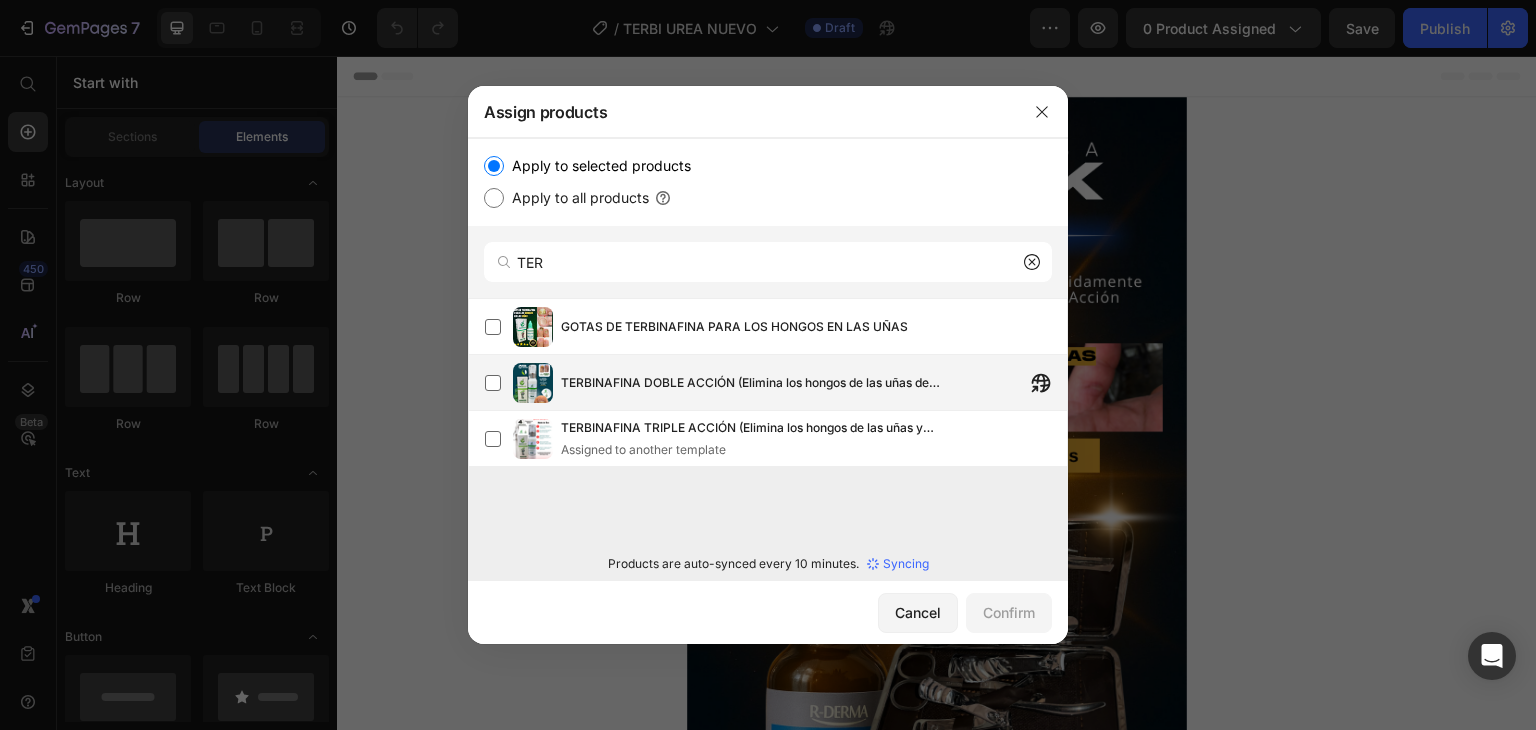 type 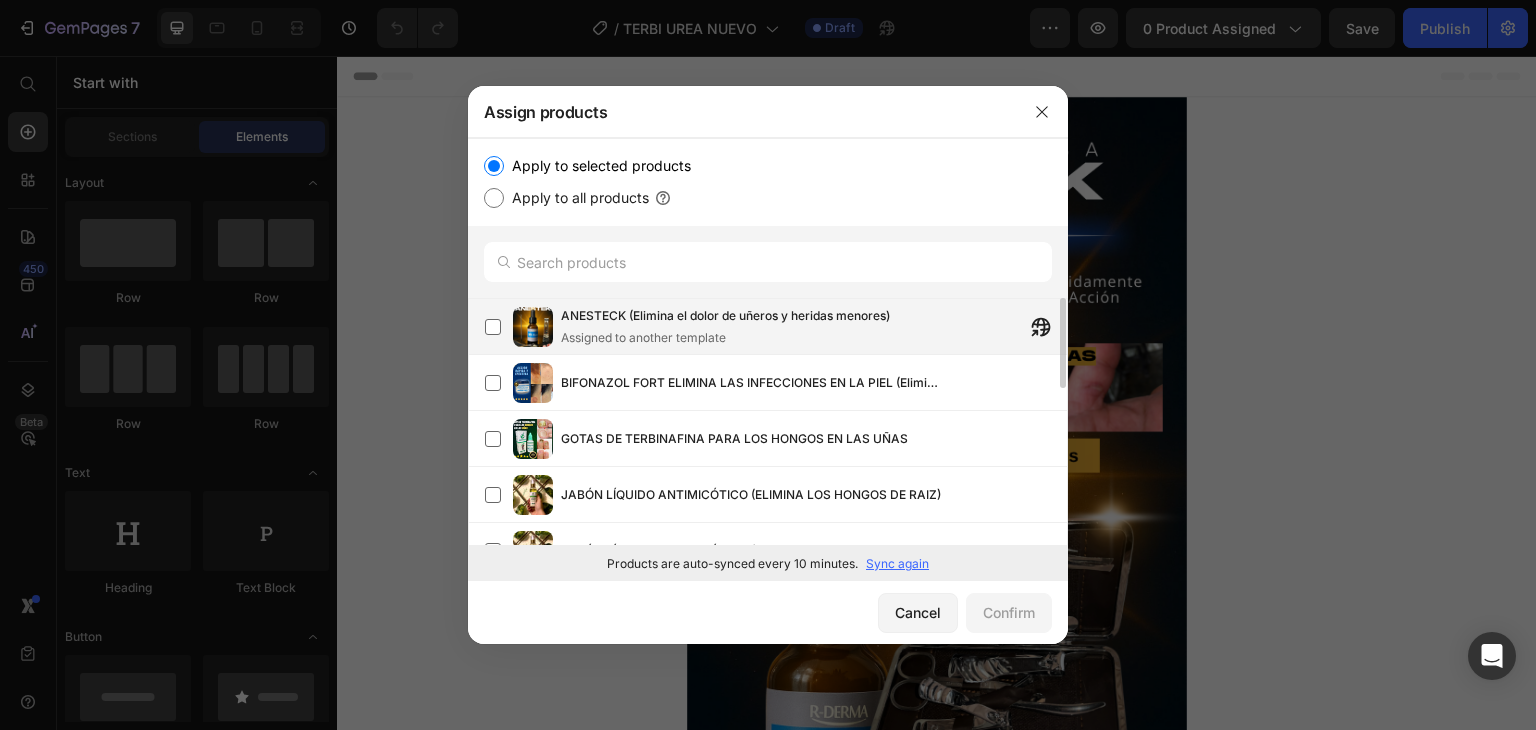 scroll, scrollTop: 0, scrollLeft: 0, axis: both 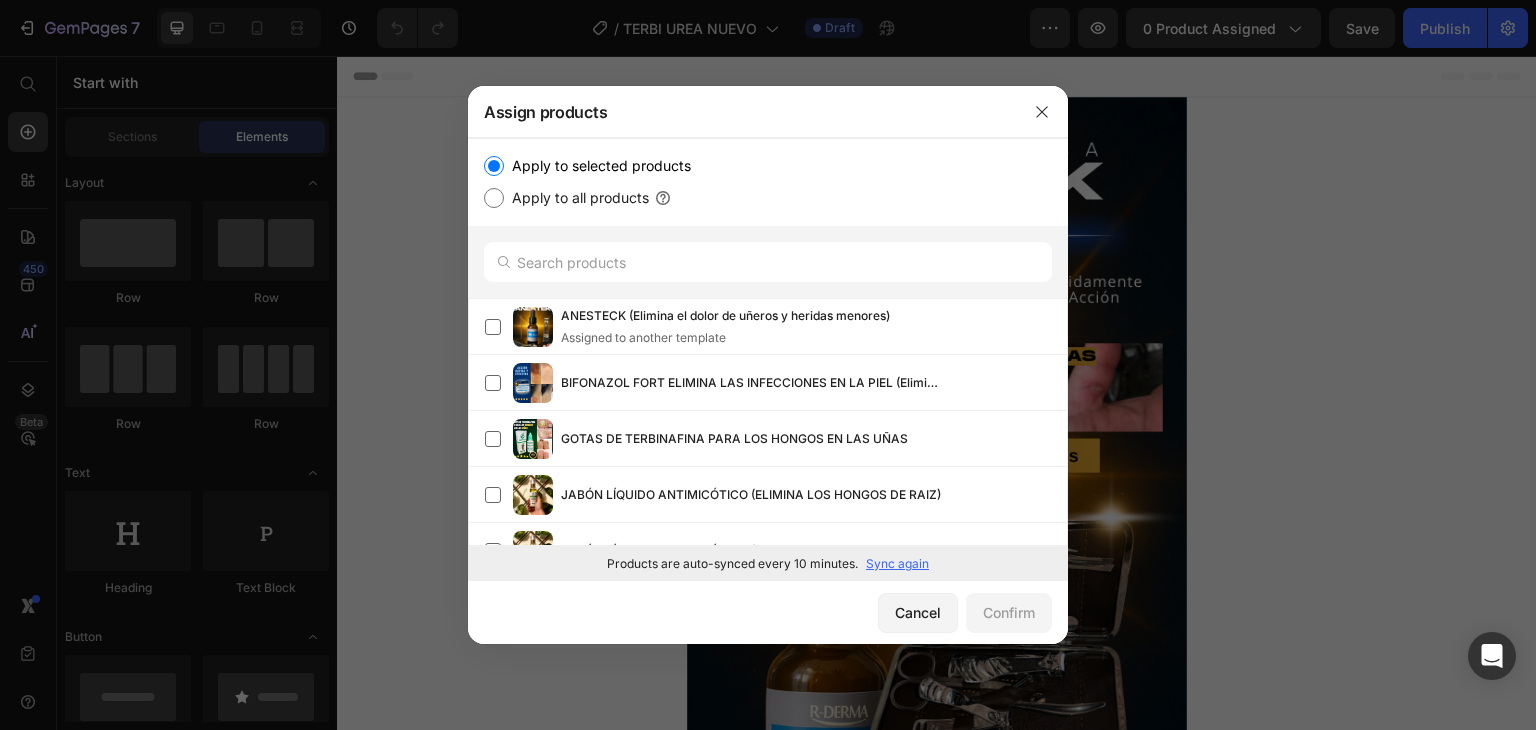 click on "Apply to all products" at bounding box center [494, 198] 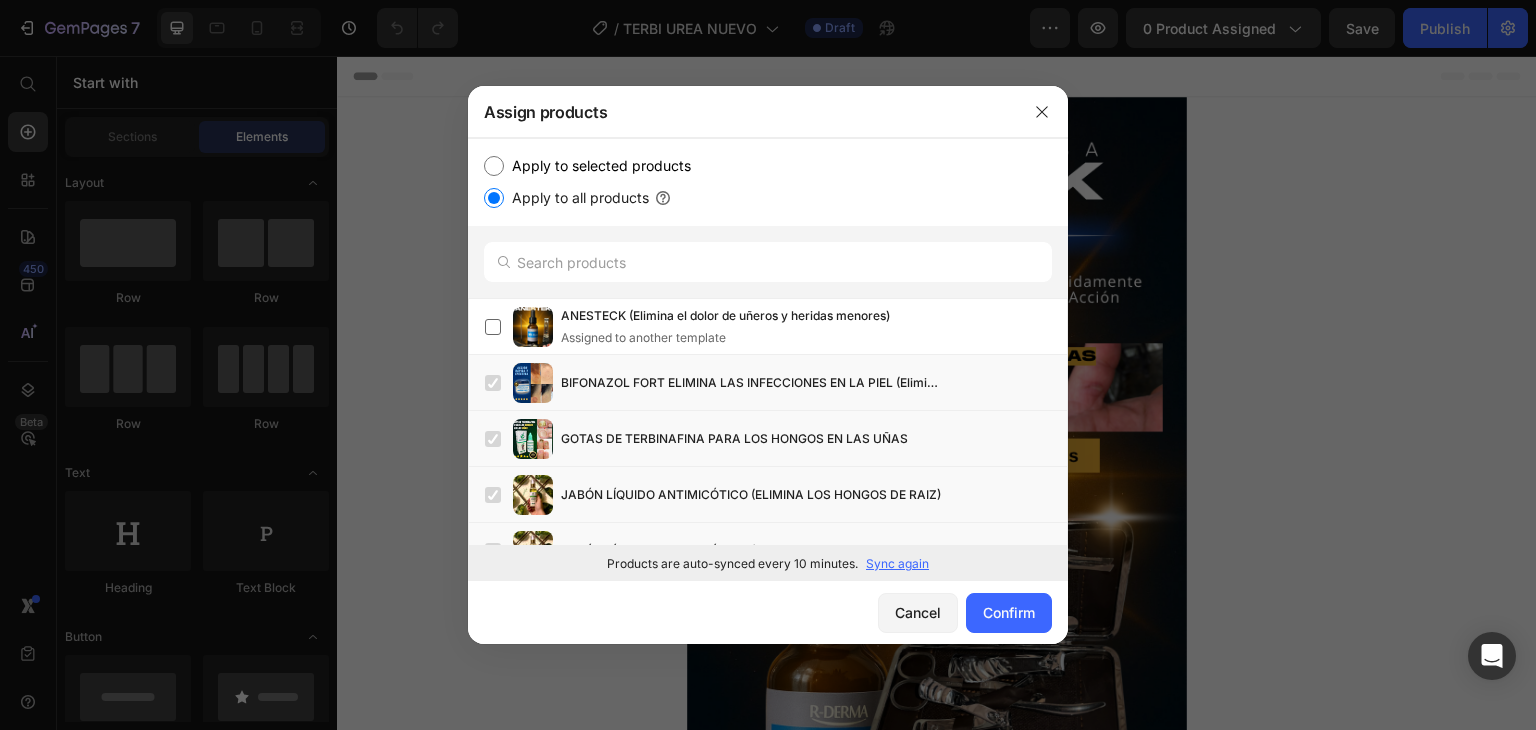click on "Apply to selected products" at bounding box center (494, 166) 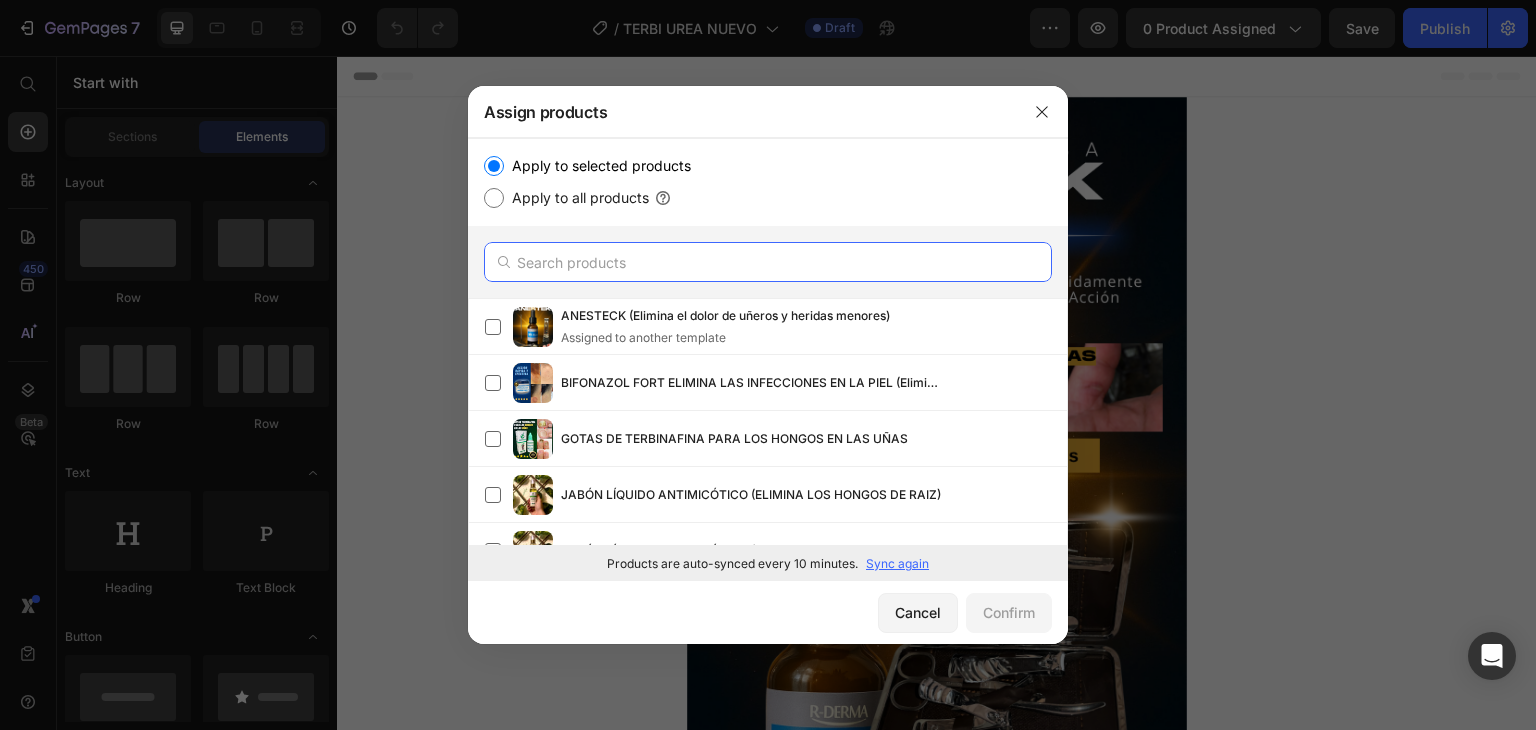click at bounding box center [768, 262] 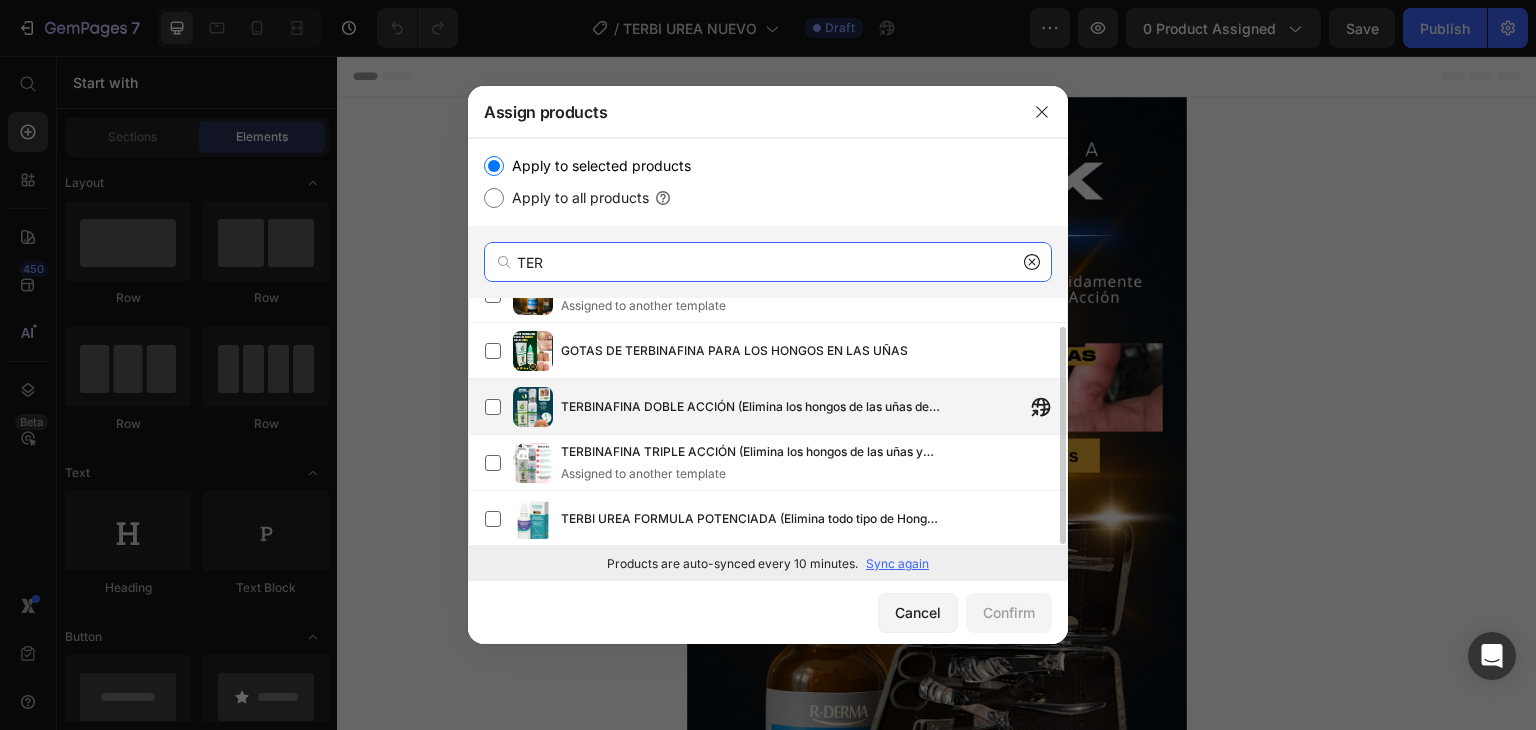 scroll, scrollTop: 32, scrollLeft: 0, axis: vertical 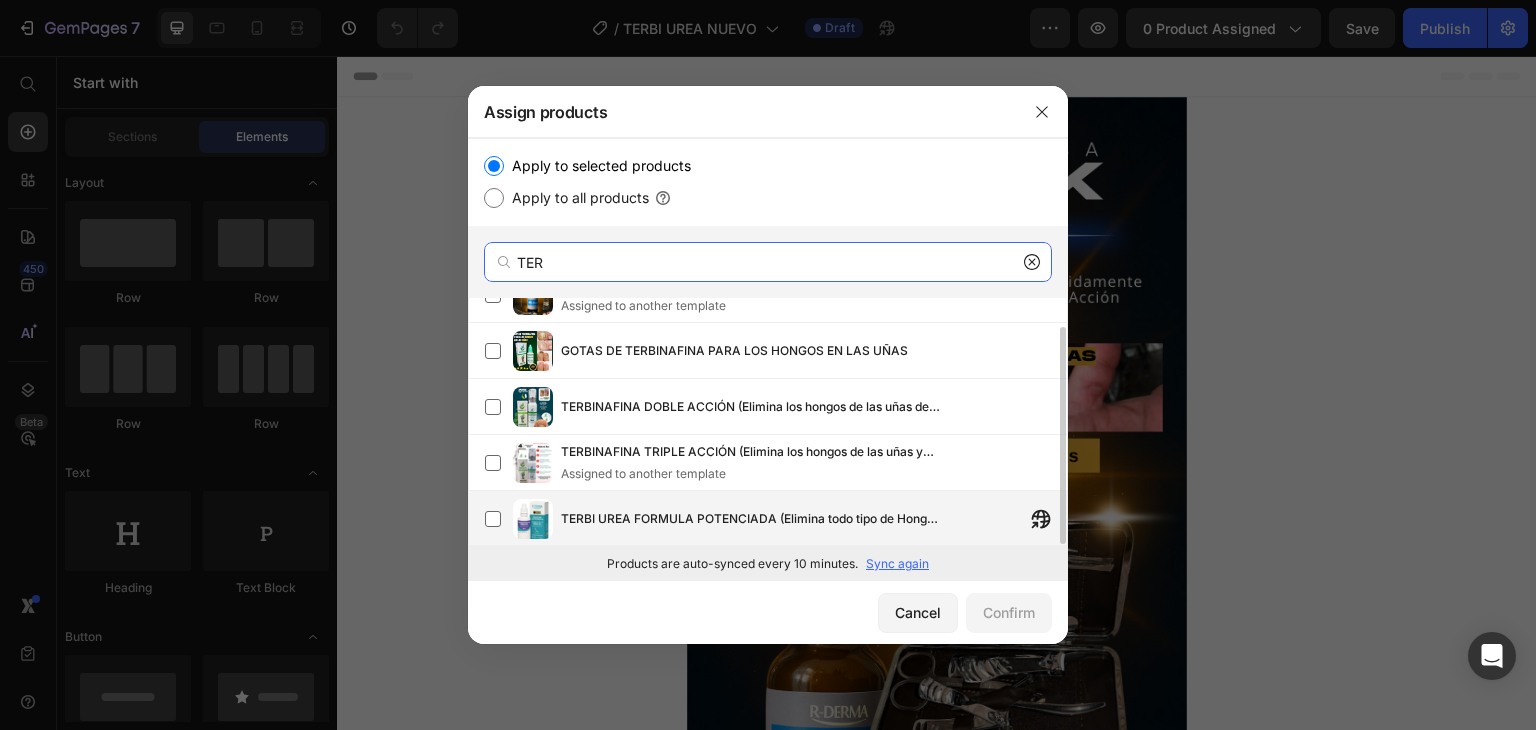 type on "TER" 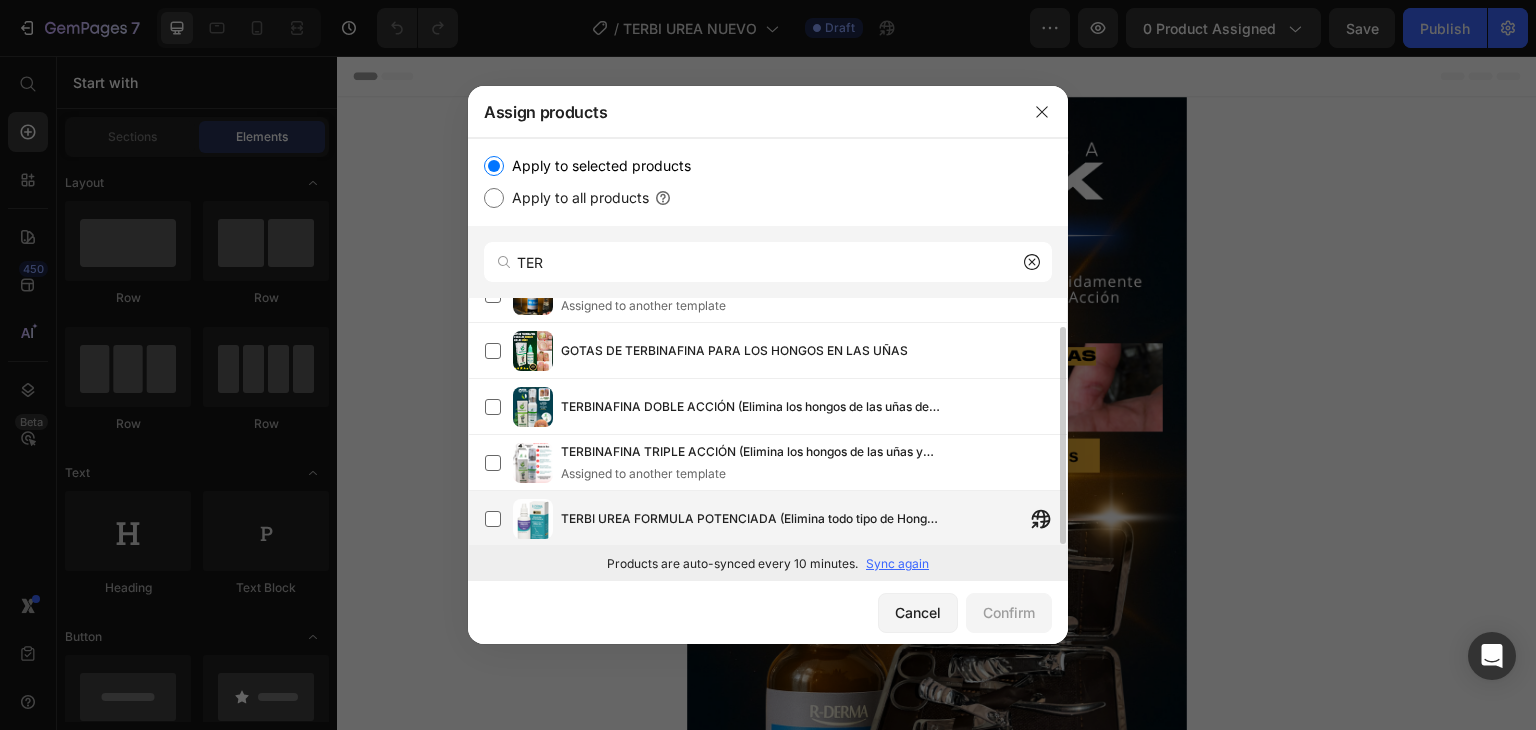 click on "TERBI UREA FORMULA POTENCIADA (Elimina todo tipo de Hongos en las uñas)" at bounding box center (751, 519) 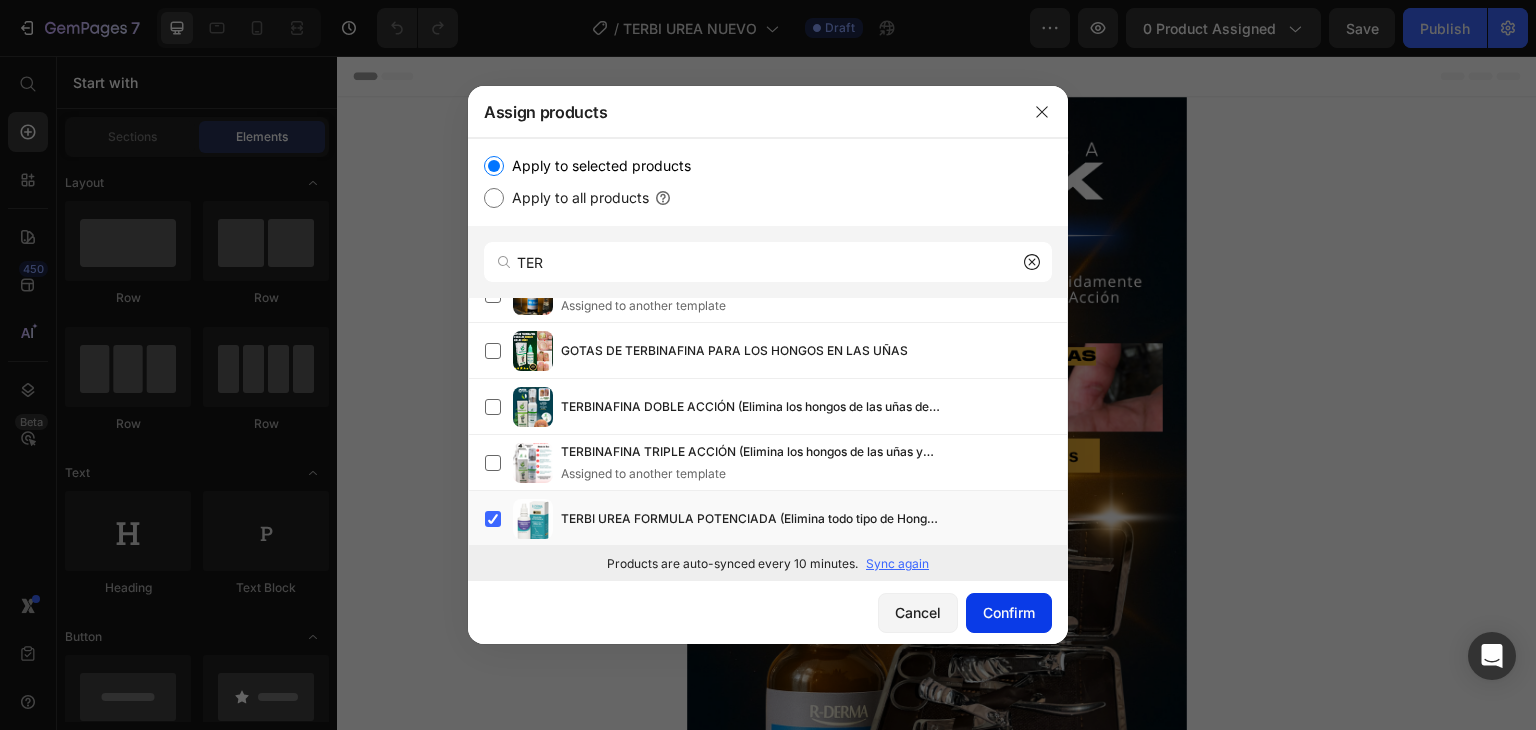 click on "Confirm" 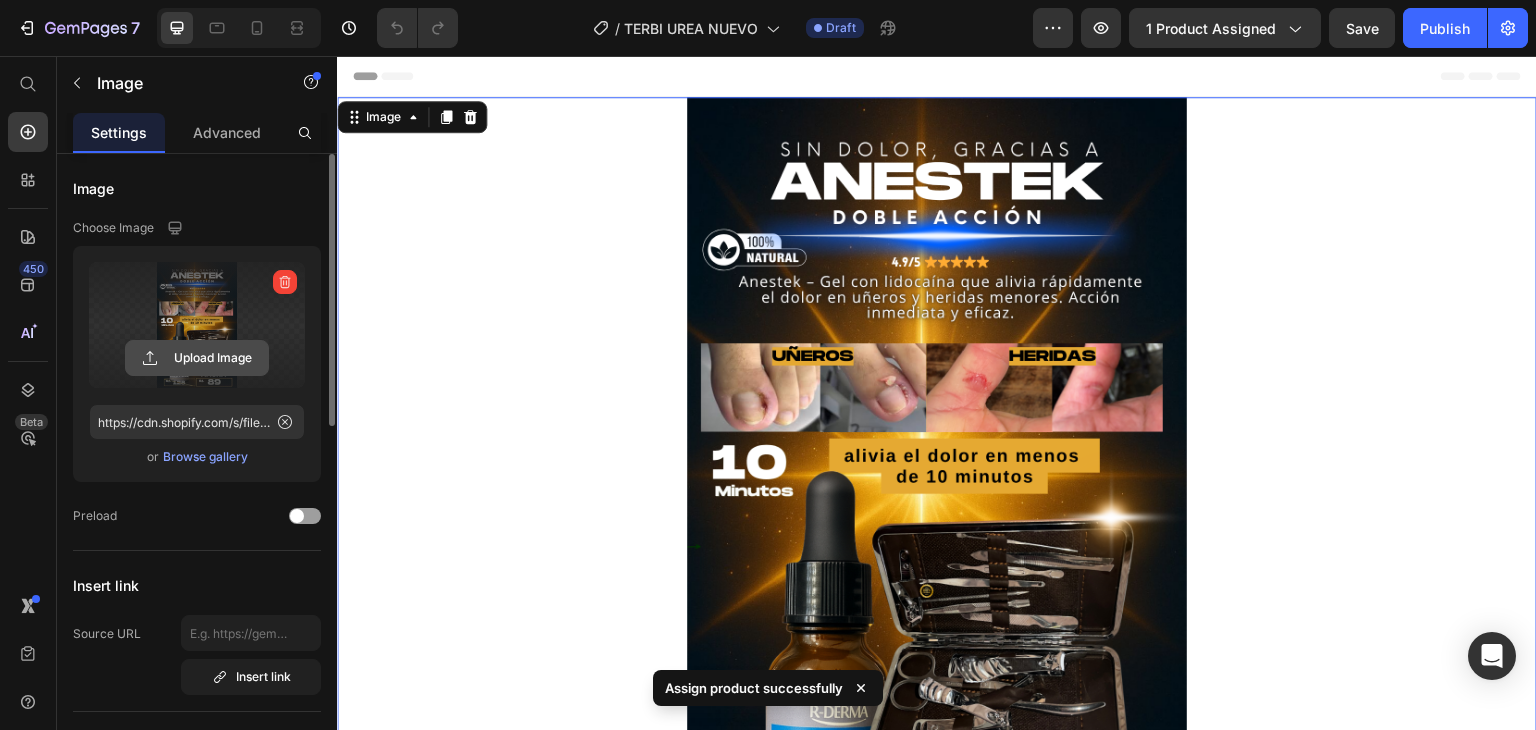 click 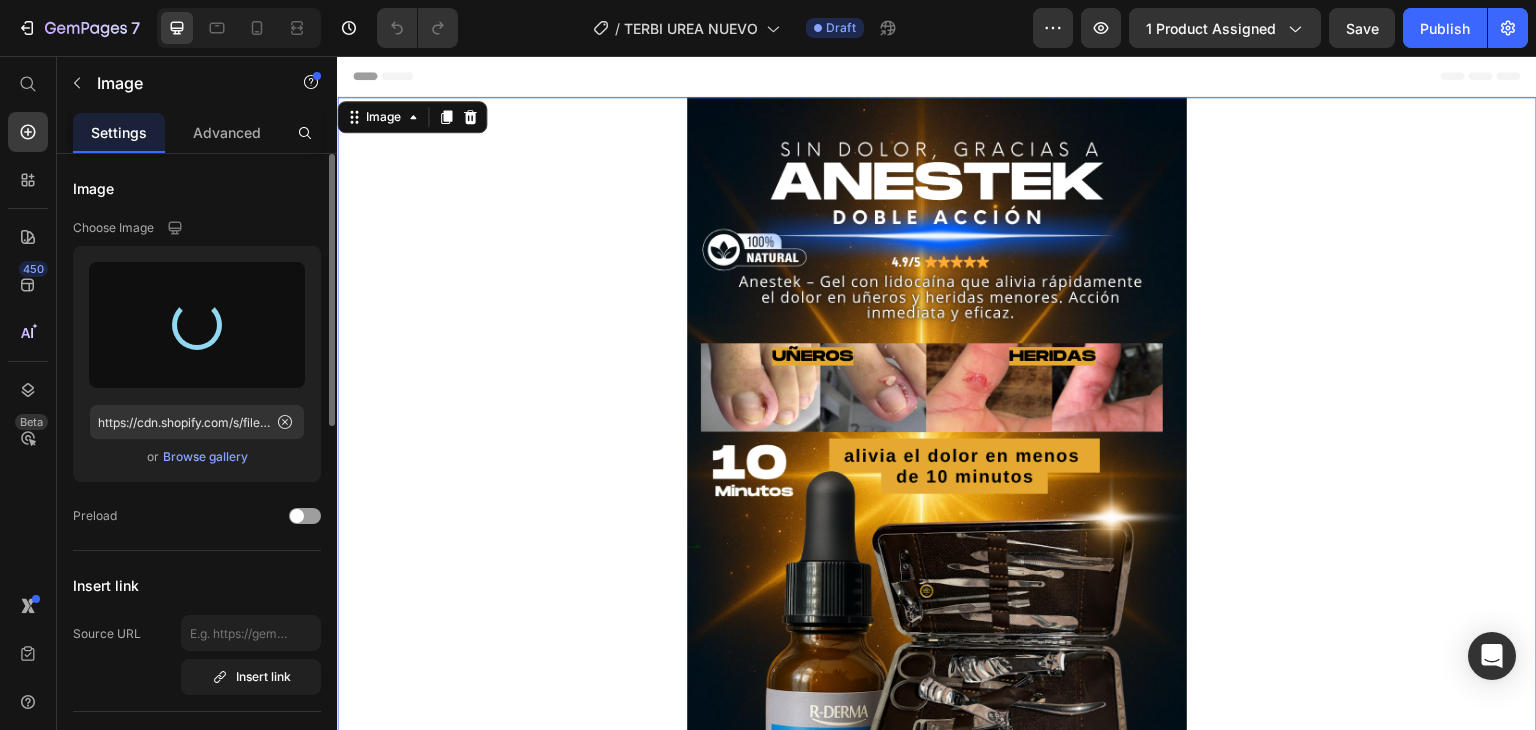 type on "https://cdn.shopify.com/s/files/1/0922/3421/9795/files/gempages_546987398110643442-2276c28b-09e2-449b-ba7e-345eda40f3eb.png" 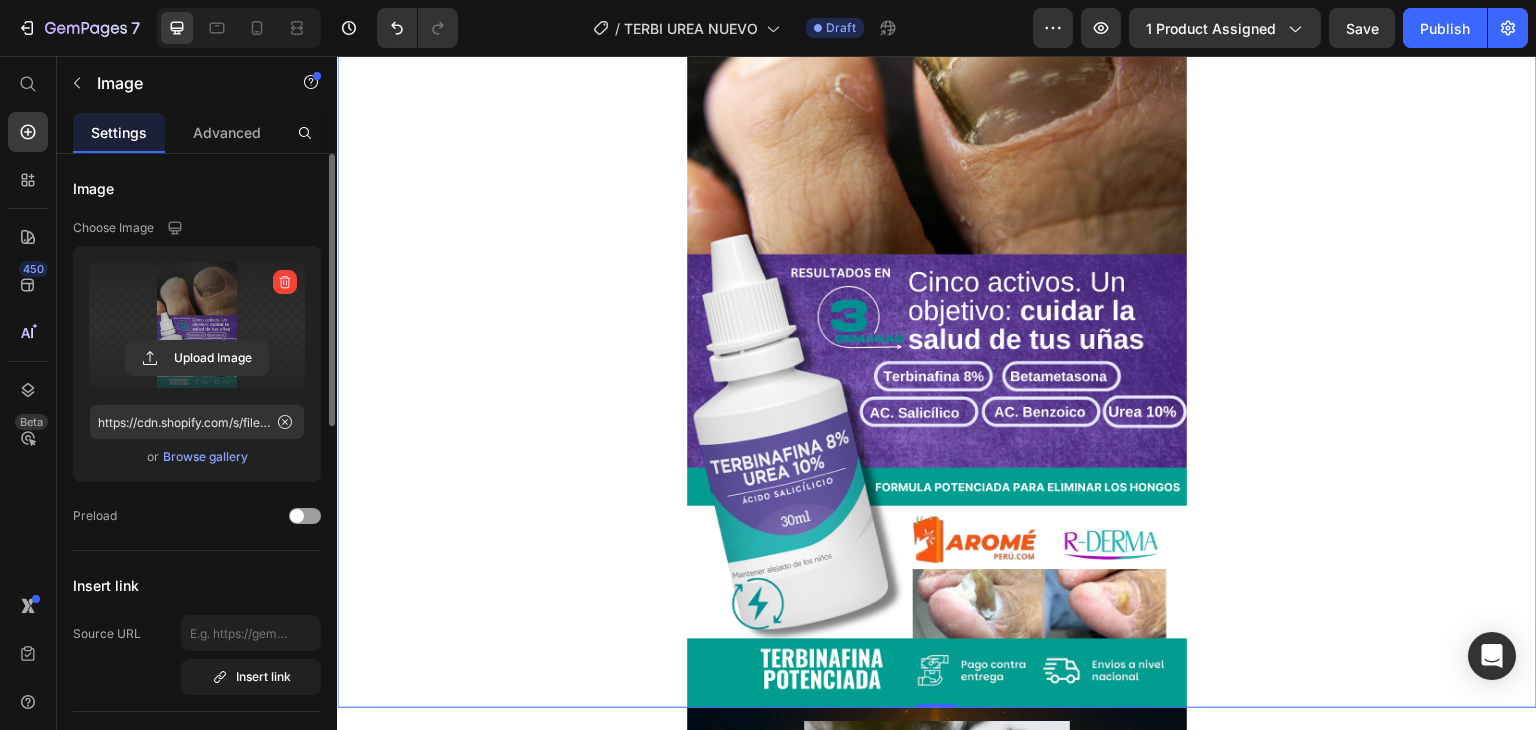 scroll, scrollTop: 0, scrollLeft: 0, axis: both 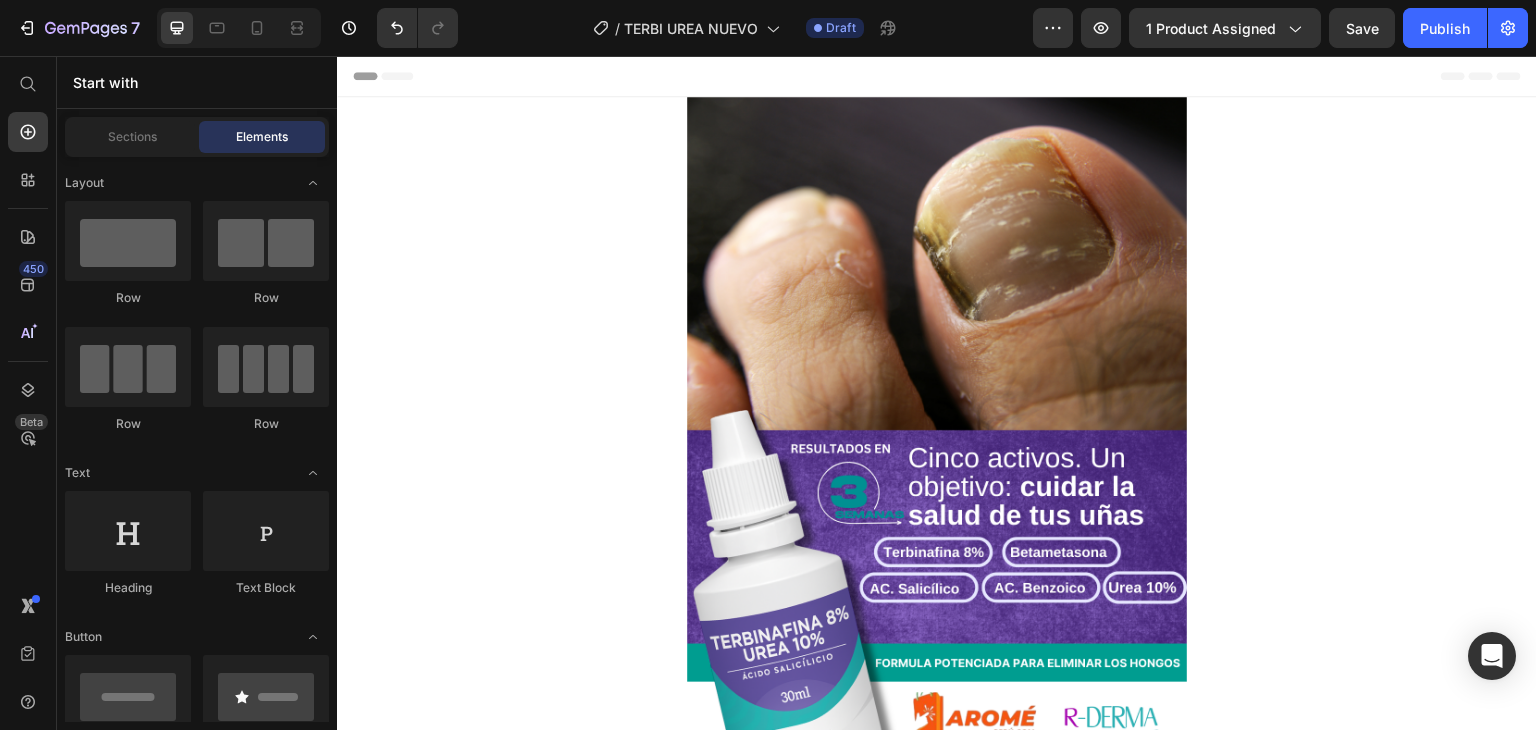 click on "Header" at bounding box center (937, 76) 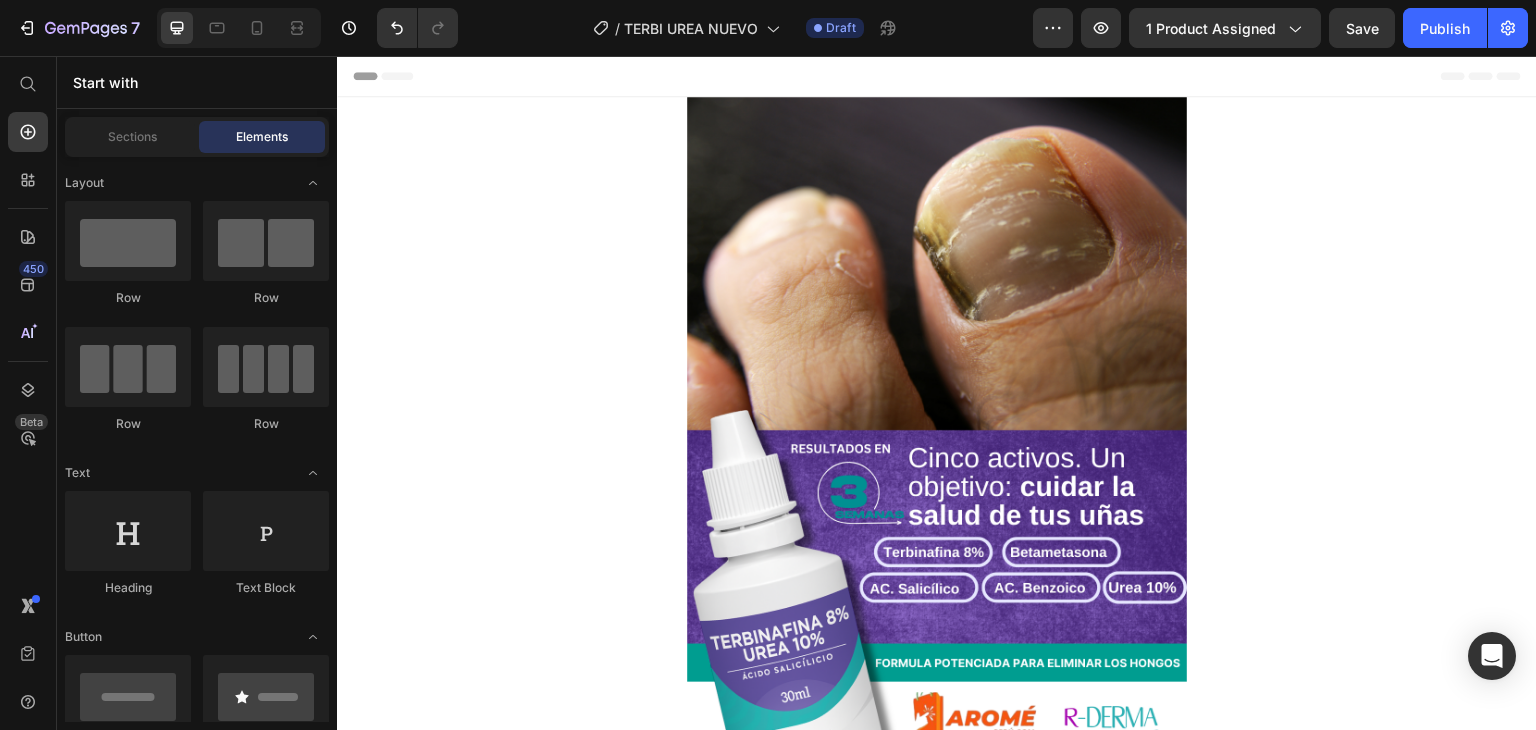 click on "Header" at bounding box center (394, 76) 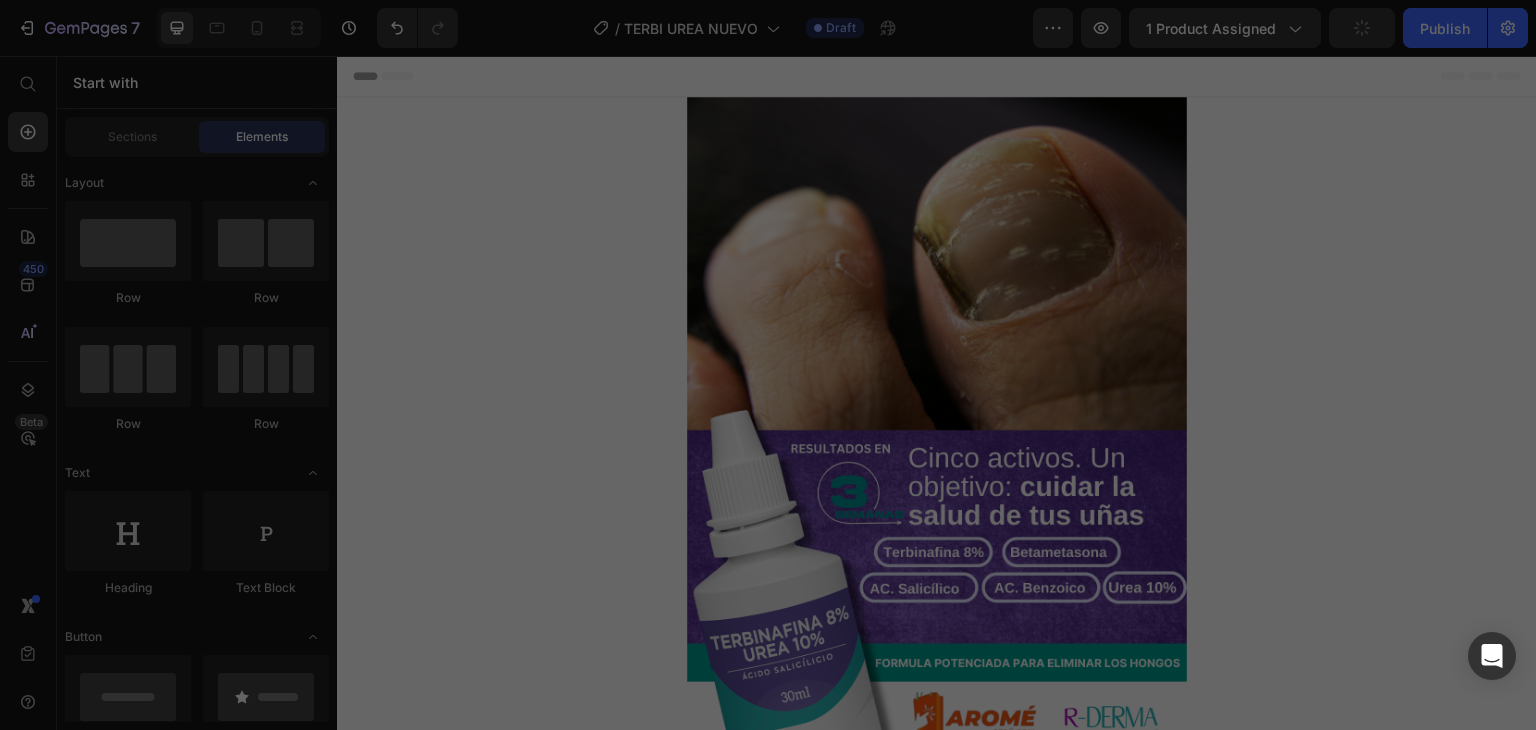 scroll, scrollTop: 272, scrollLeft: 0, axis: vertical 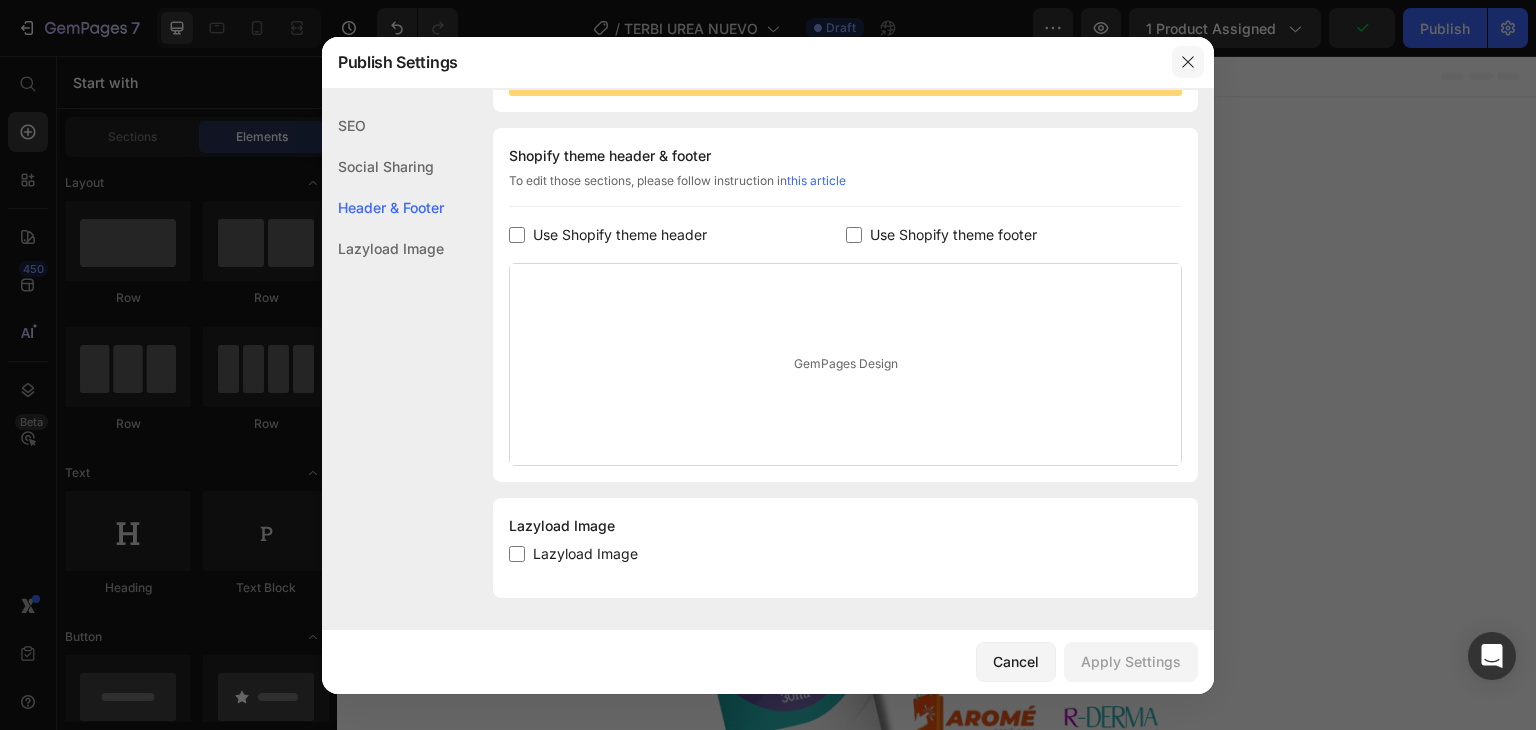 click at bounding box center [1188, 62] 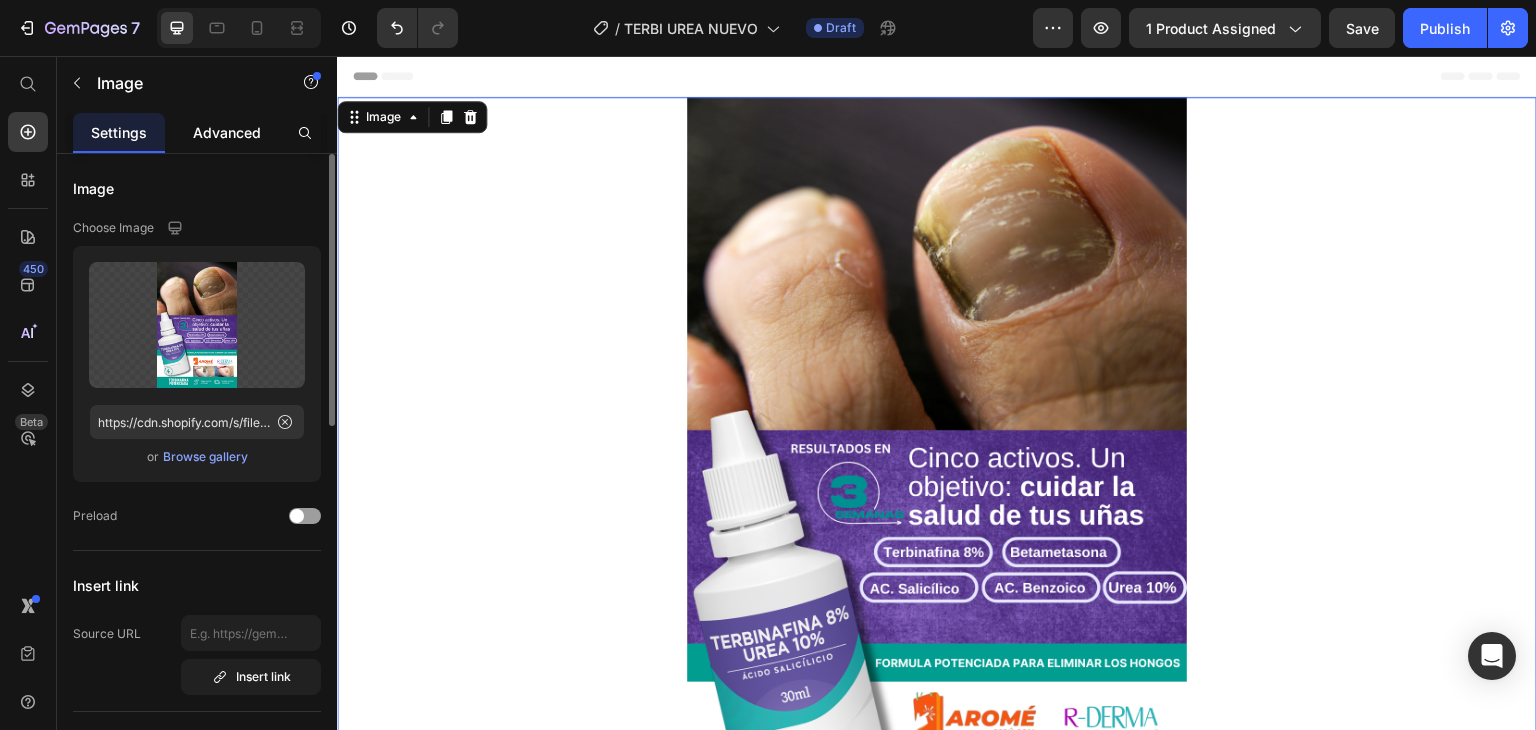 click on "Advanced" at bounding box center (227, 132) 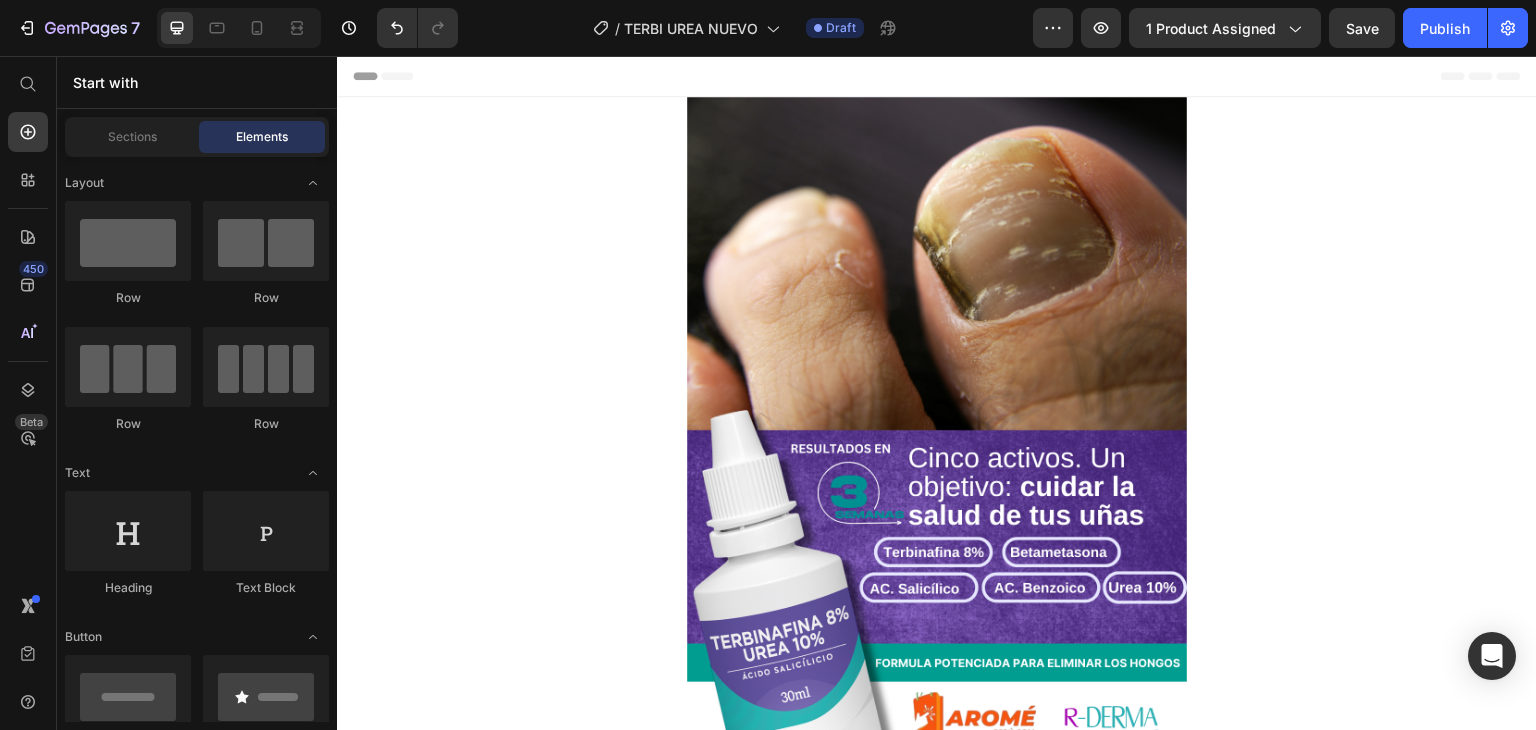 click on "Header" at bounding box center (937, 76) 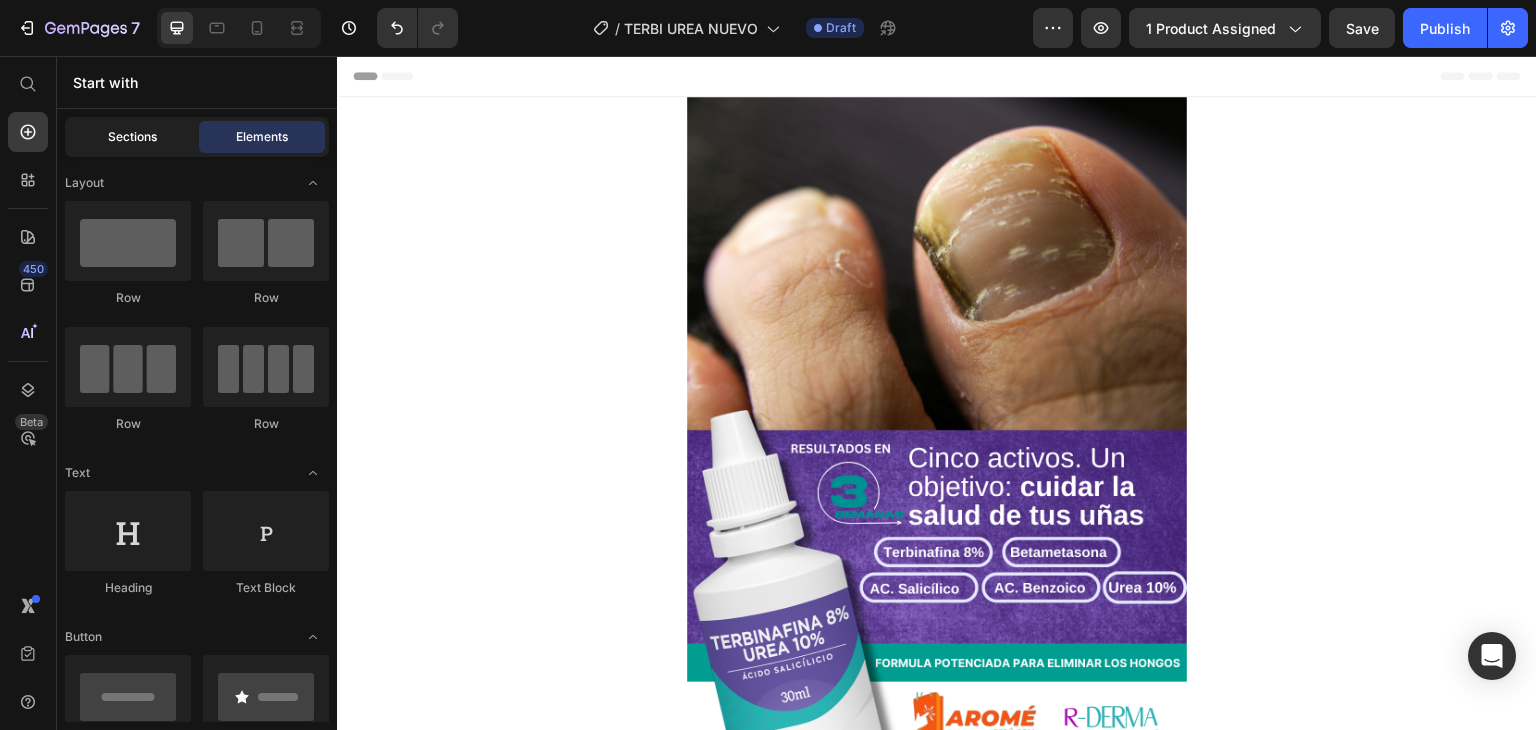 click on "Sections" 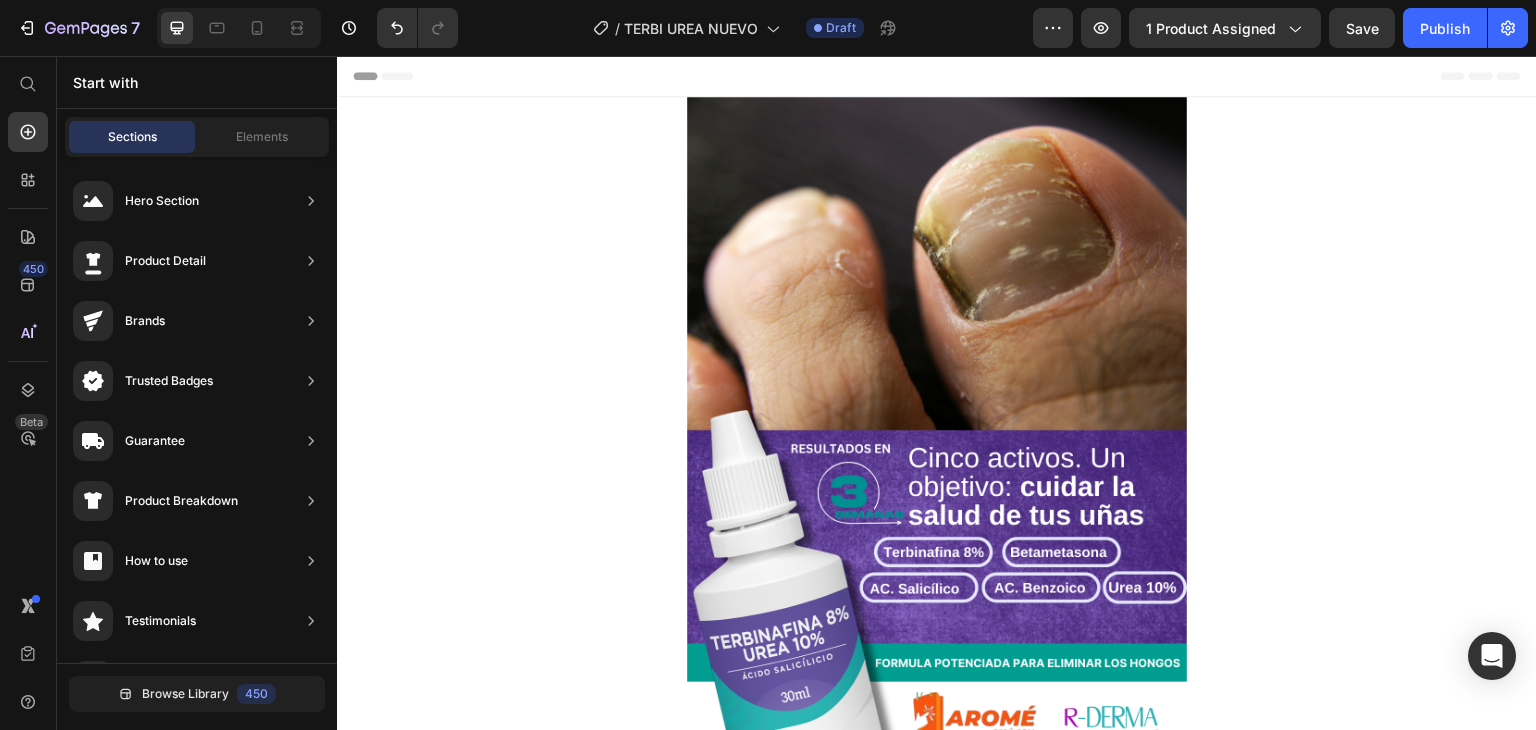 click on "Header" at bounding box center [937, 76] 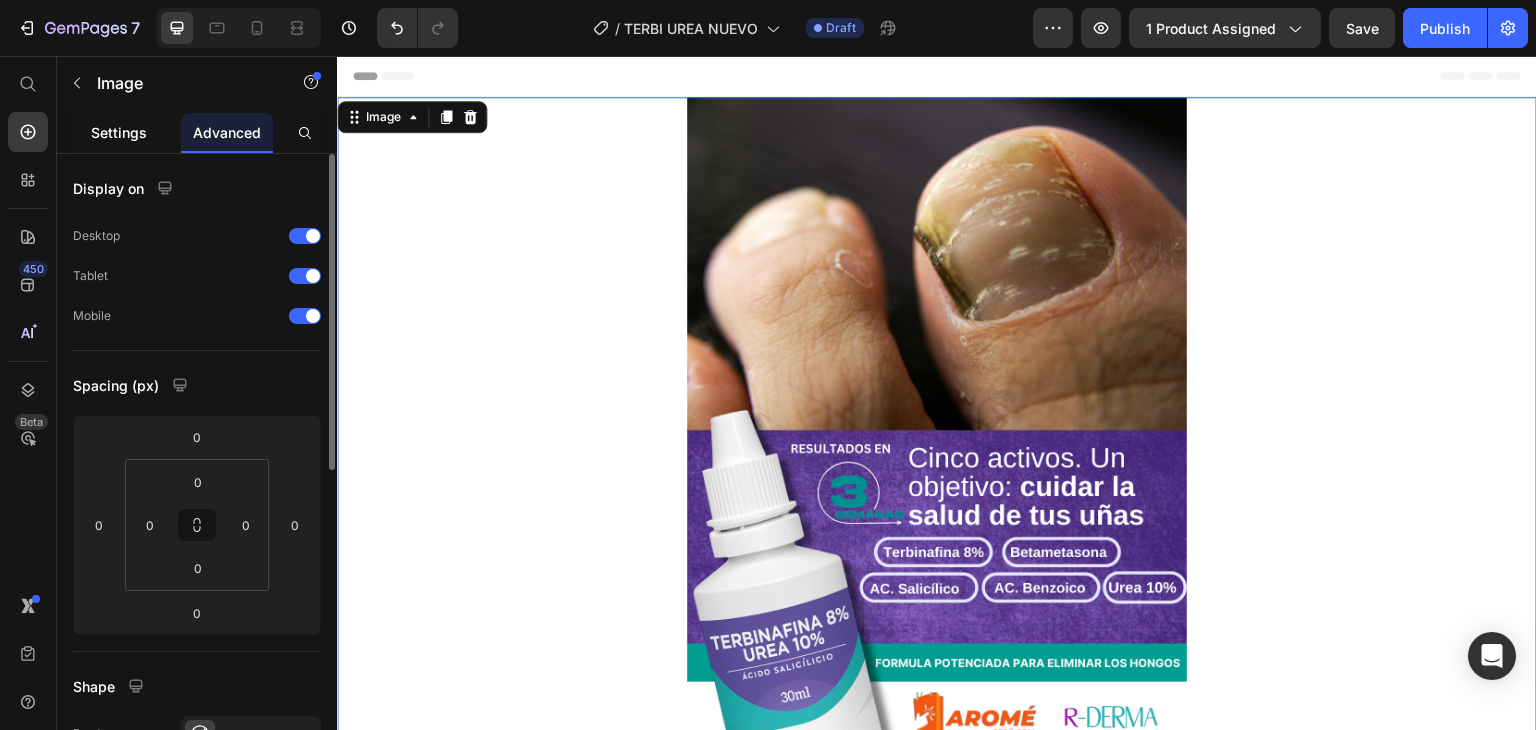 click on "Settings" 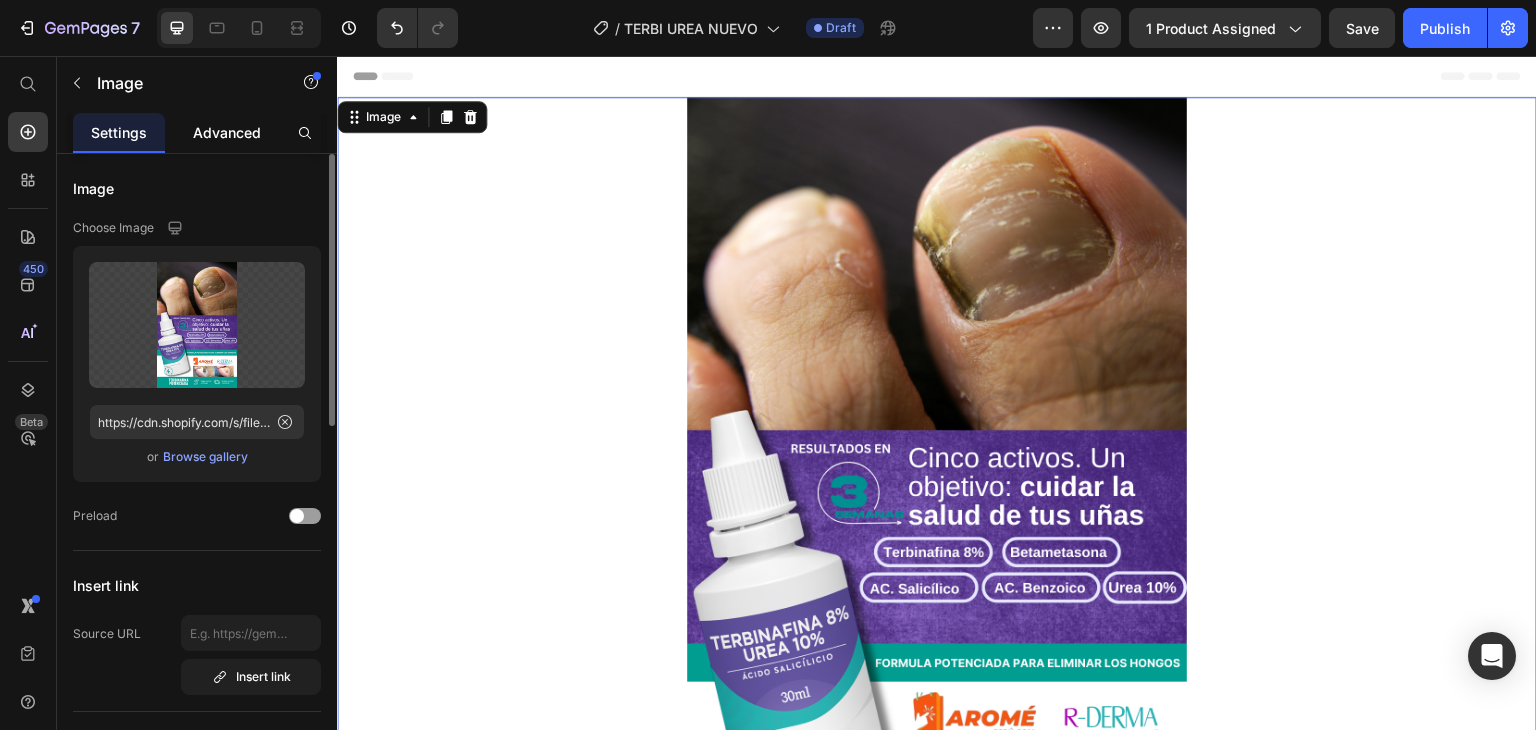click on "Advanced" at bounding box center (227, 132) 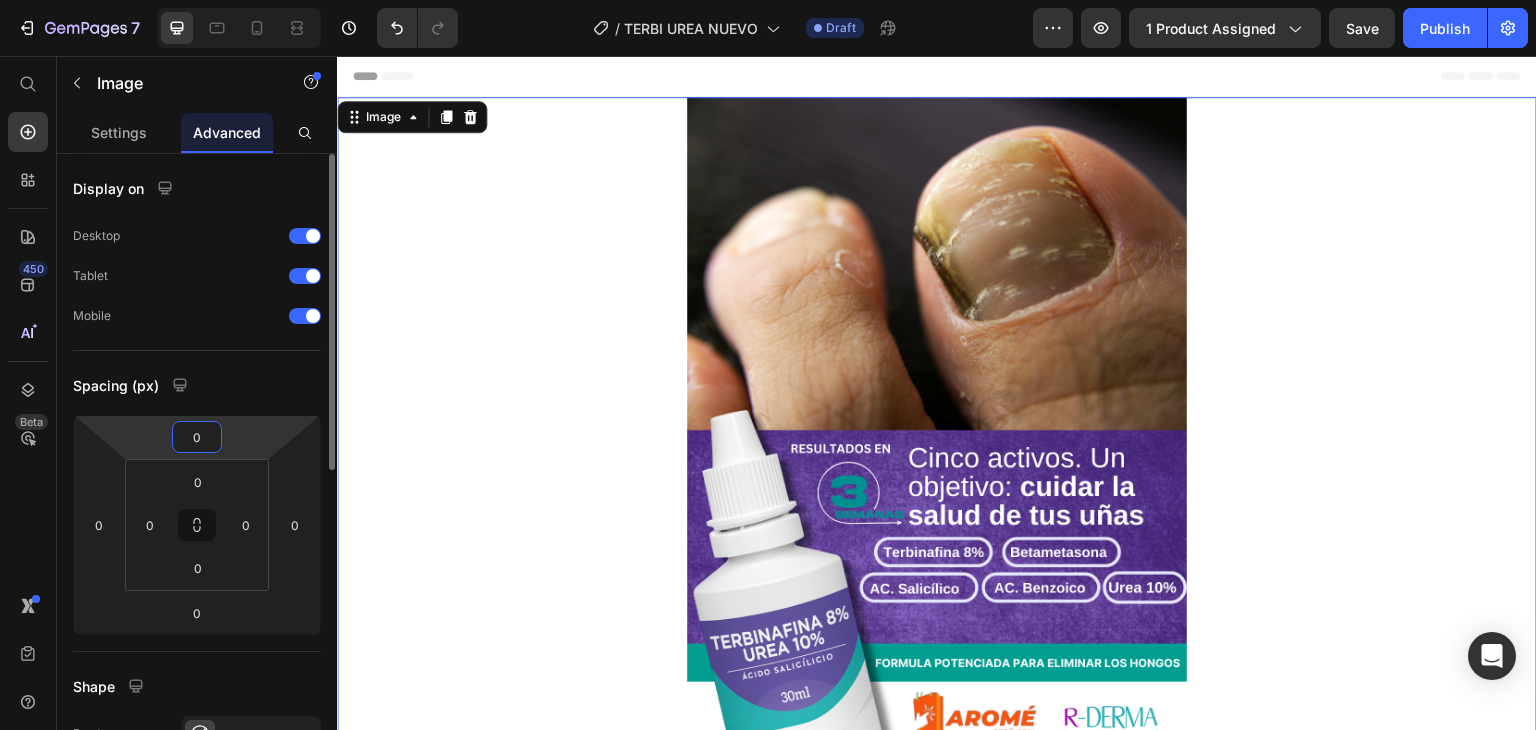 click on "0" at bounding box center [197, 437] 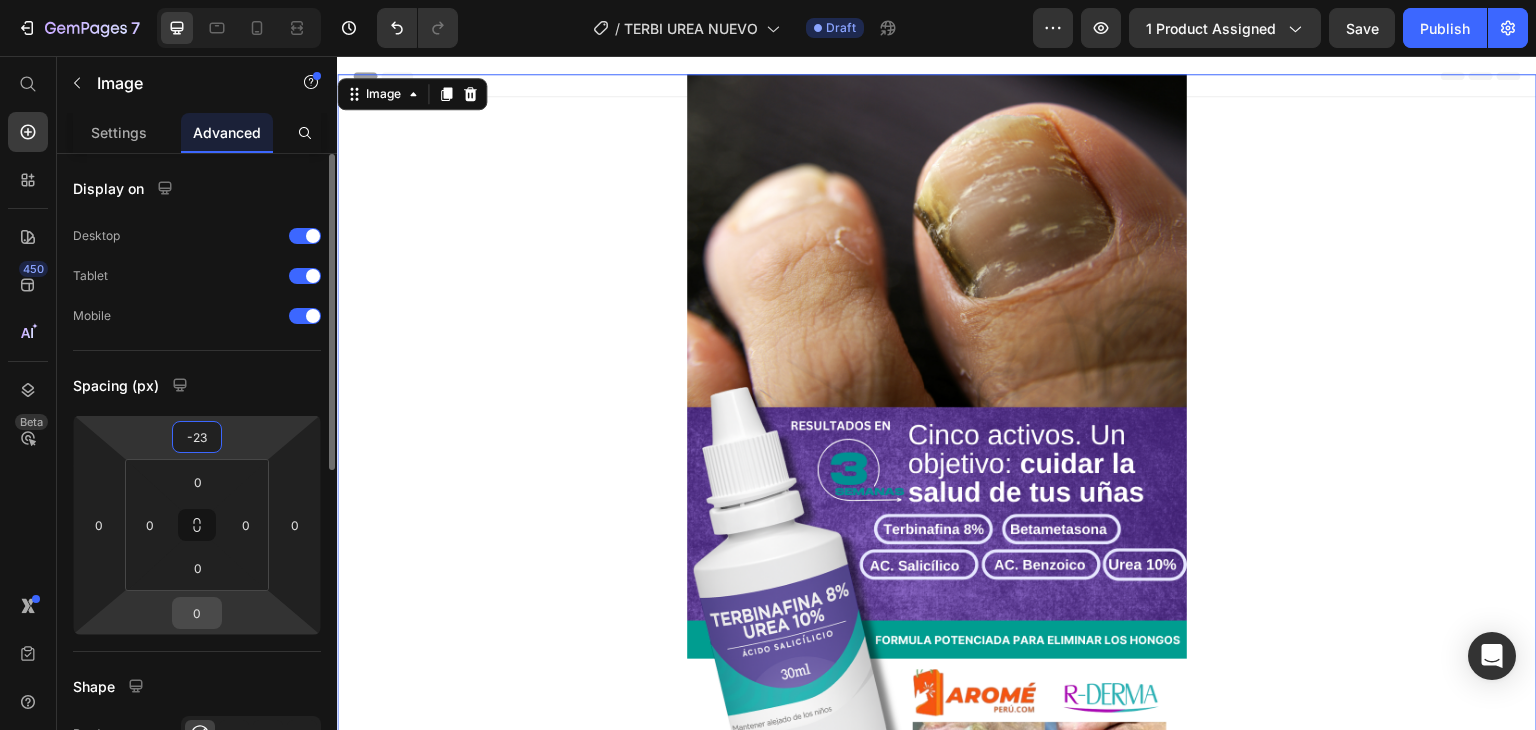 type on "-23" 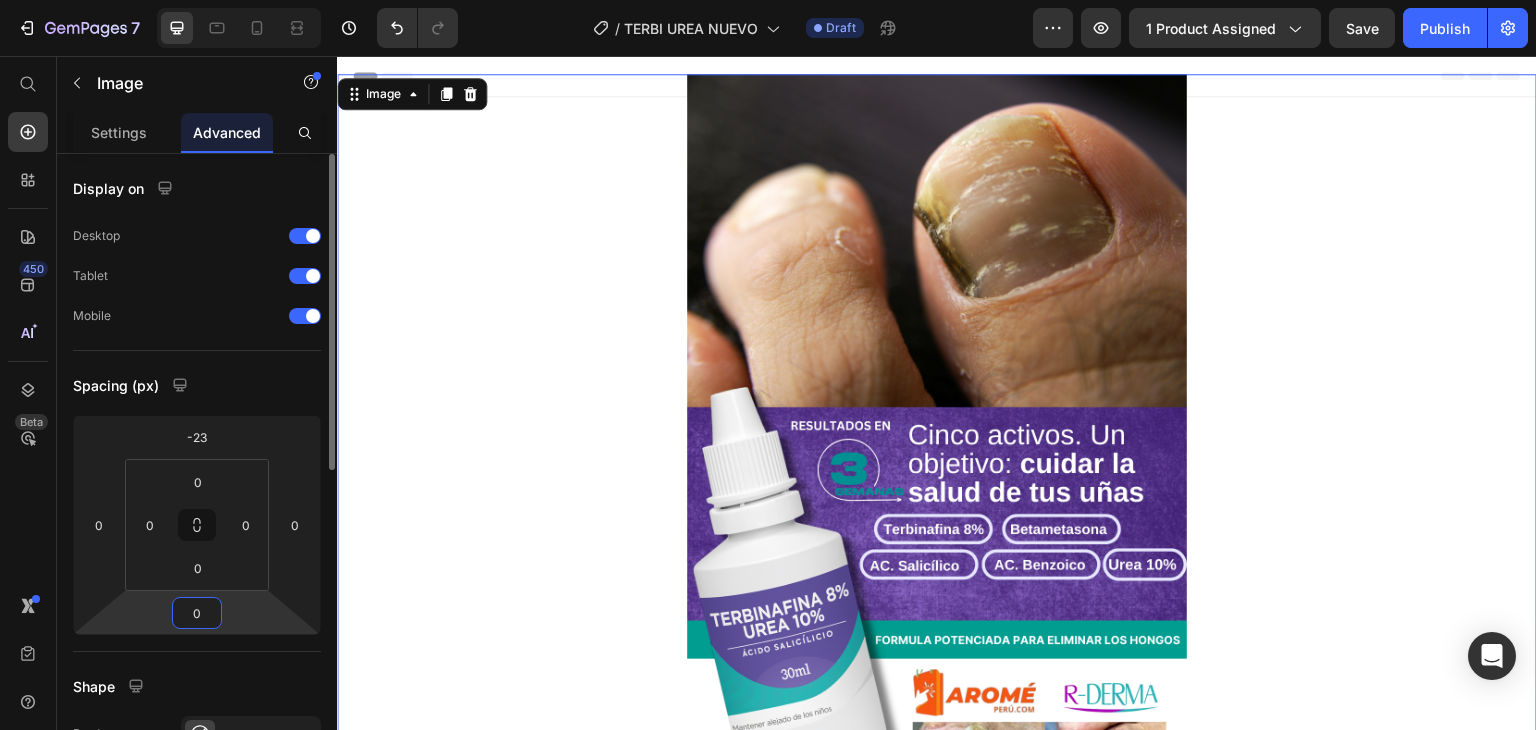 click on "0" at bounding box center [197, 613] 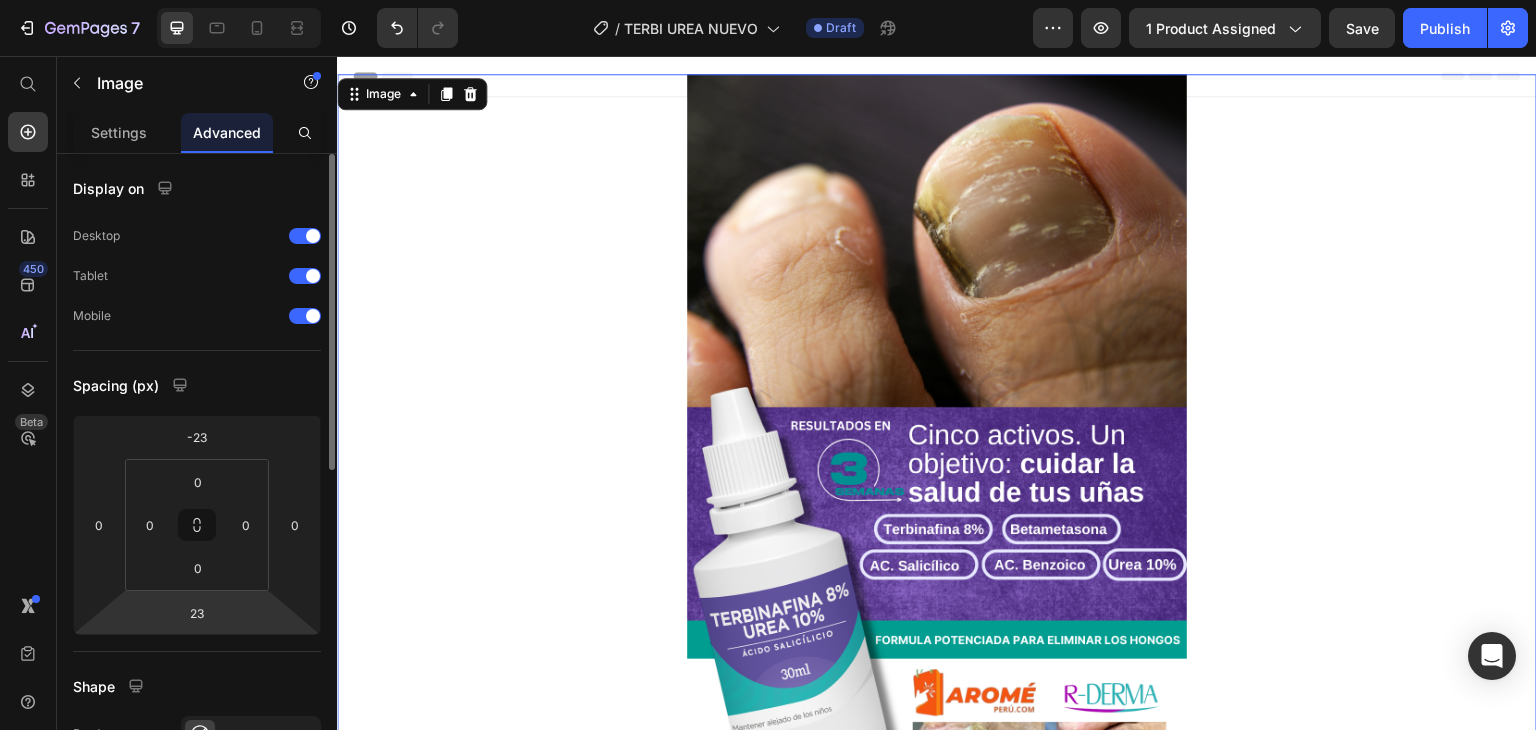 click on "Shape" at bounding box center (197, 686) 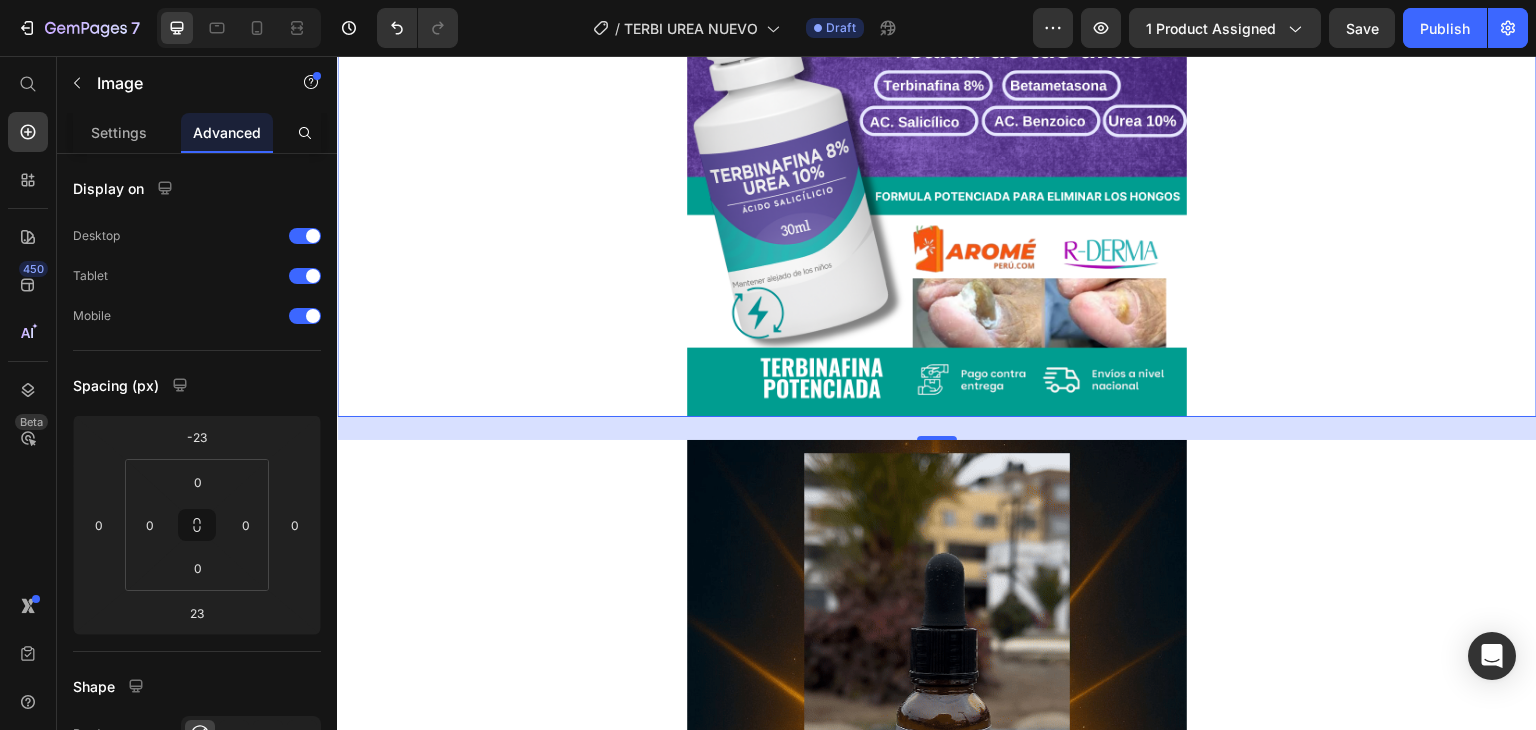 scroll, scrollTop: 458, scrollLeft: 0, axis: vertical 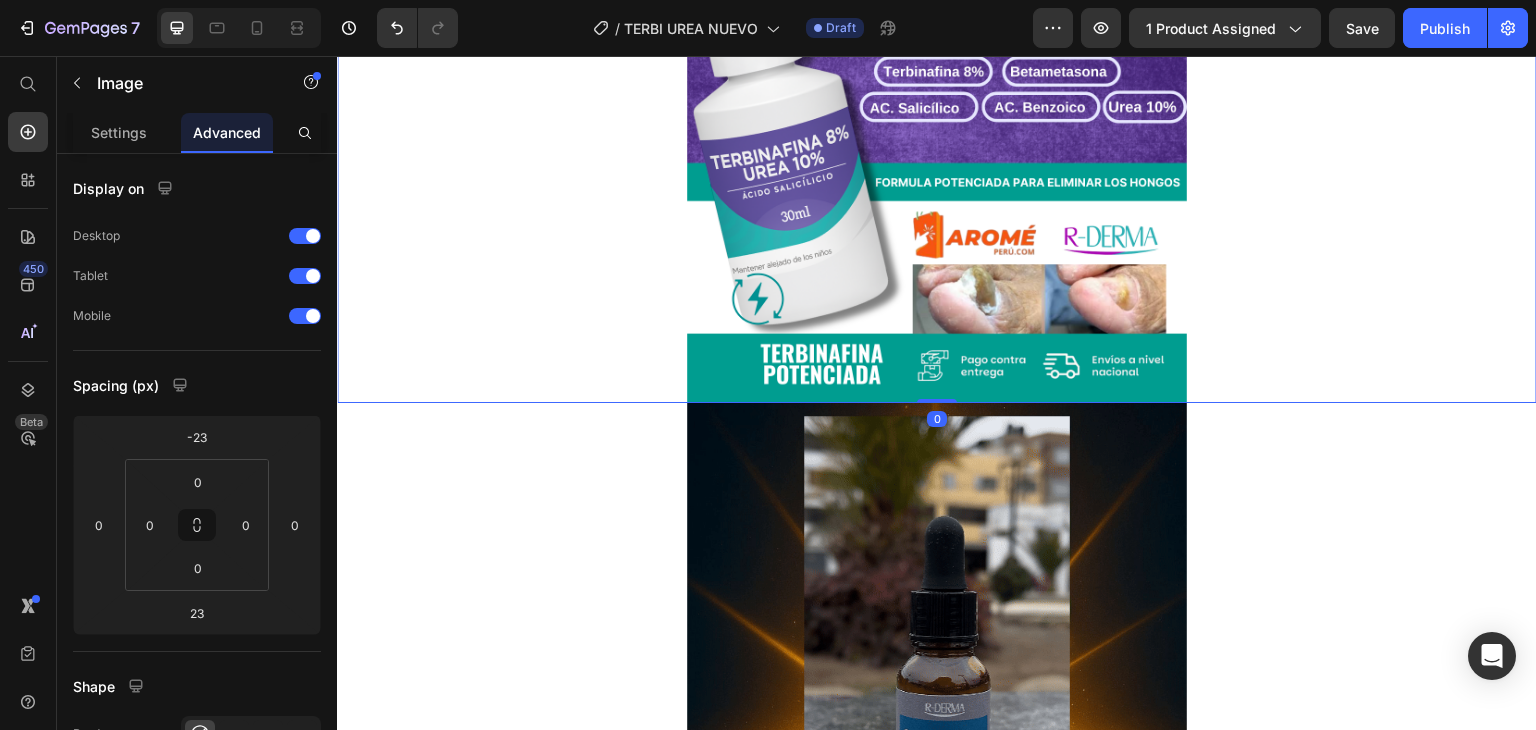 drag, startPoint x: 930, startPoint y: 419, endPoint x: 958, endPoint y: 395, distance: 36.878178 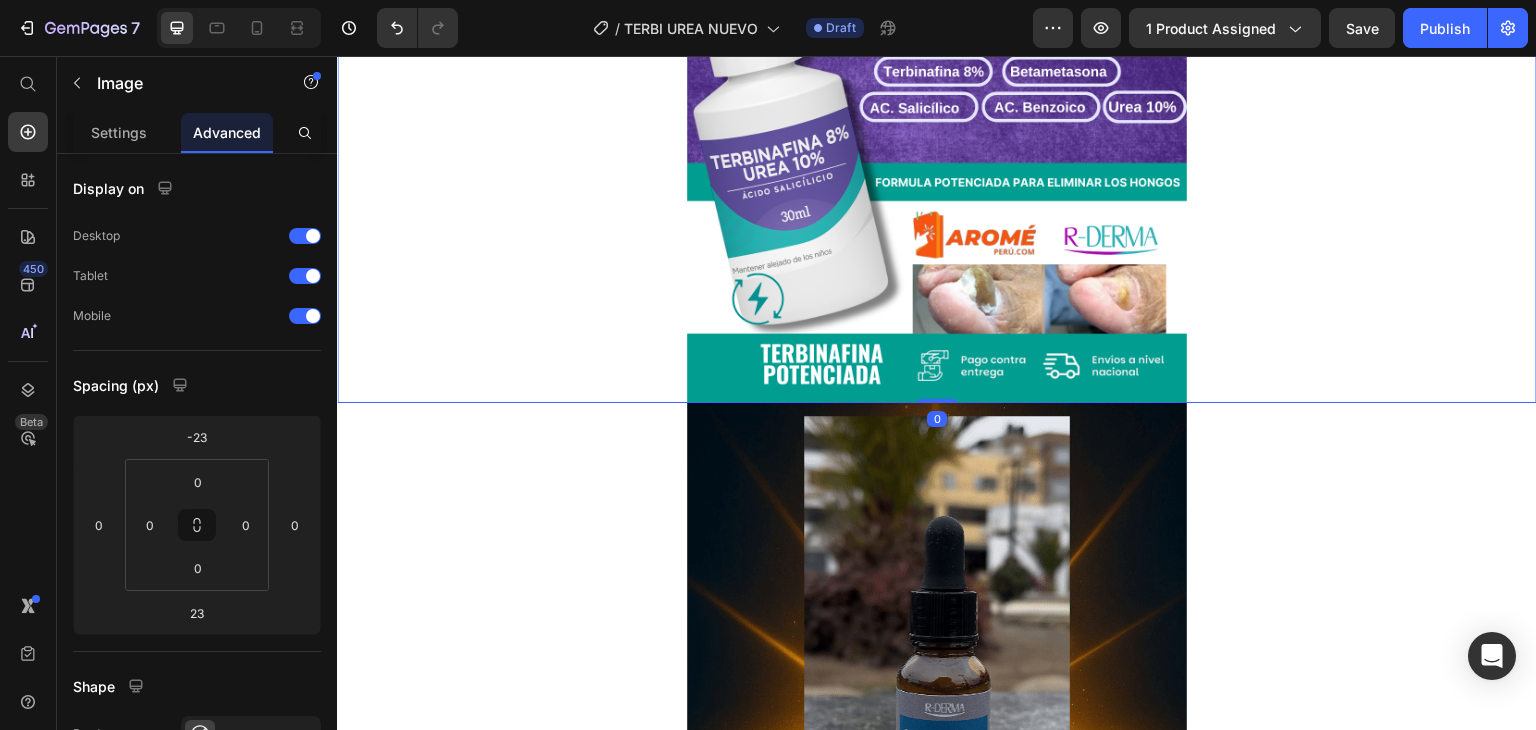 click on "Image   0" at bounding box center (937, 9) 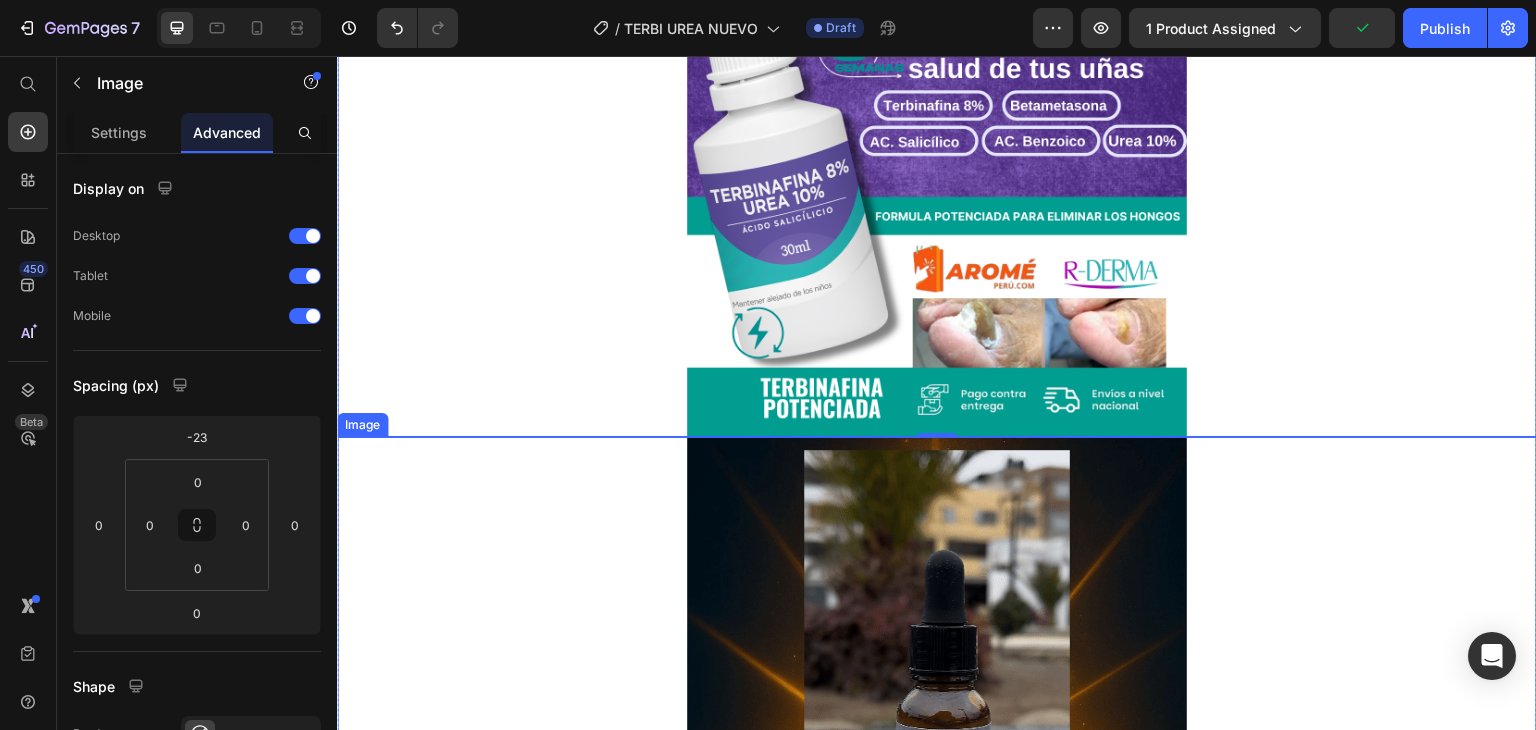 scroll, scrollTop: 424, scrollLeft: 0, axis: vertical 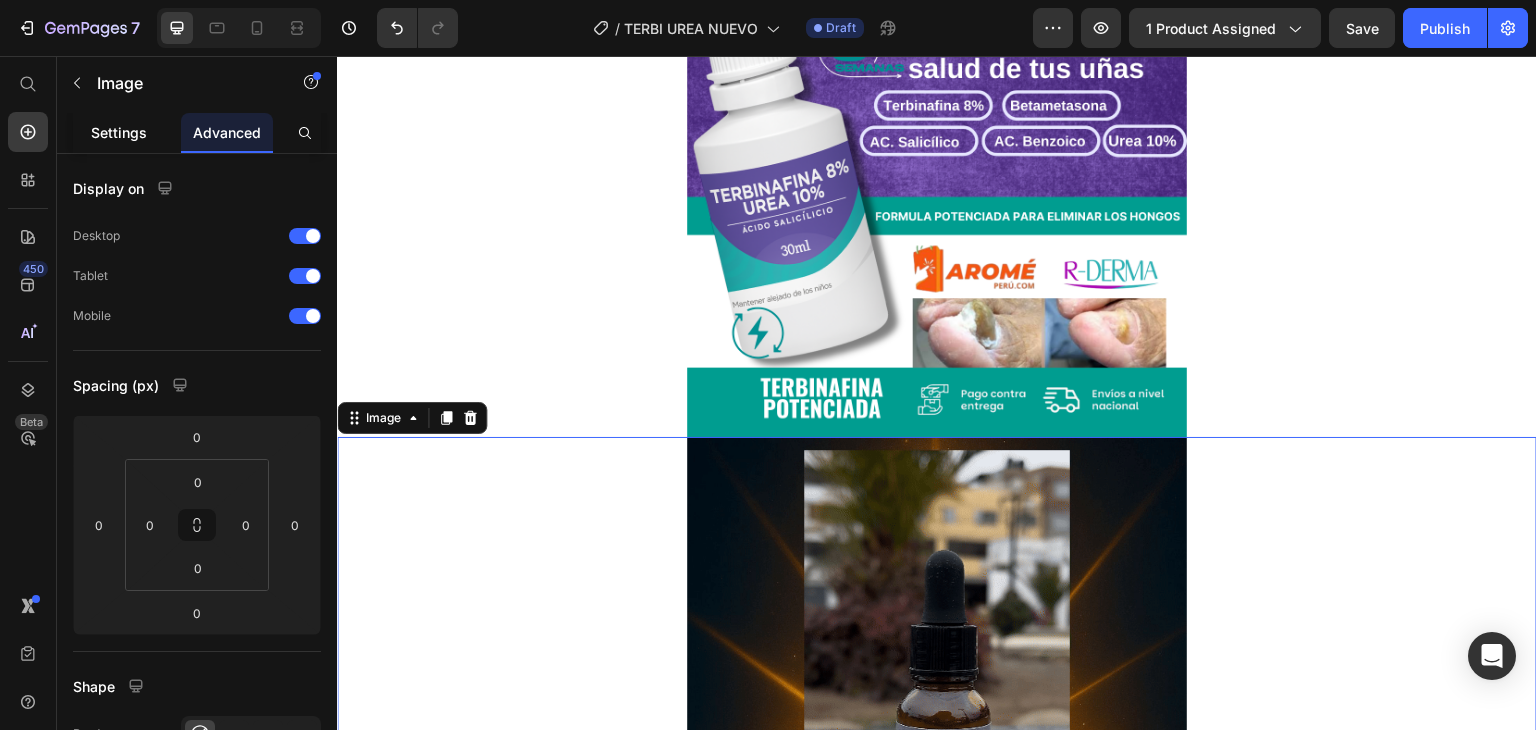 click on "Settings" 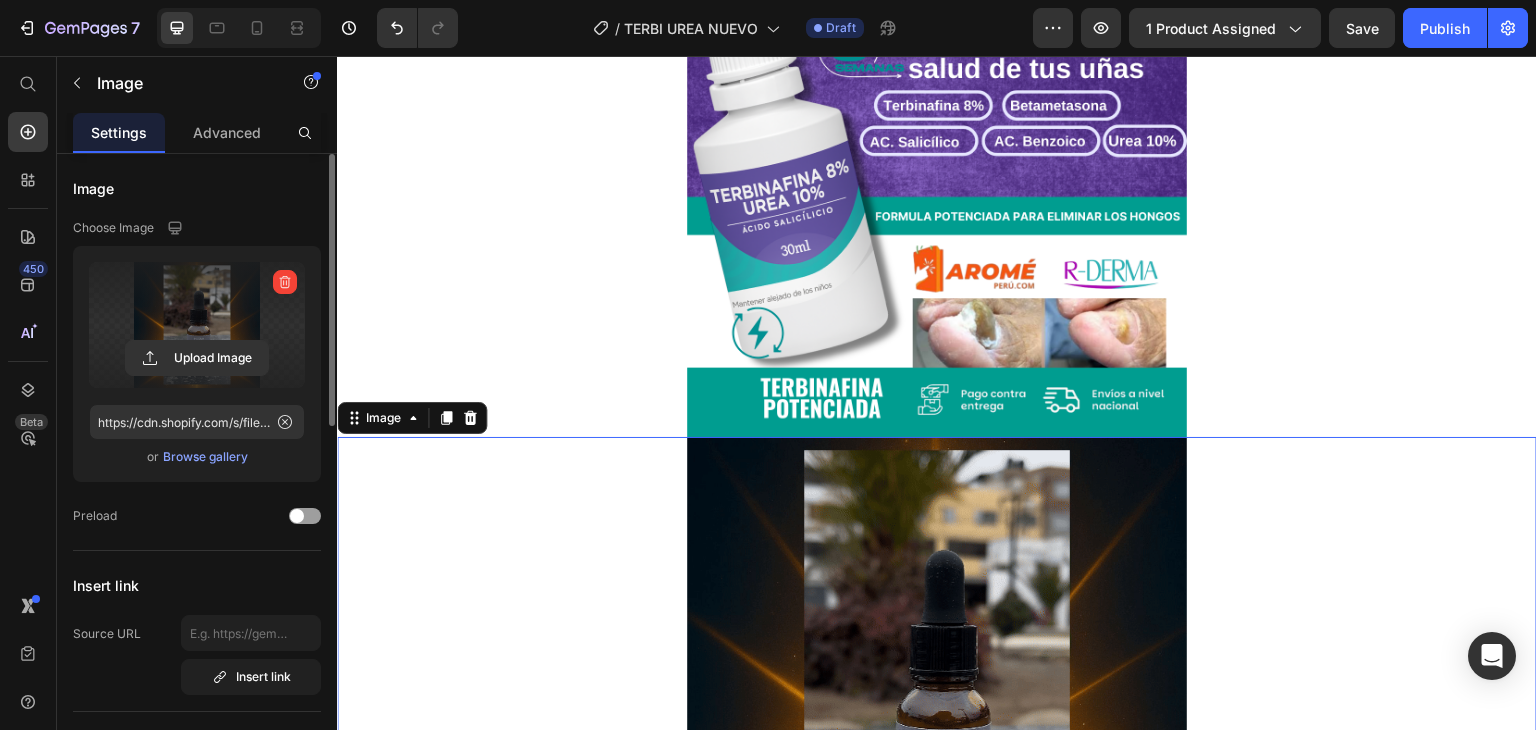 click at bounding box center (197, 325) 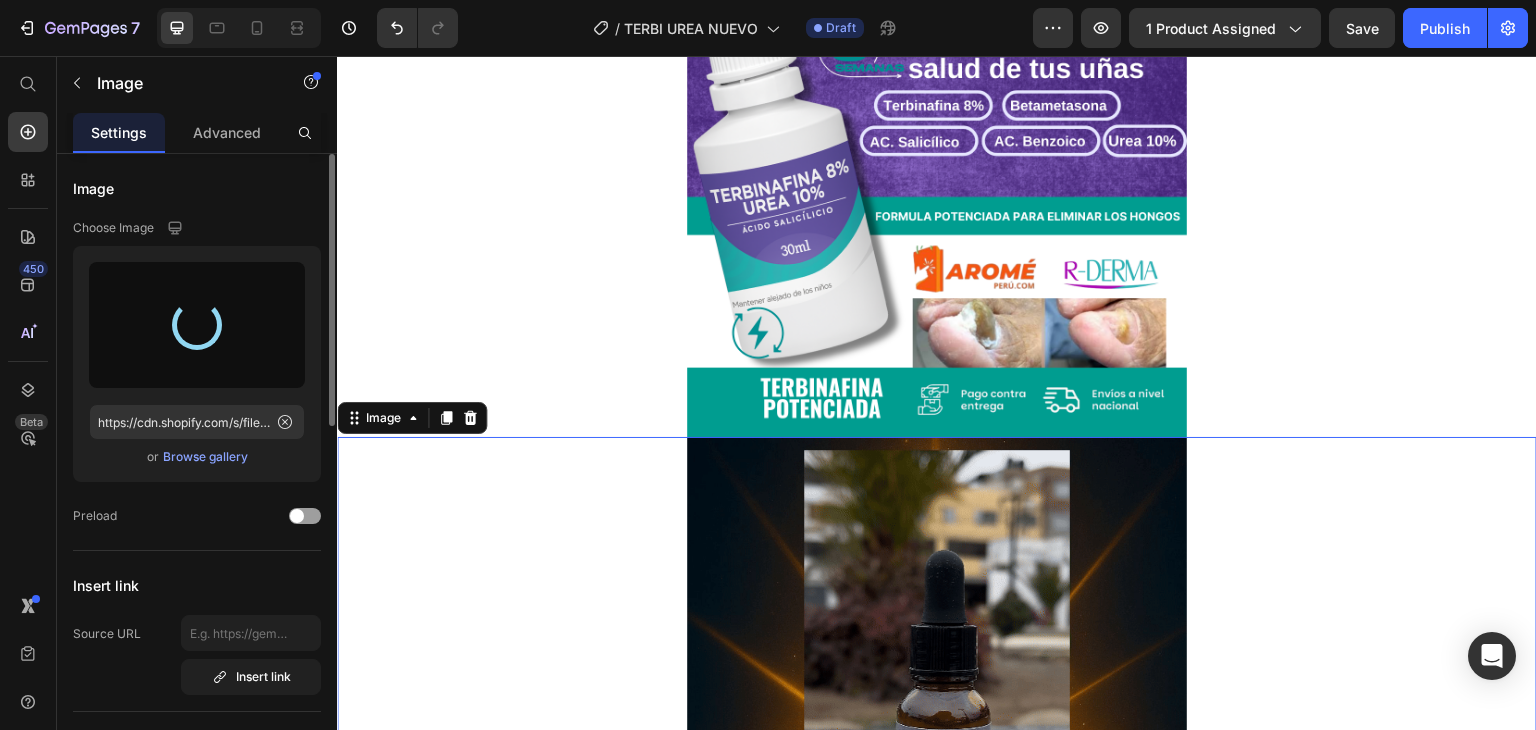 type on "https://cdn.shopify.com/s/files/1/0922/3421/9795/files/gempages_546987398110643442-ef441822-29c7-4516-93c8-de223945a142.gif" 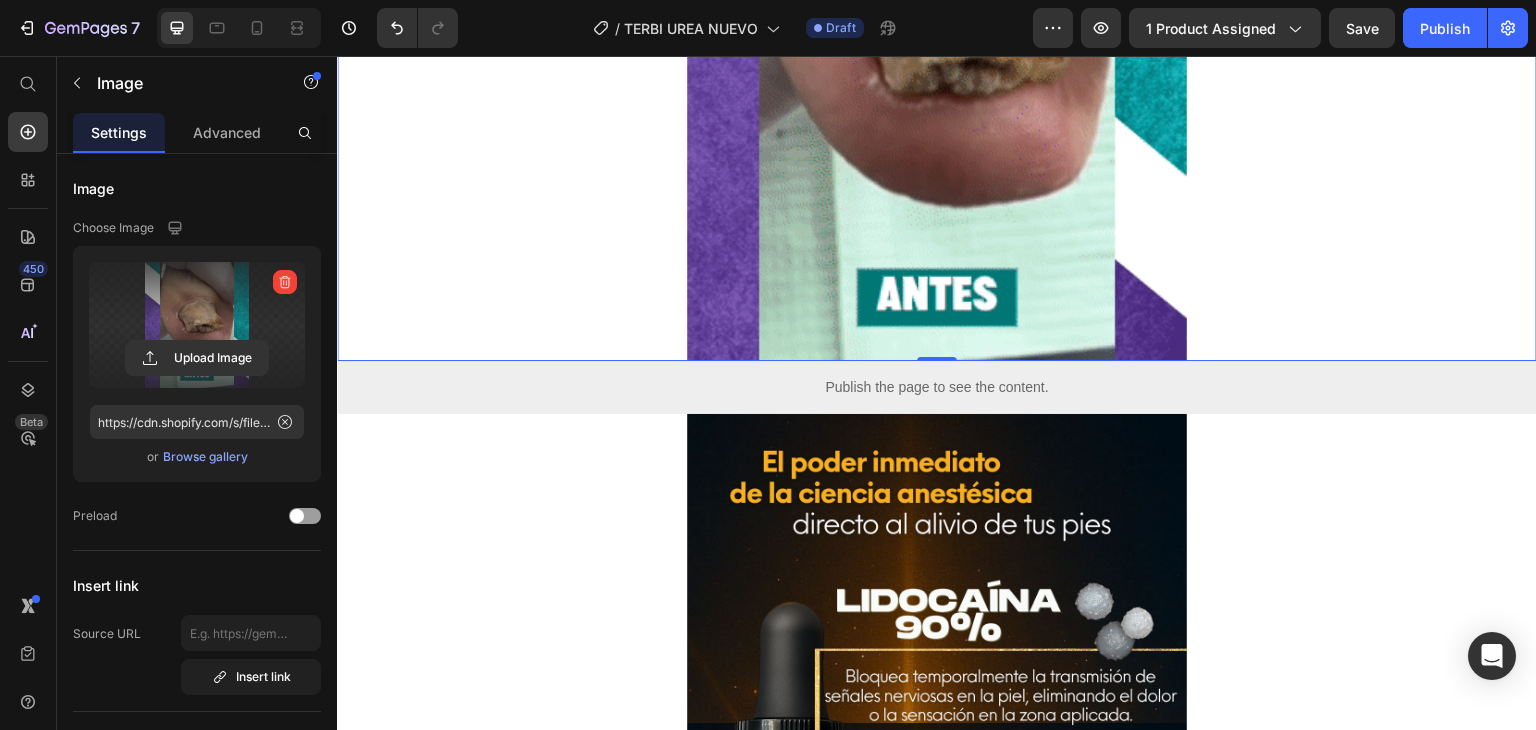 scroll, scrollTop: 1110, scrollLeft: 0, axis: vertical 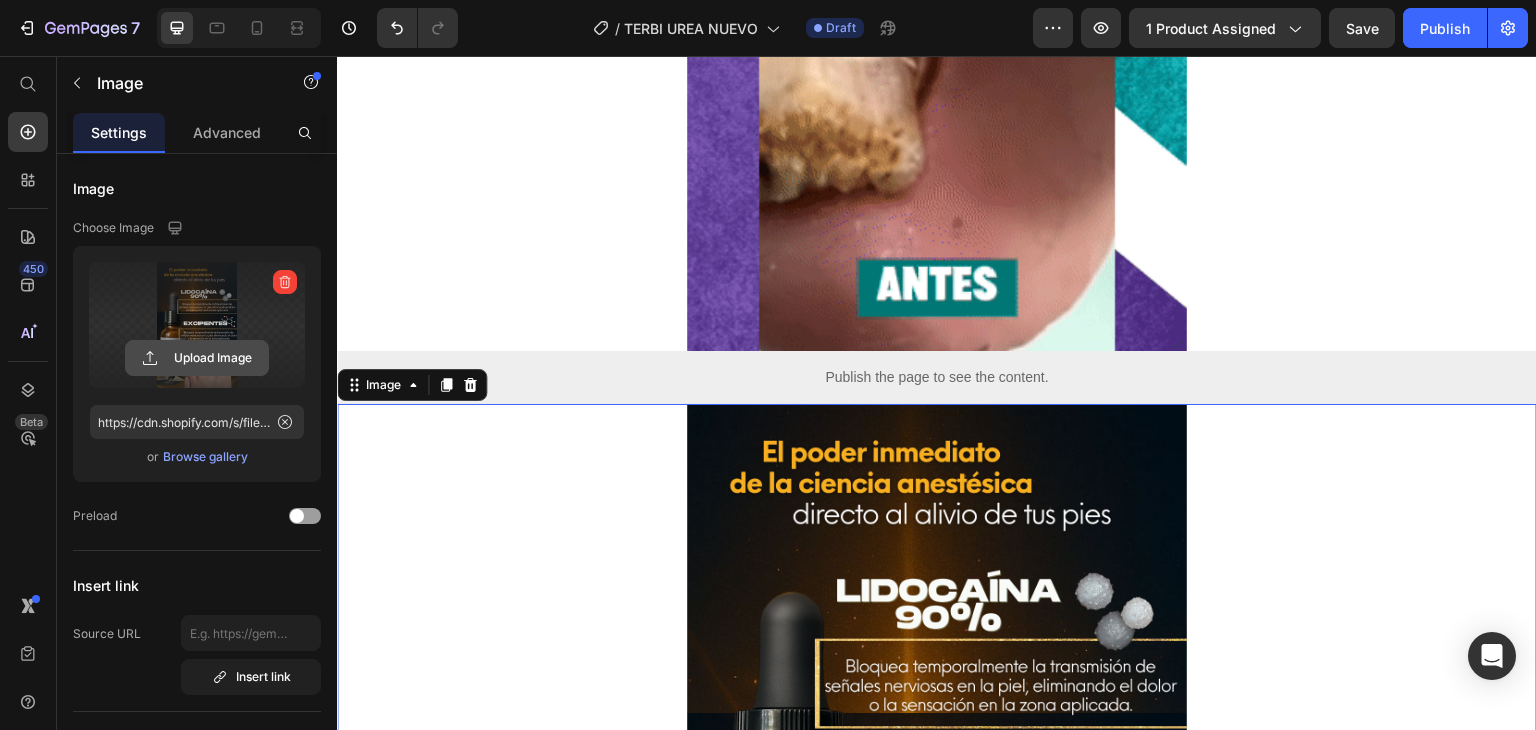 click 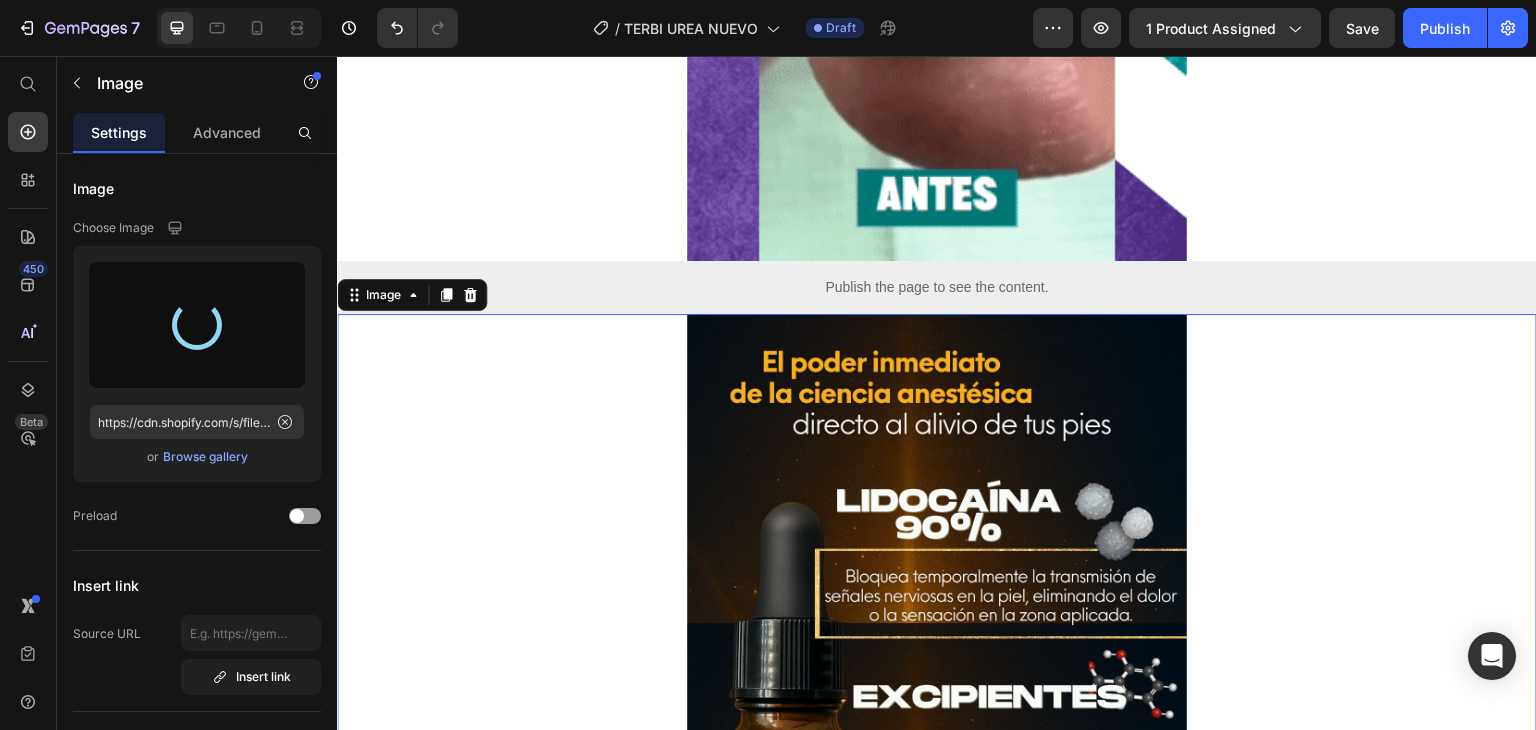 scroll, scrollTop: 1224, scrollLeft: 0, axis: vertical 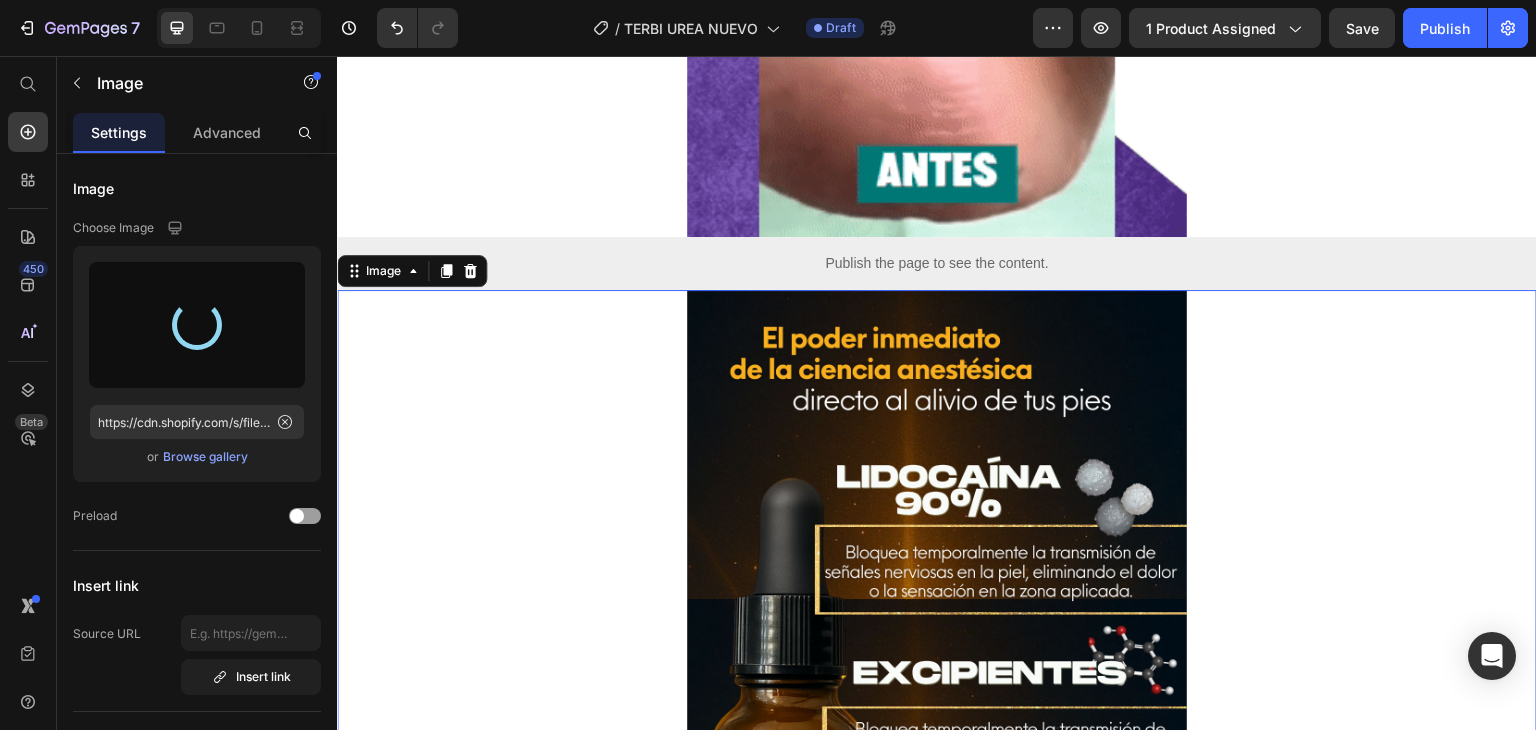 type on "https://cdn.shopify.com/s/files/1/0922/3421/9795/files/gempages_546987398110643442-f082200c-e42a-4e11-bb5b-c68397f13f37.png" 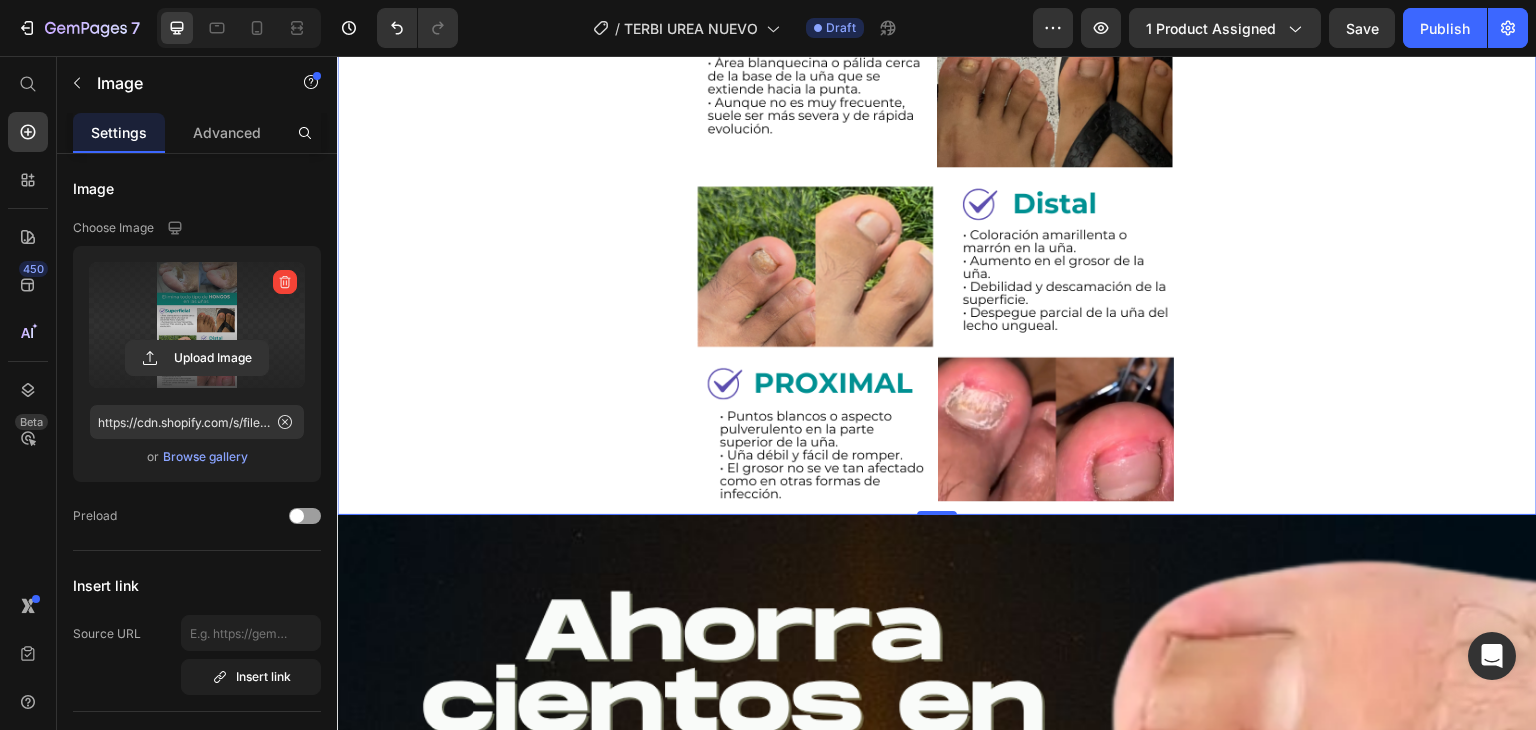 scroll, scrollTop: 1790, scrollLeft: 0, axis: vertical 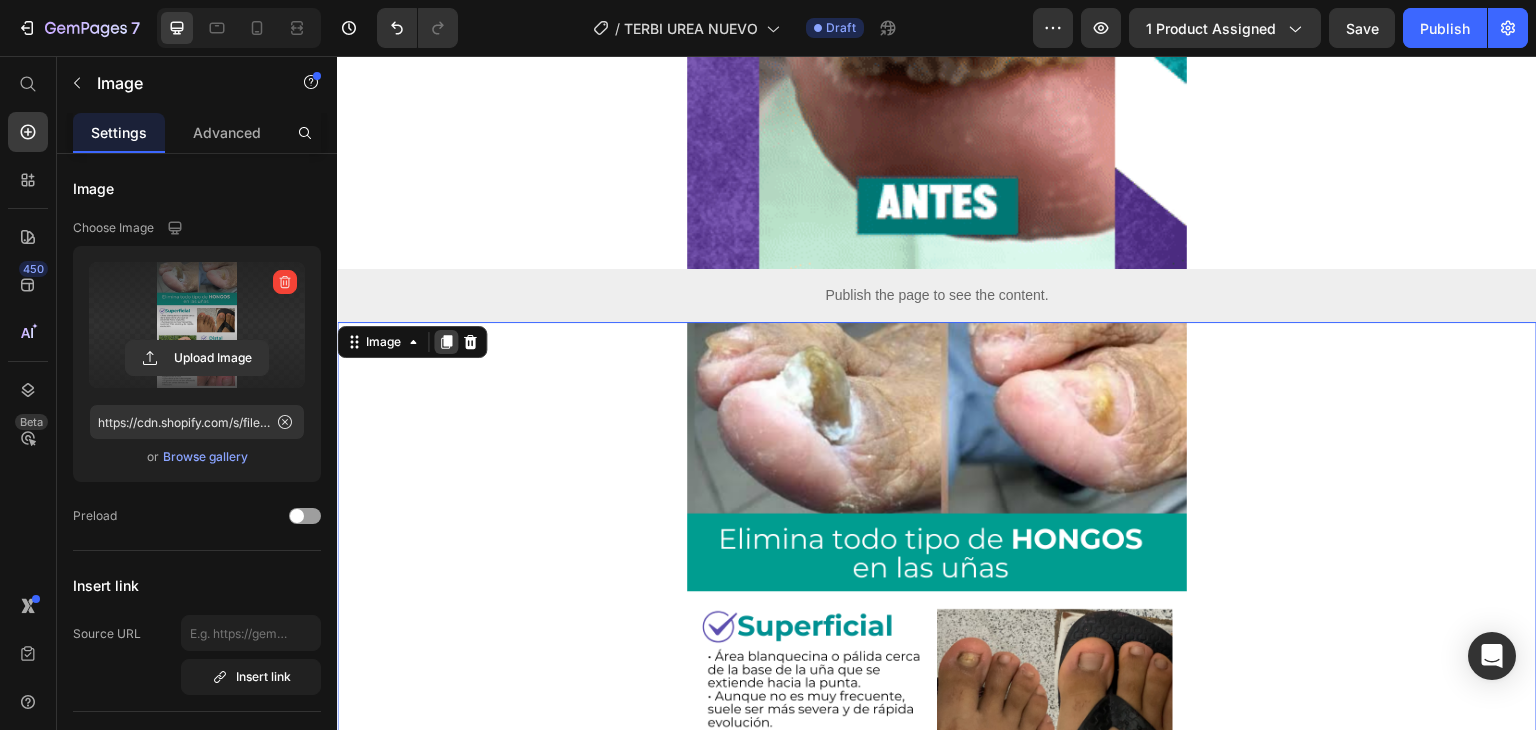 click 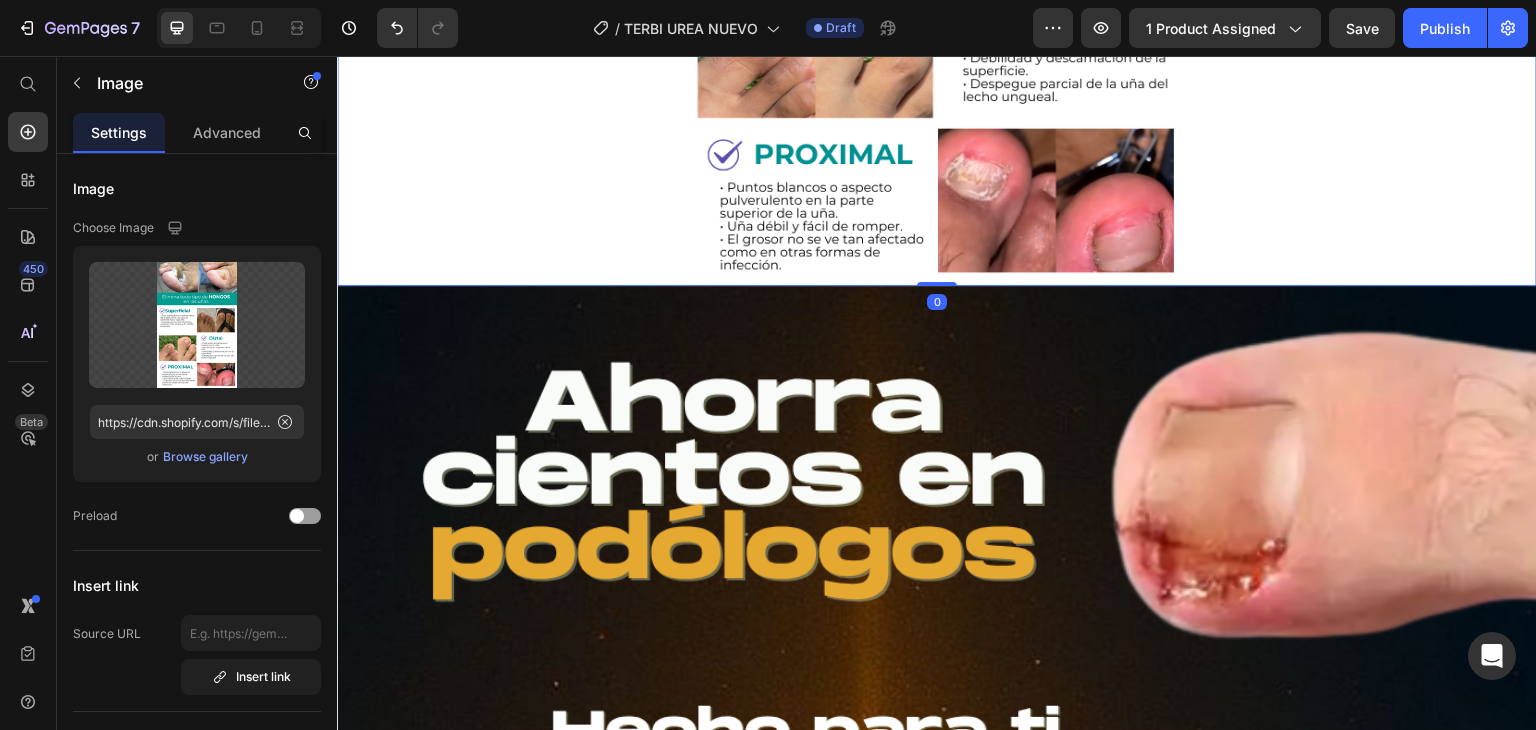 scroll, scrollTop: 2803, scrollLeft: 0, axis: vertical 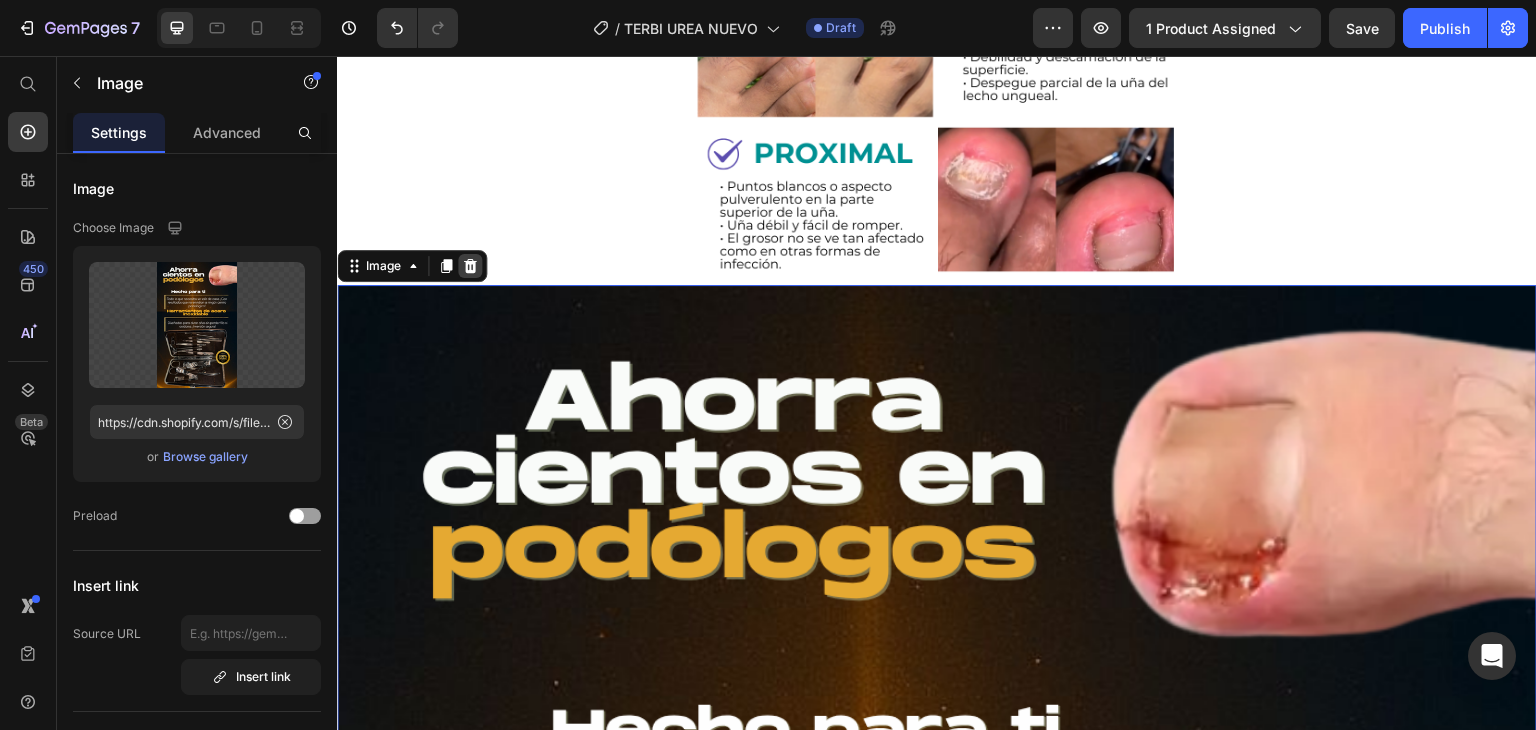 click 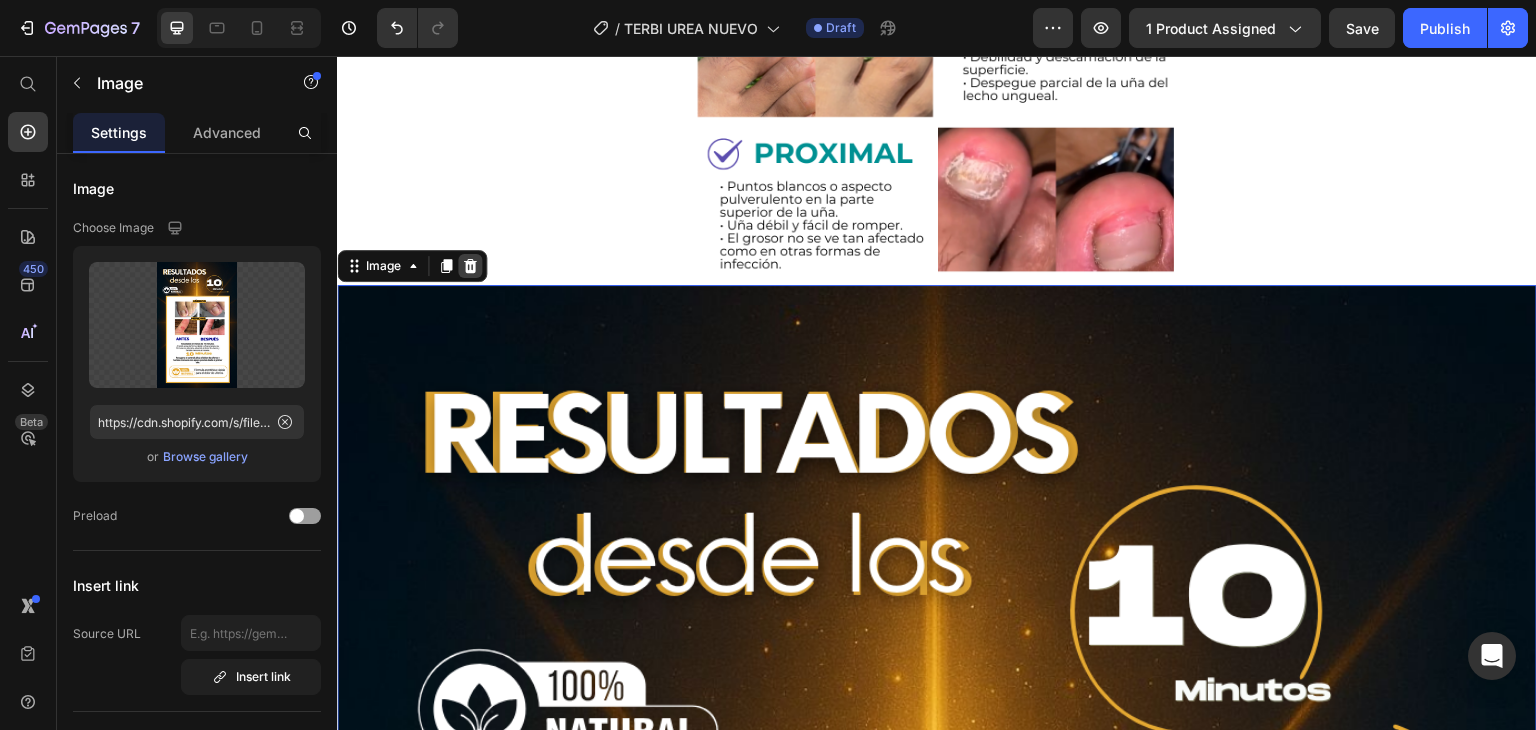 click 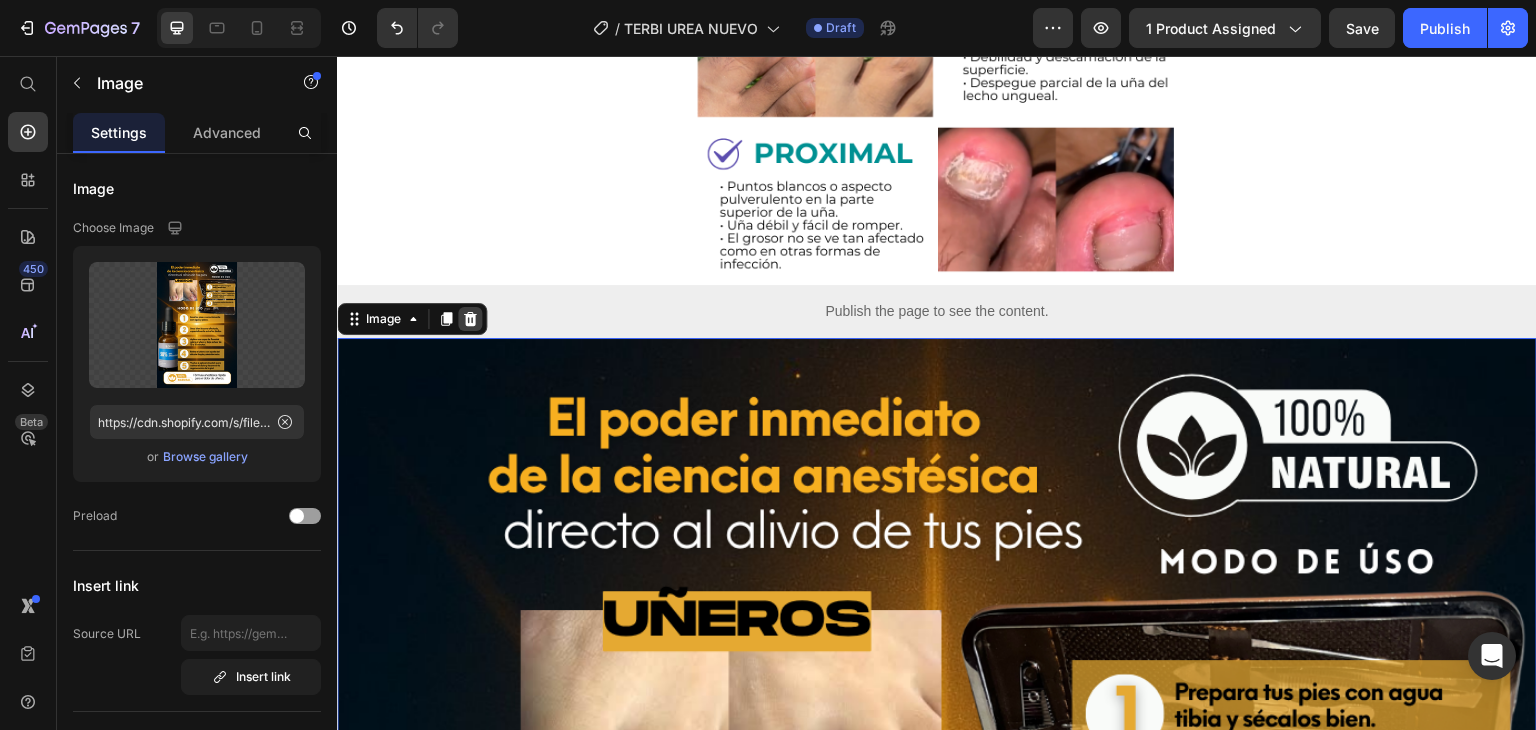 click at bounding box center (470, 319) 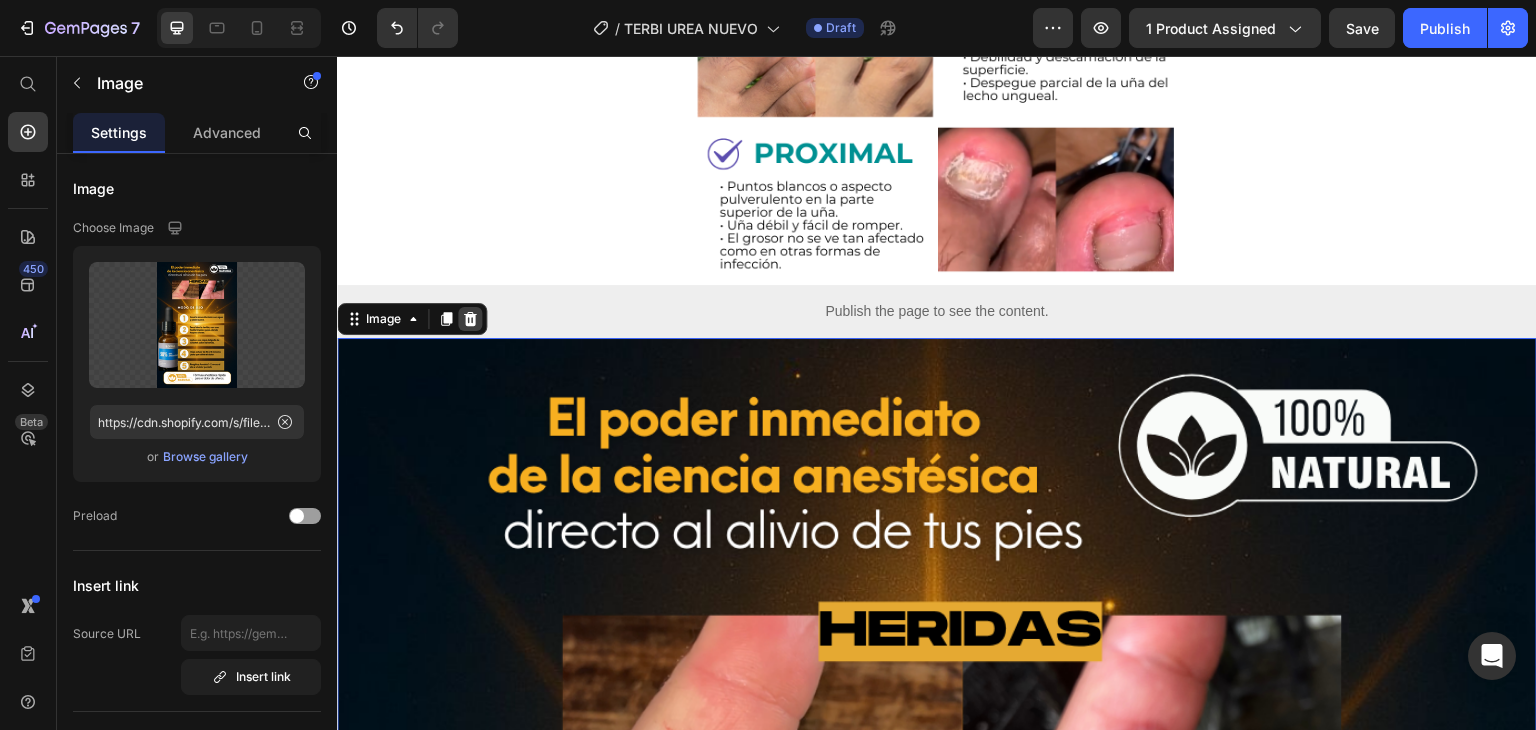 click 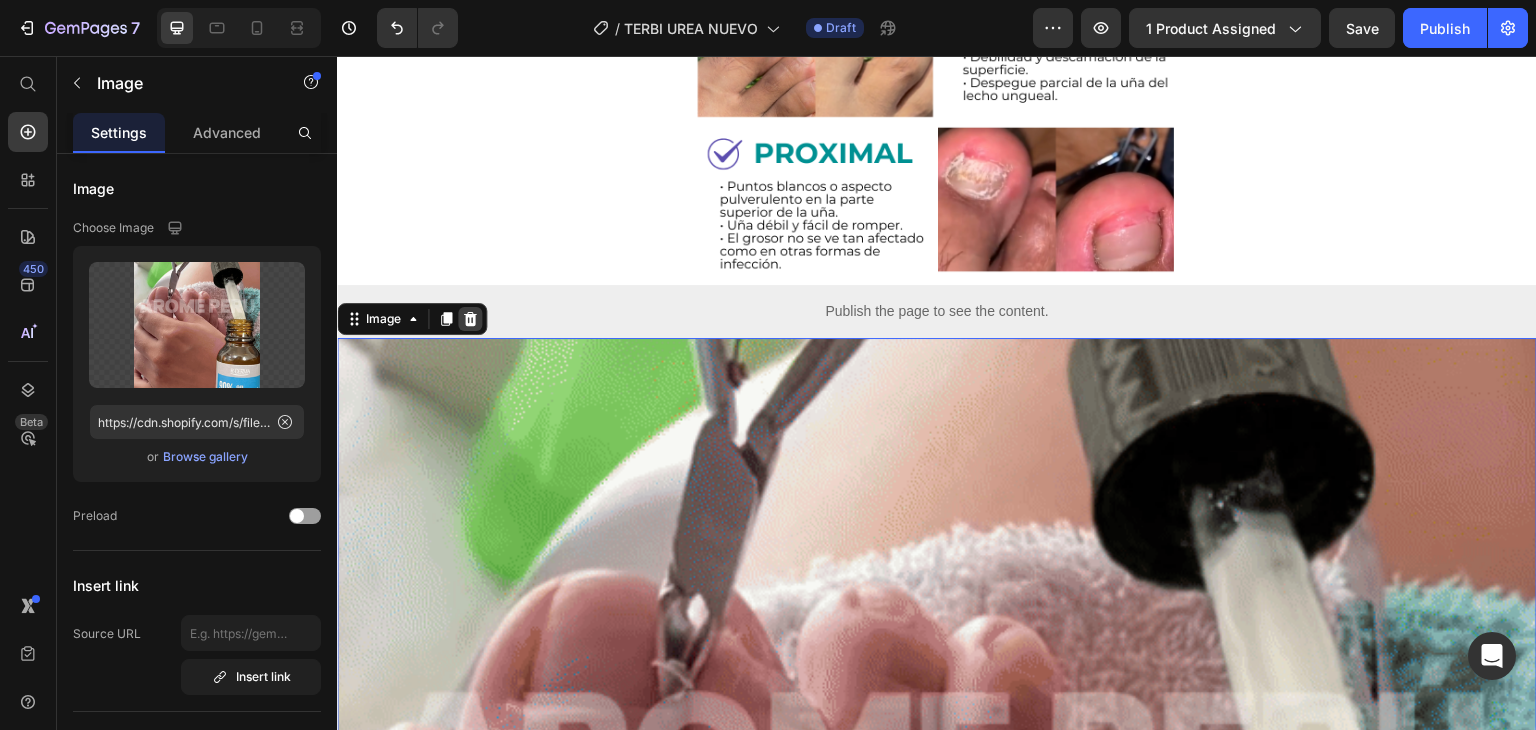 click 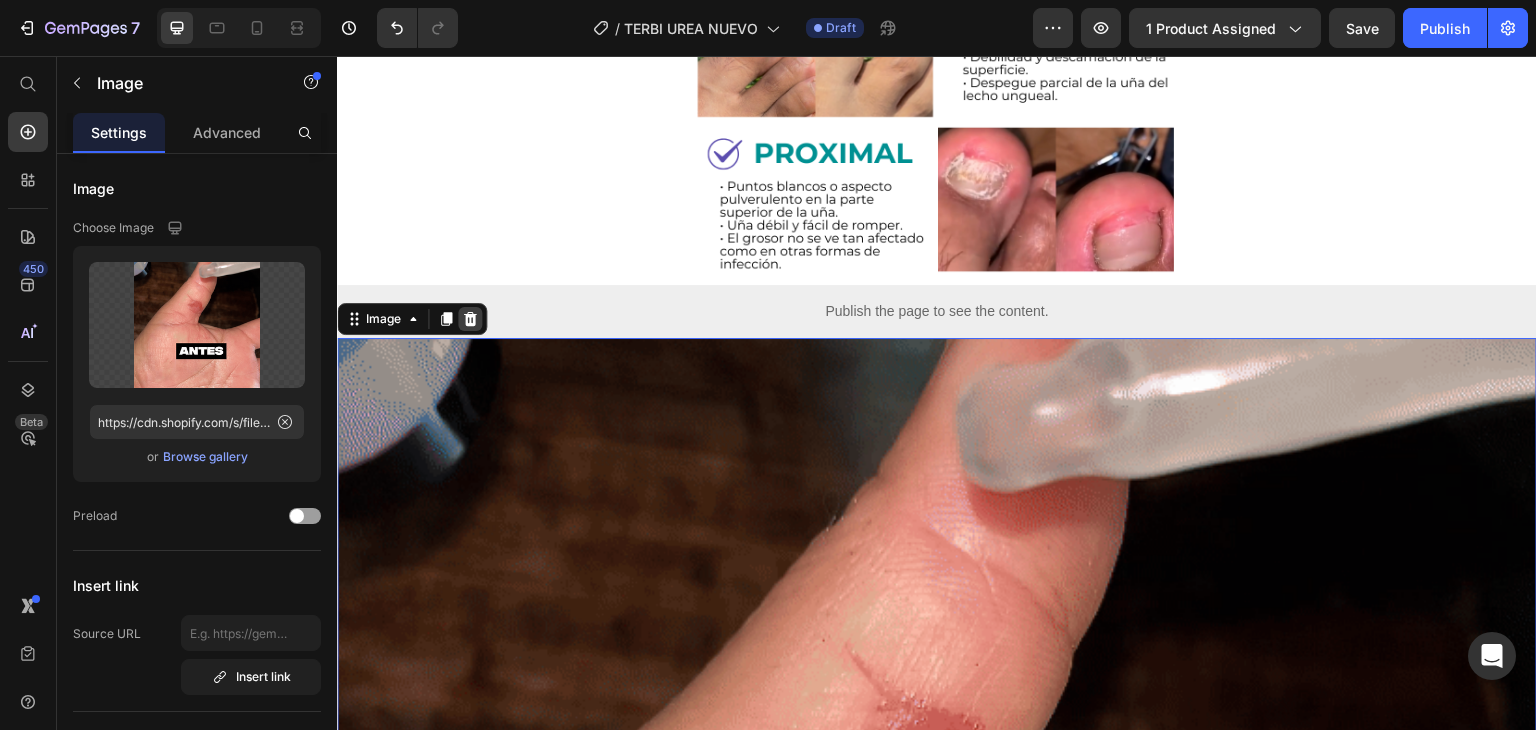 click 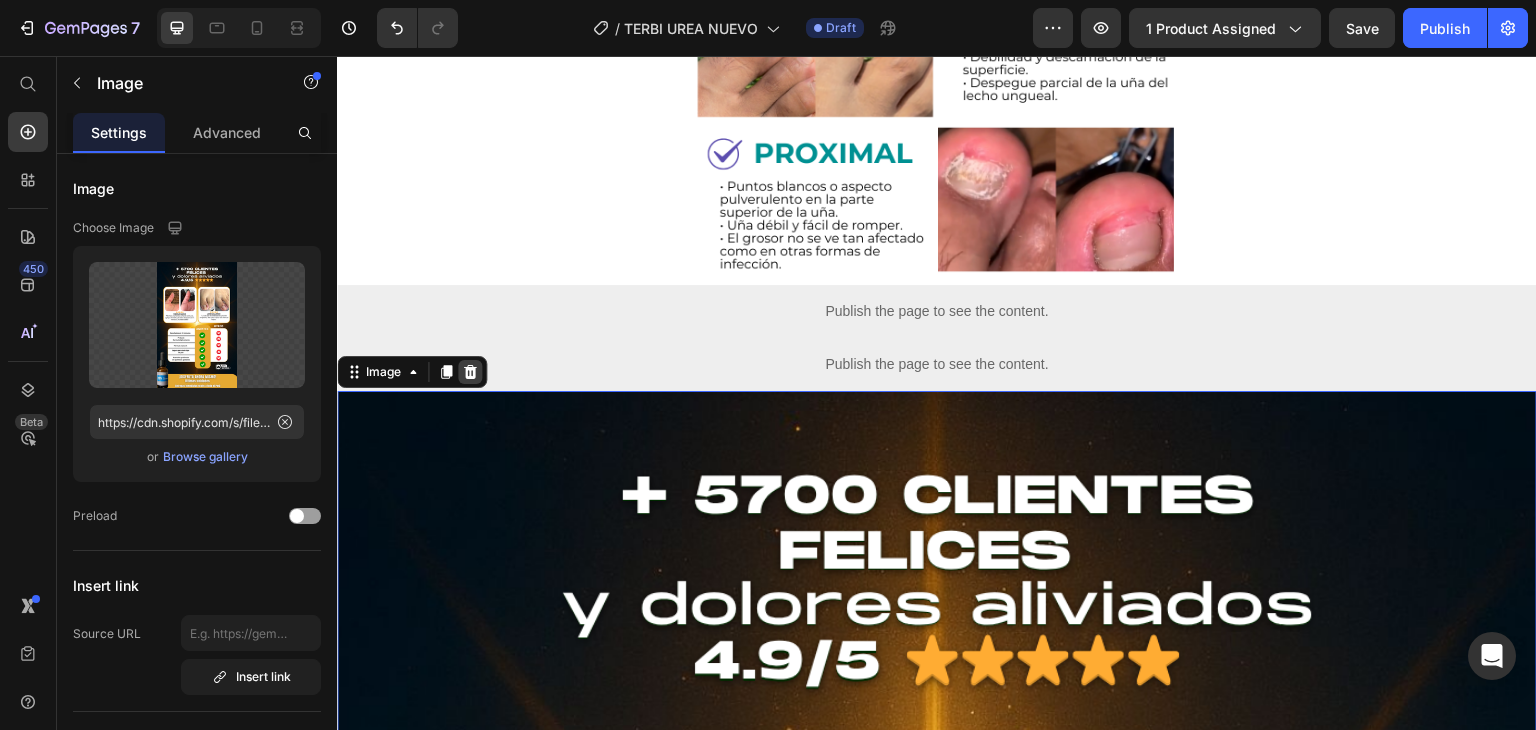 click 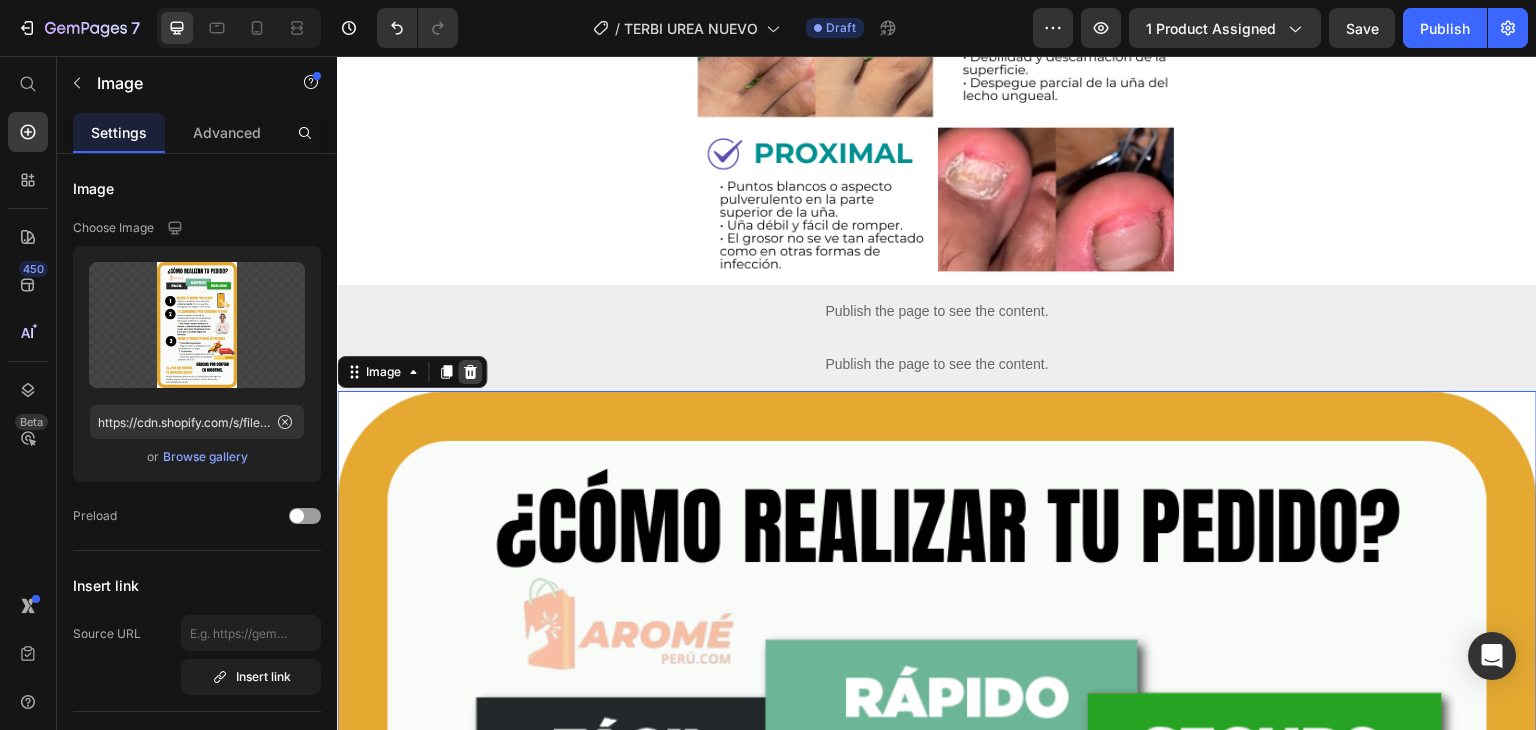 click 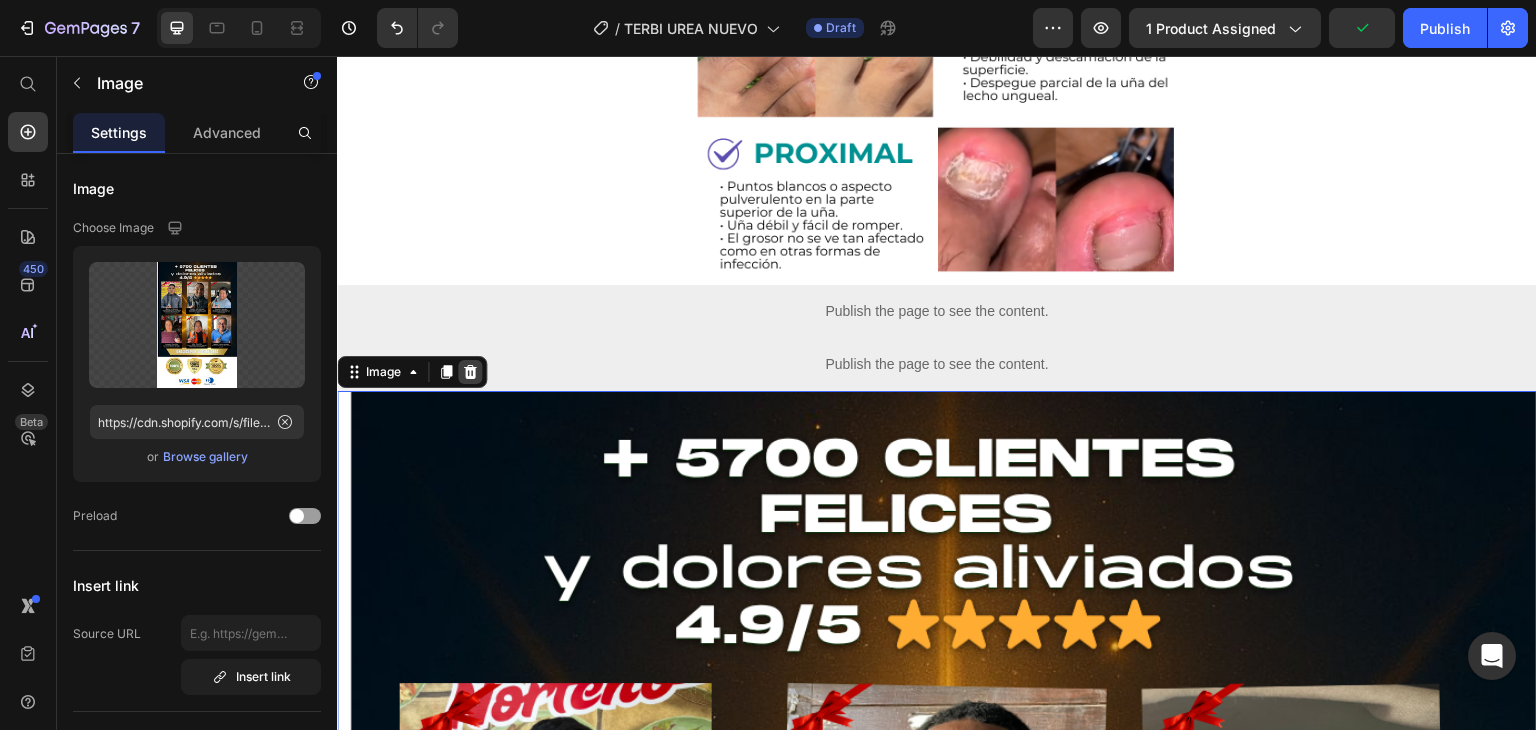 click 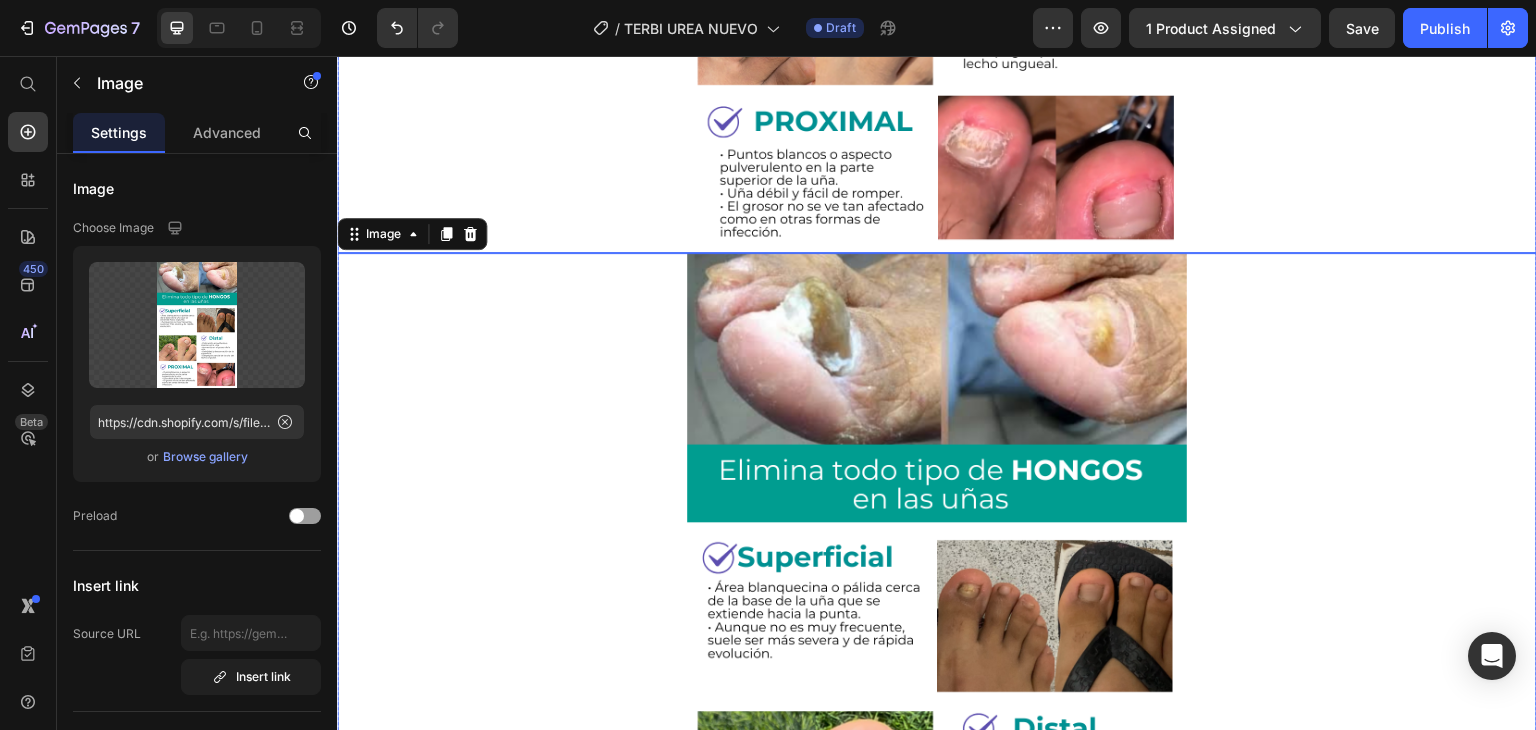 scroll, scrollTop: 2052, scrollLeft: 0, axis: vertical 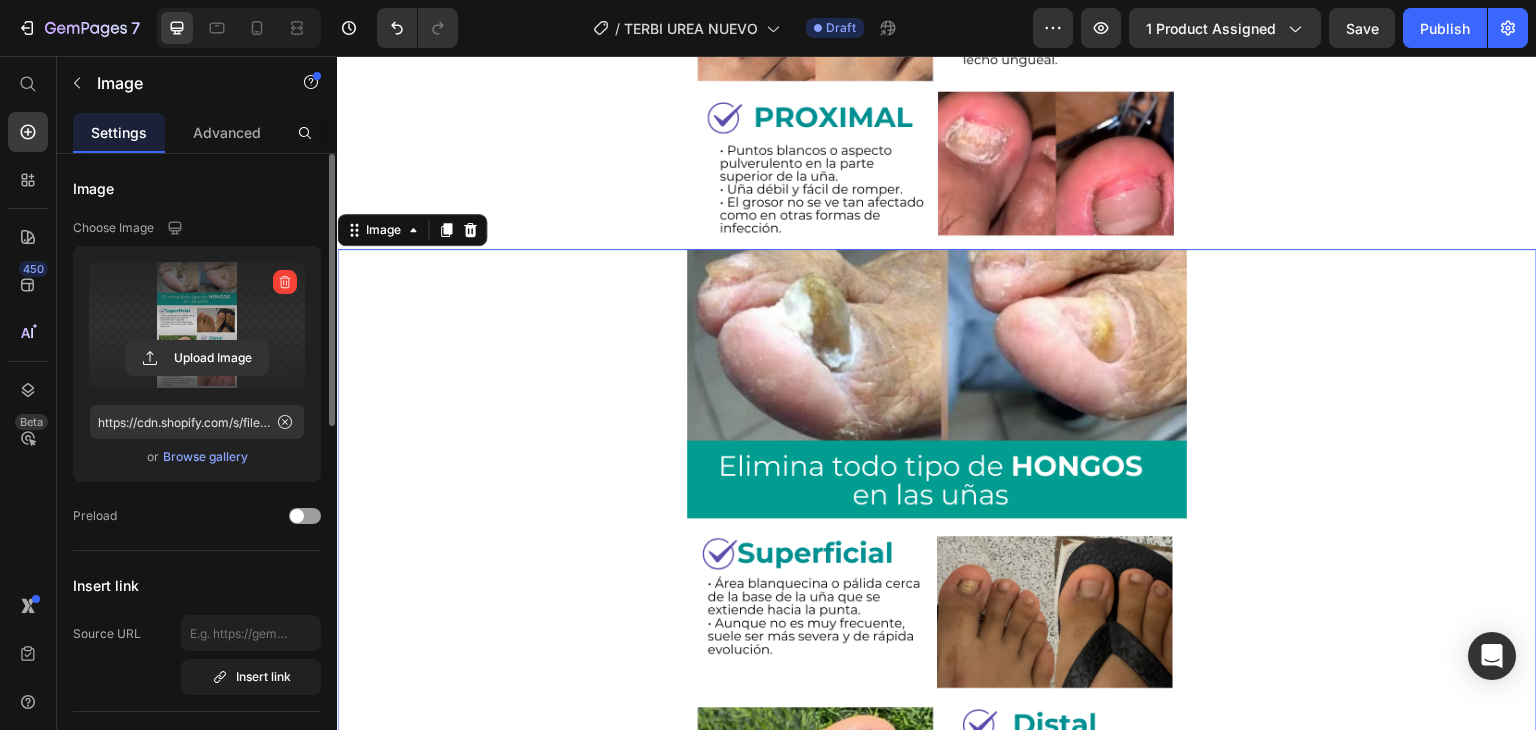 click at bounding box center [197, 325] 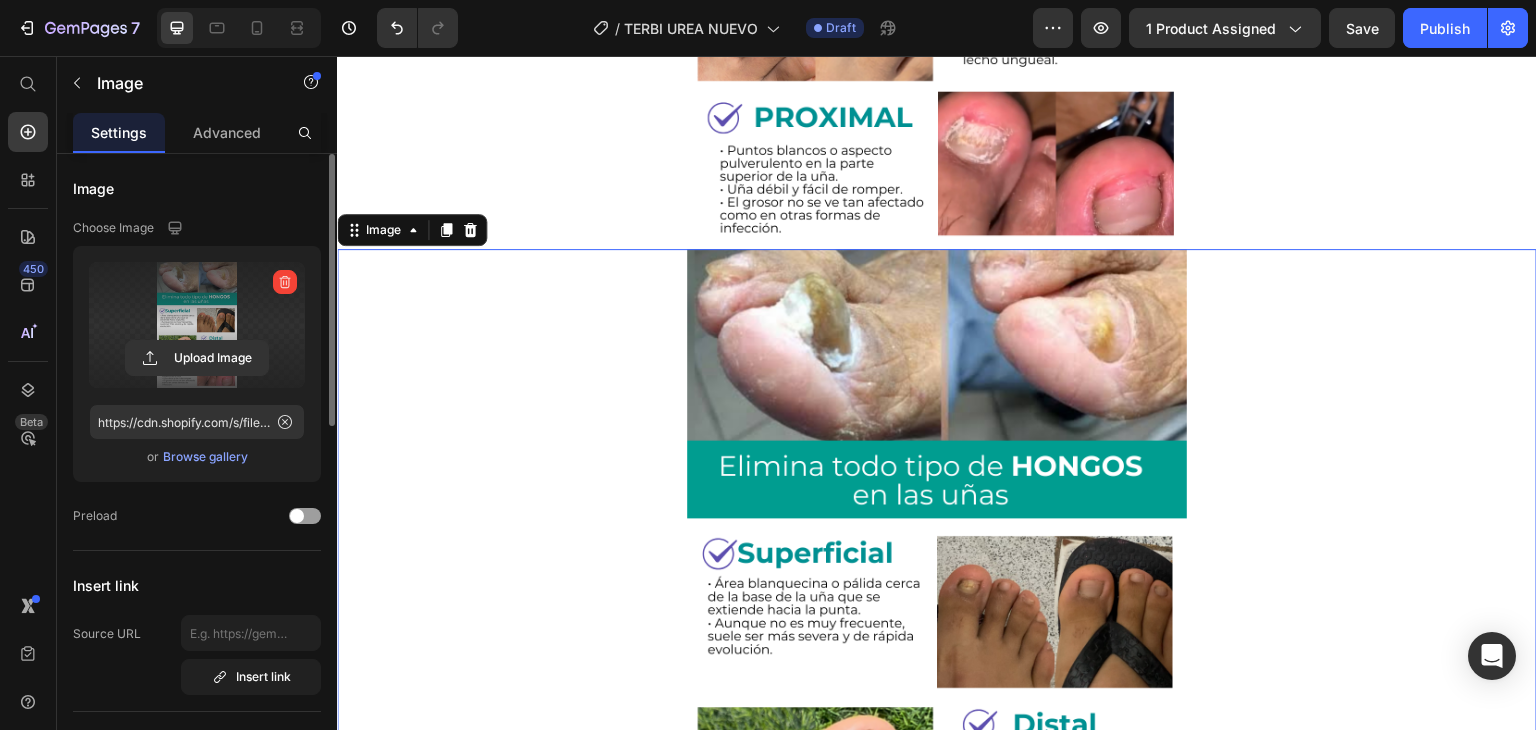 click 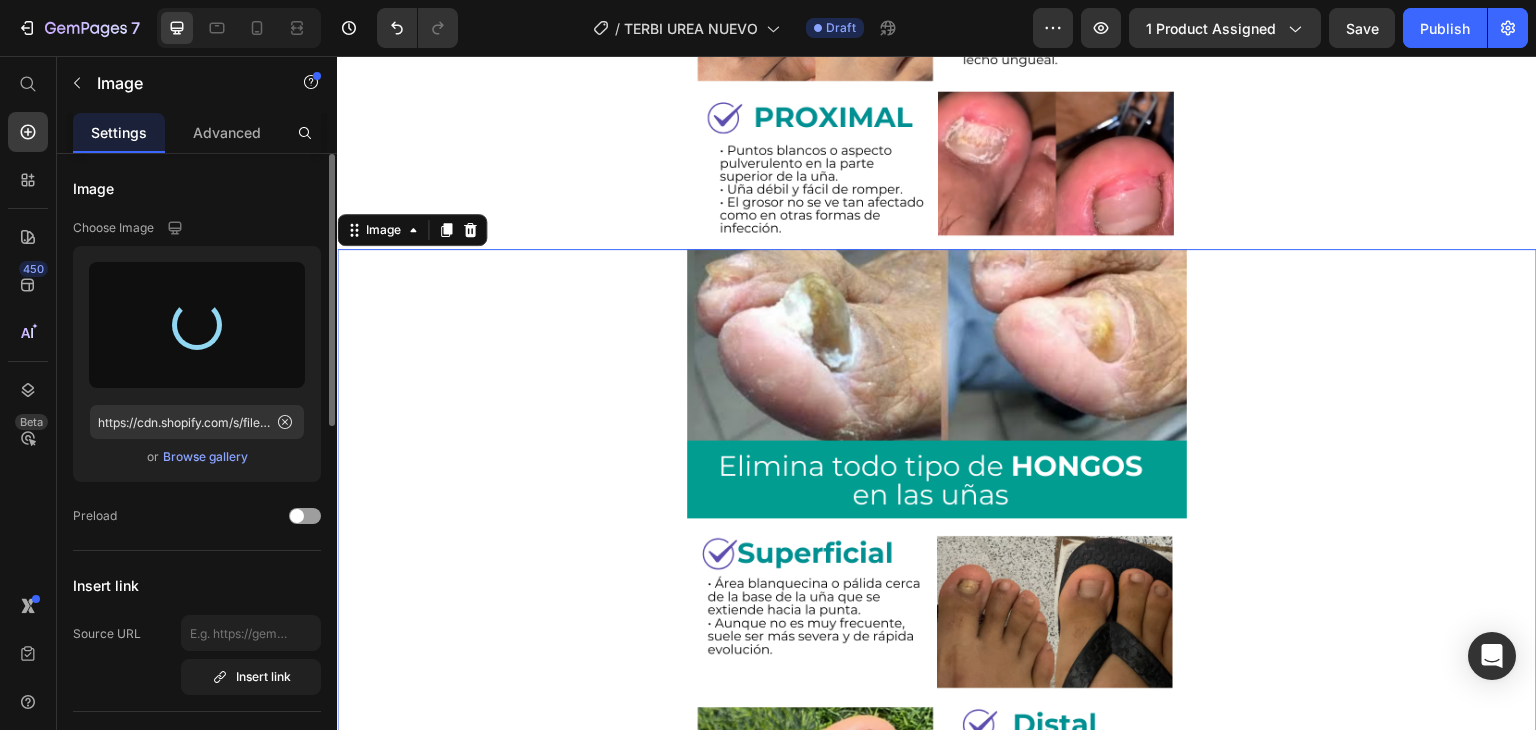 type on "https://cdn.shopify.com/s/files/1/0922/3421/9795/files/gempages_546987398110643442-ea26c78e-7795-4420-9ff2-36280e894736.png" 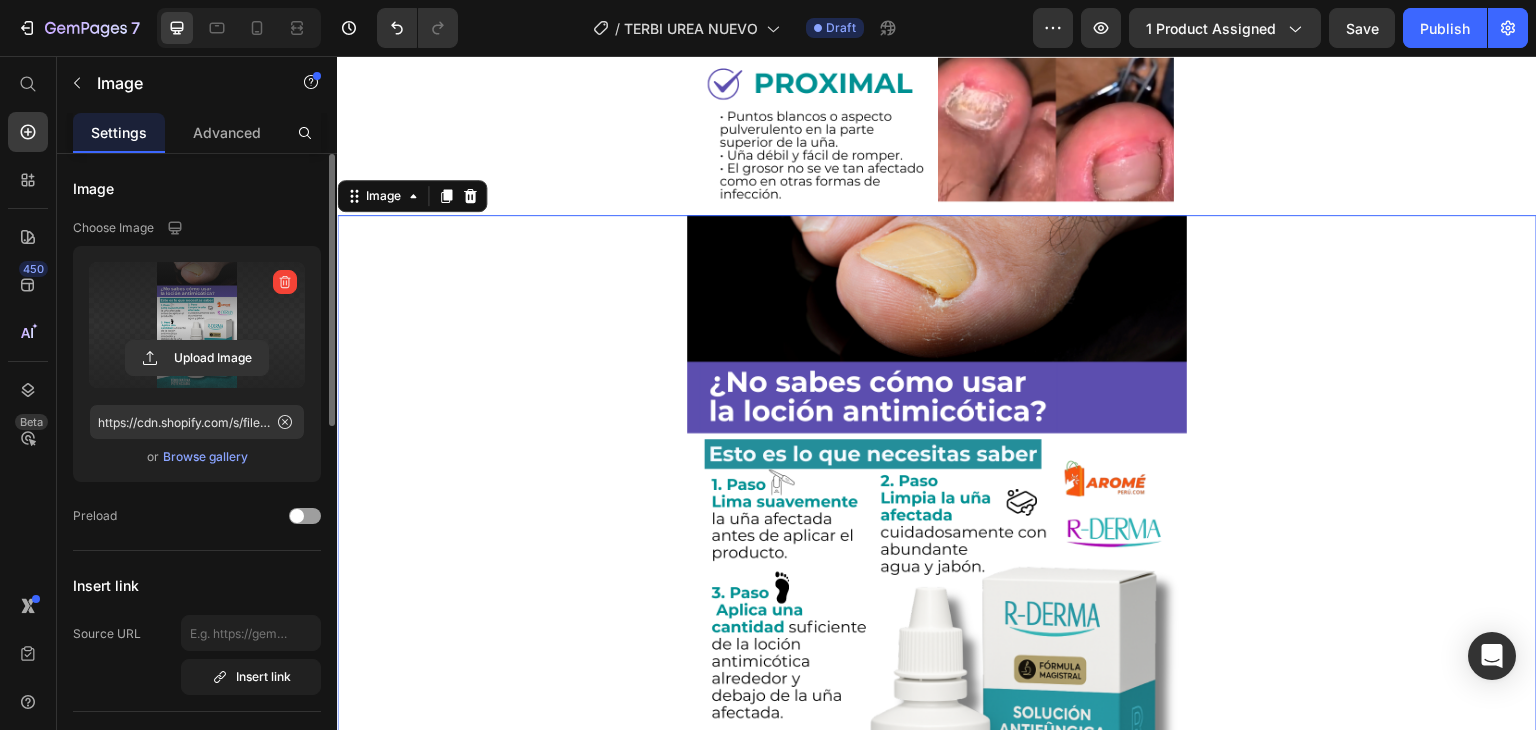 scroll, scrollTop: 2093, scrollLeft: 0, axis: vertical 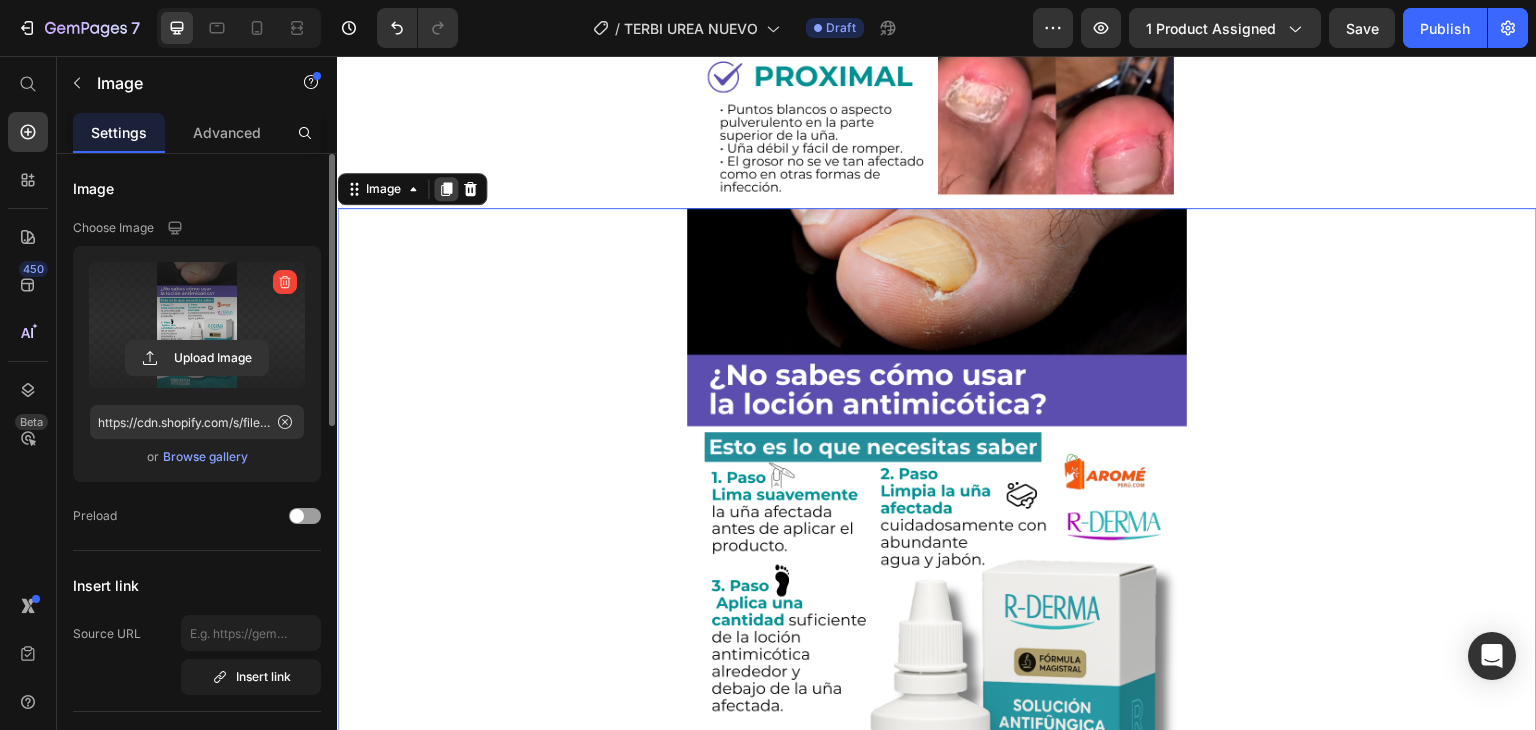 click at bounding box center (446, 189) 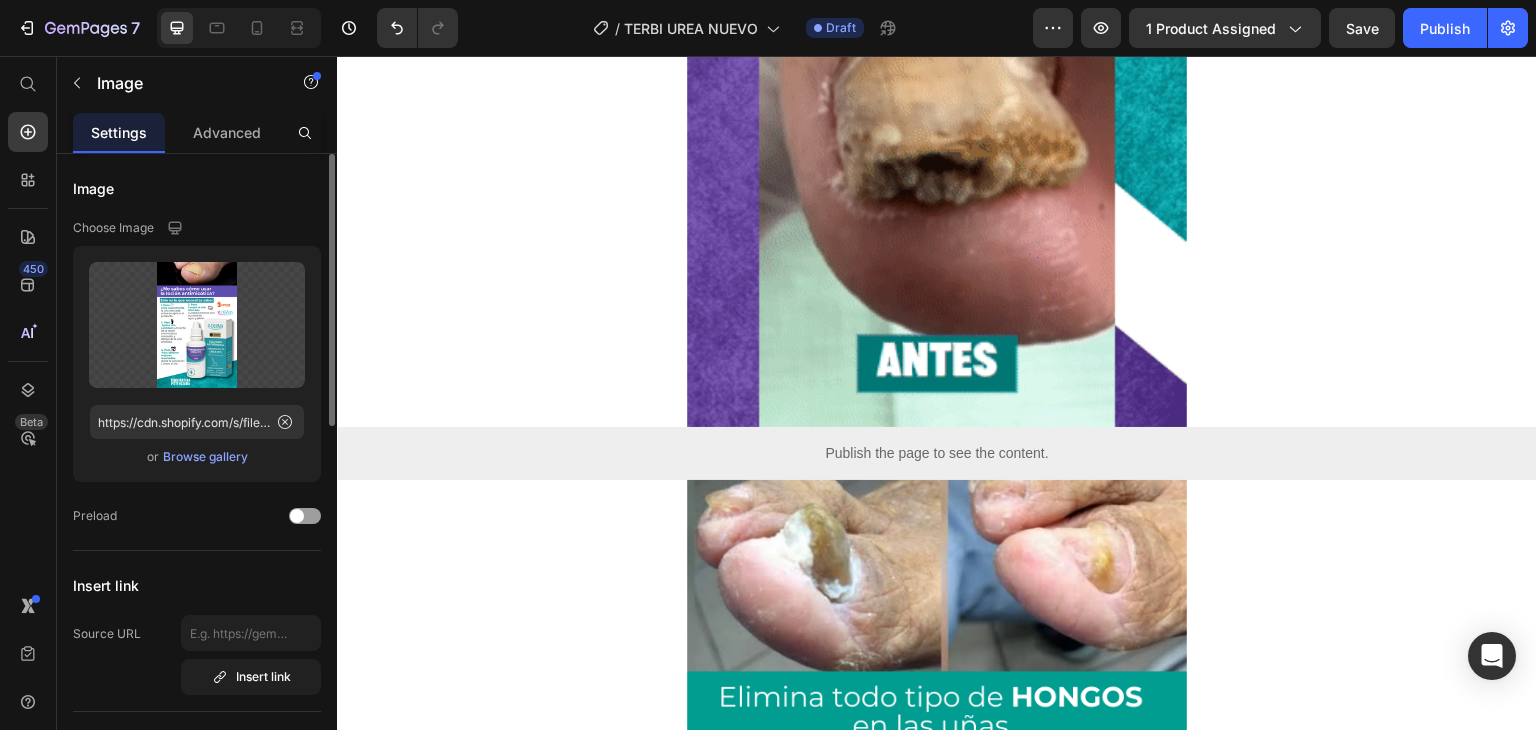 scroll, scrollTop: 1053, scrollLeft: 0, axis: vertical 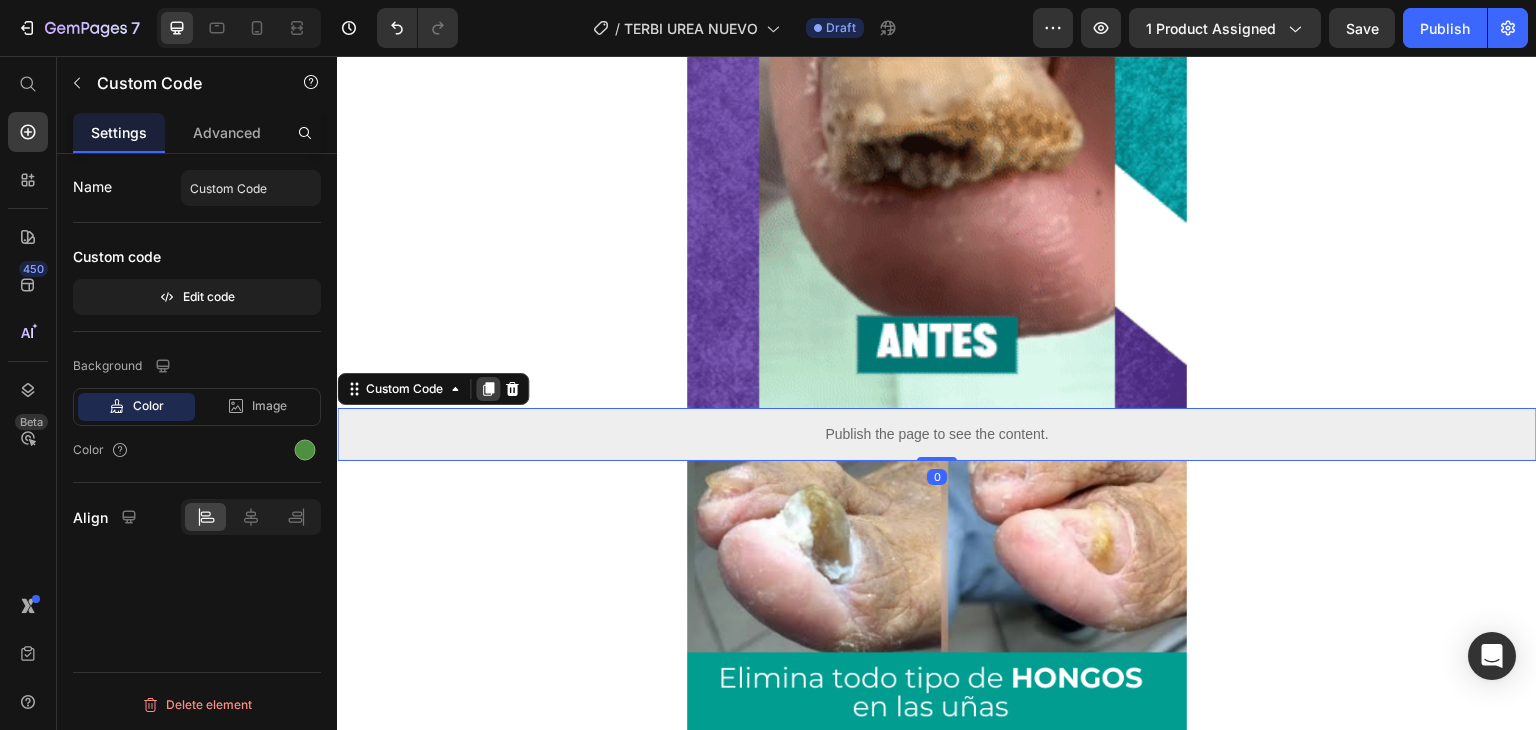 click 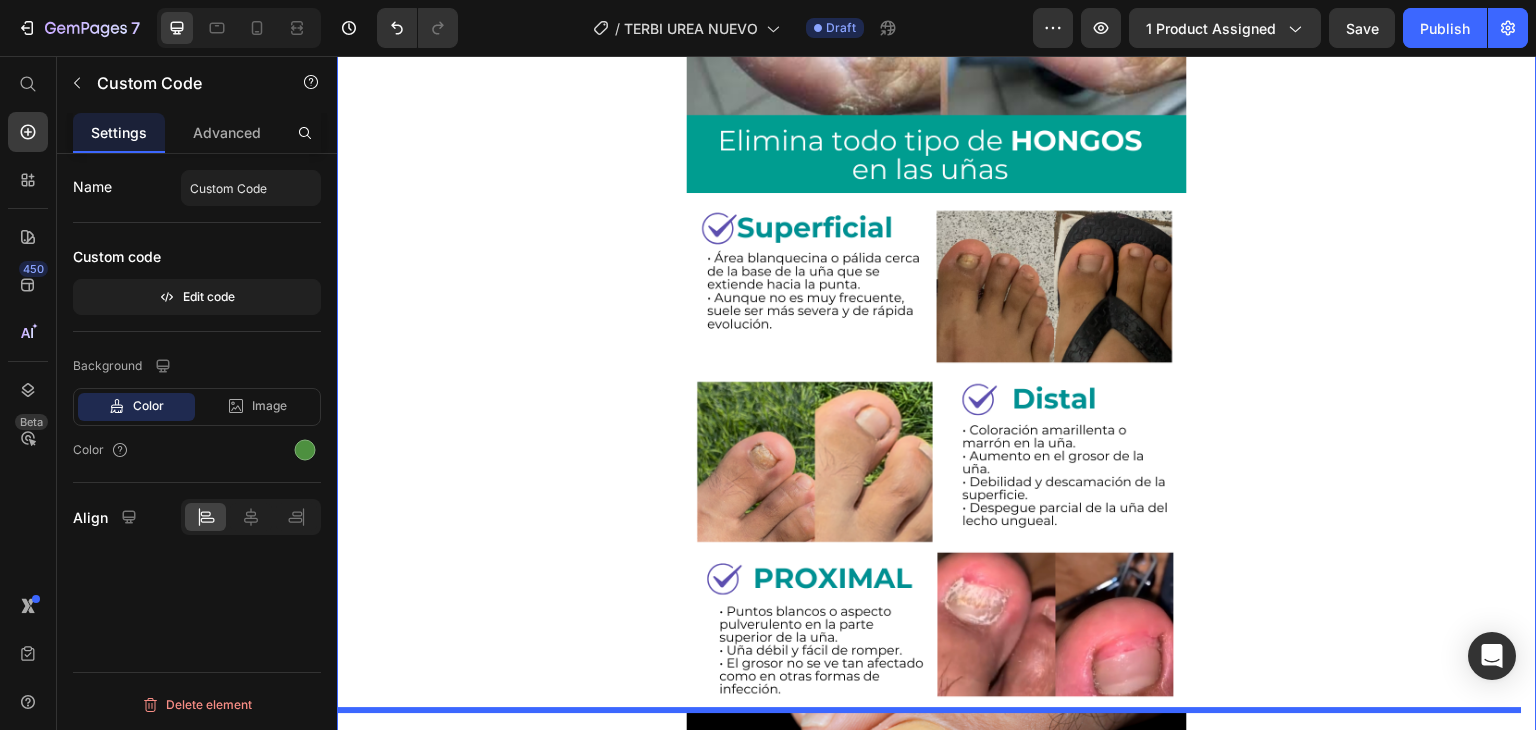 scroll, scrollTop: 2021, scrollLeft: 0, axis: vertical 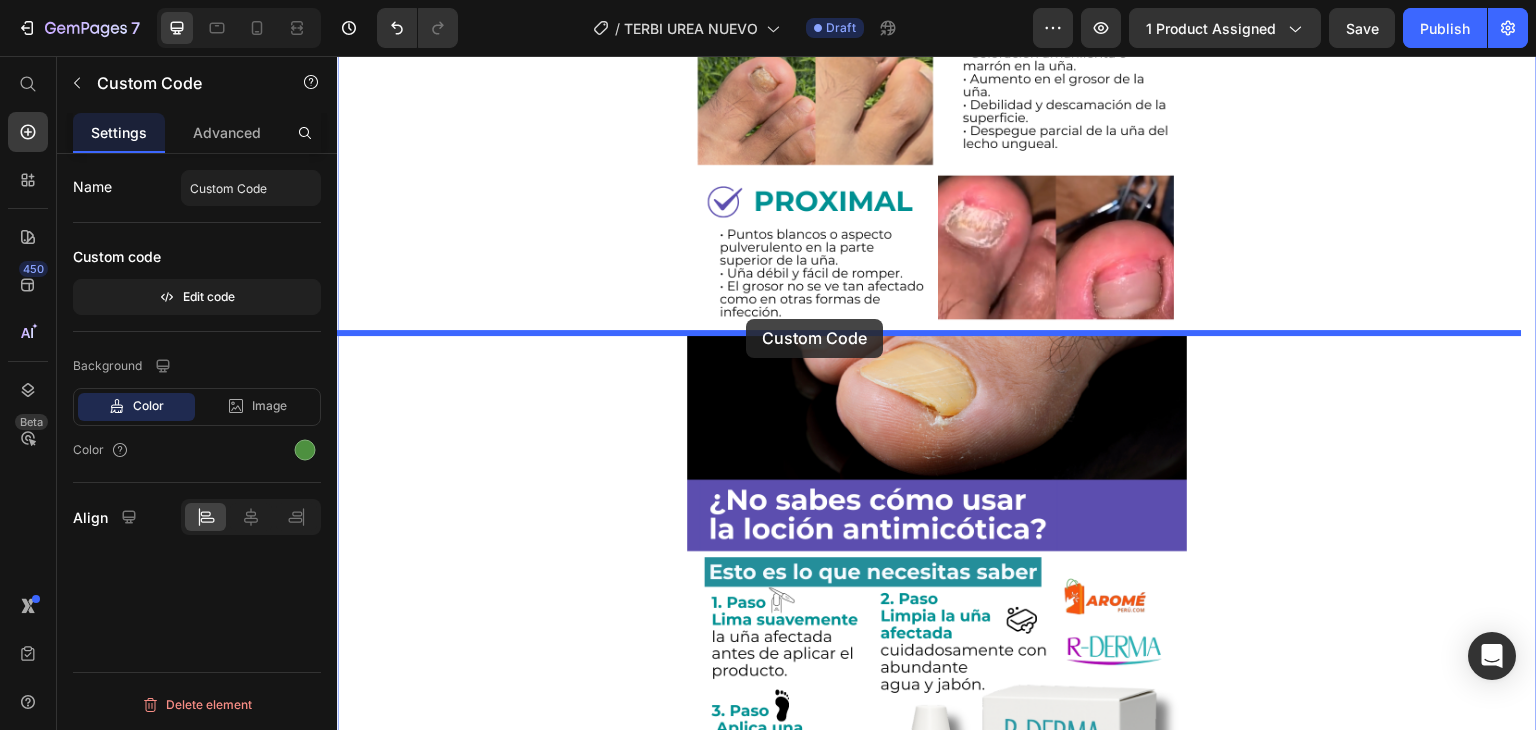 drag, startPoint x: 721, startPoint y: 484, endPoint x: 747, endPoint y: 322, distance: 164.07315 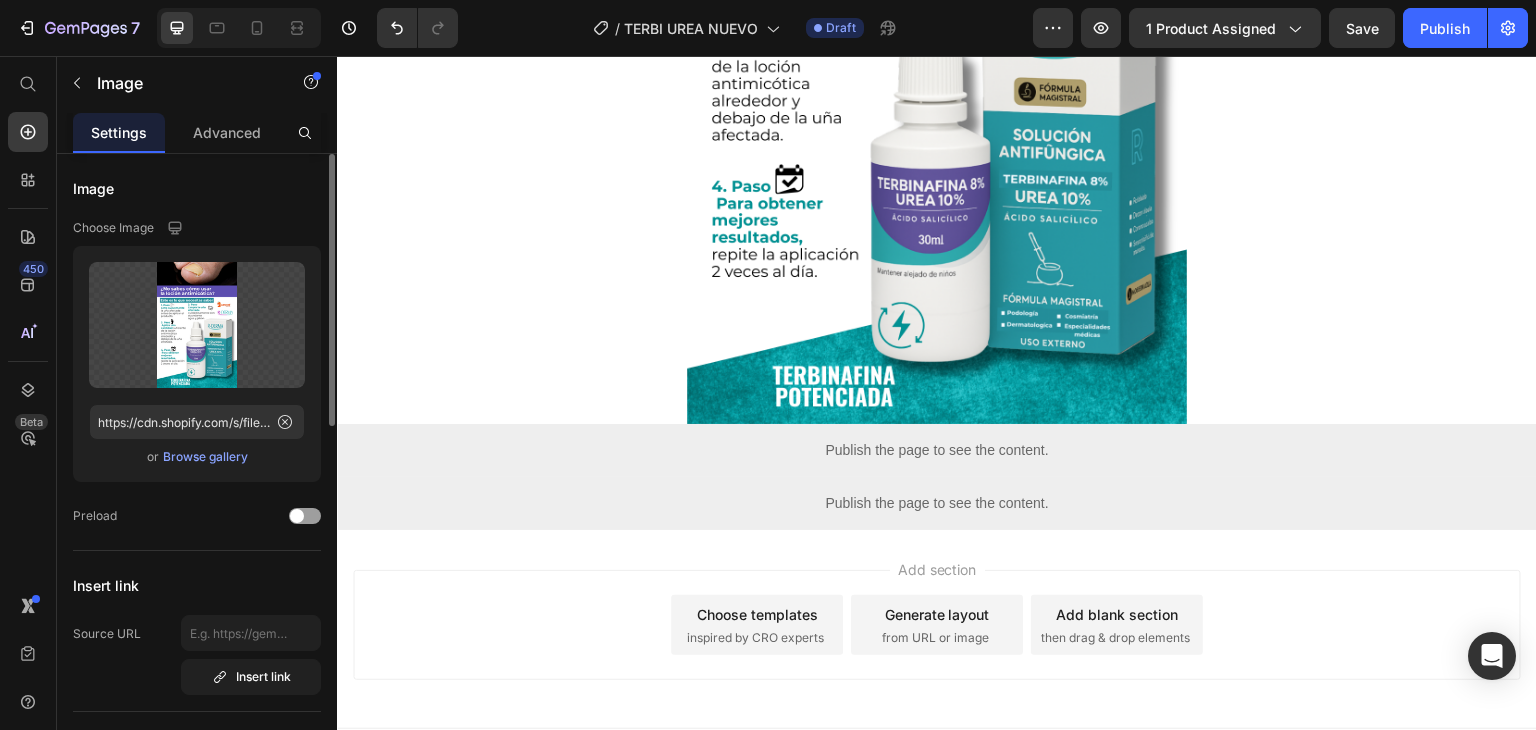scroll, scrollTop: 3507, scrollLeft: 0, axis: vertical 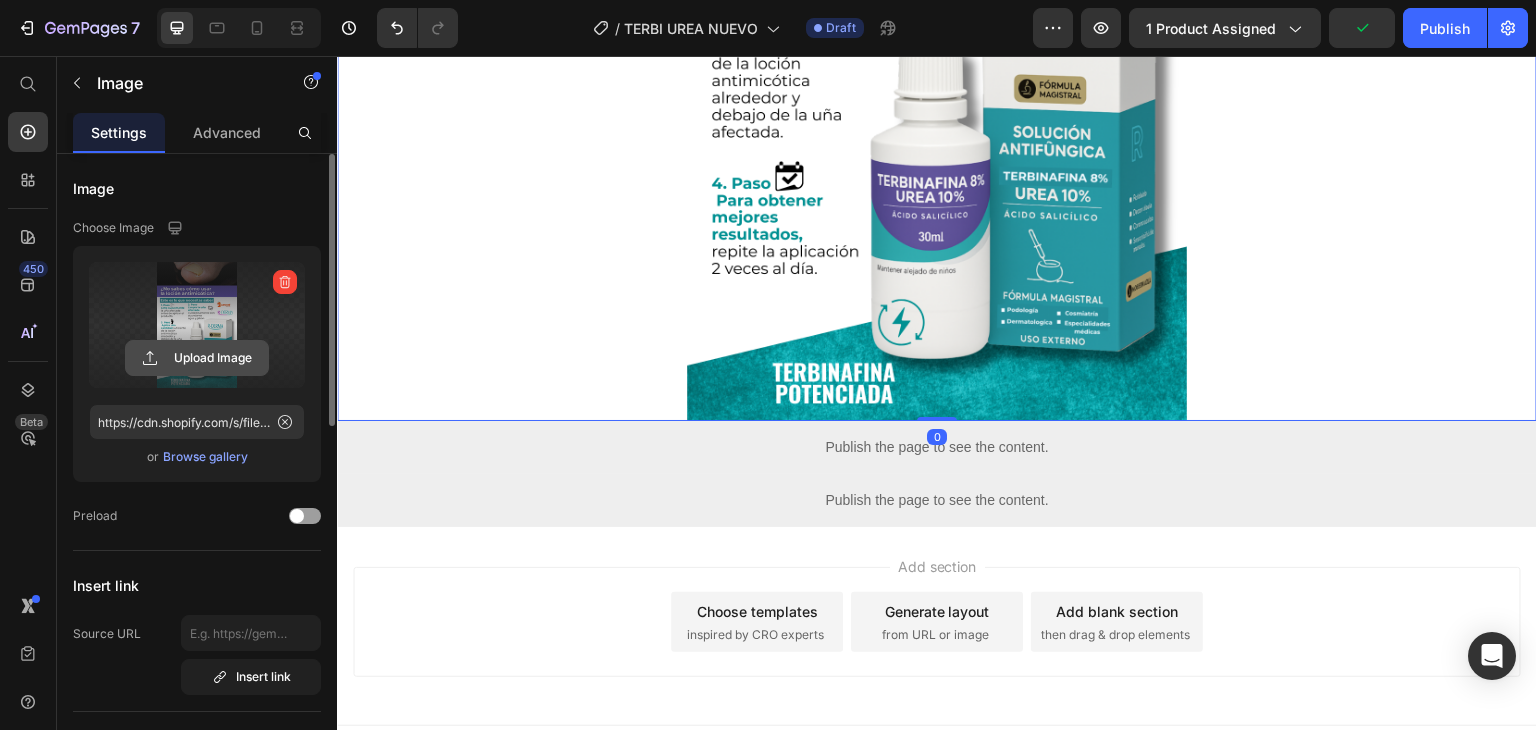 click 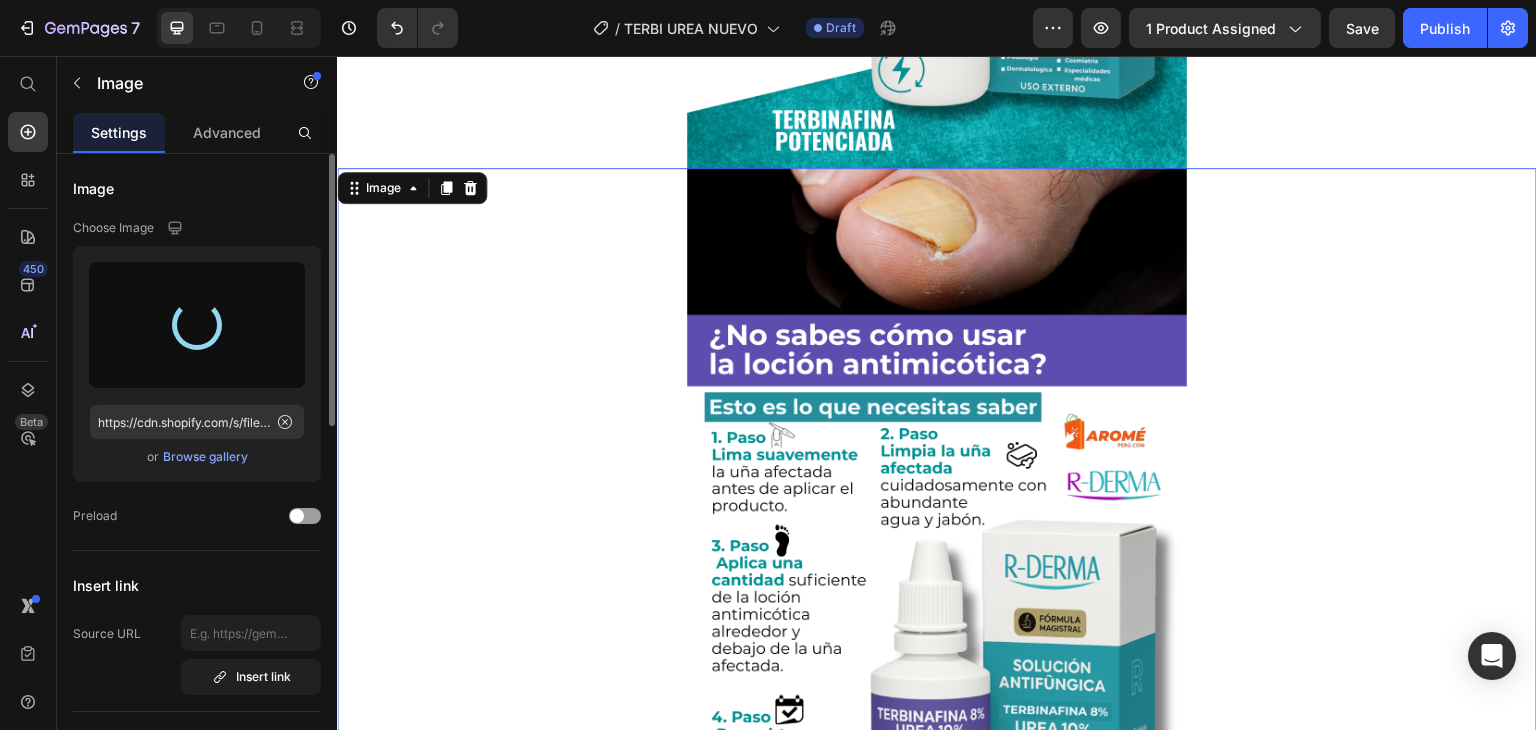 scroll, scrollTop: 2967, scrollLeft: 0, axis: vertical 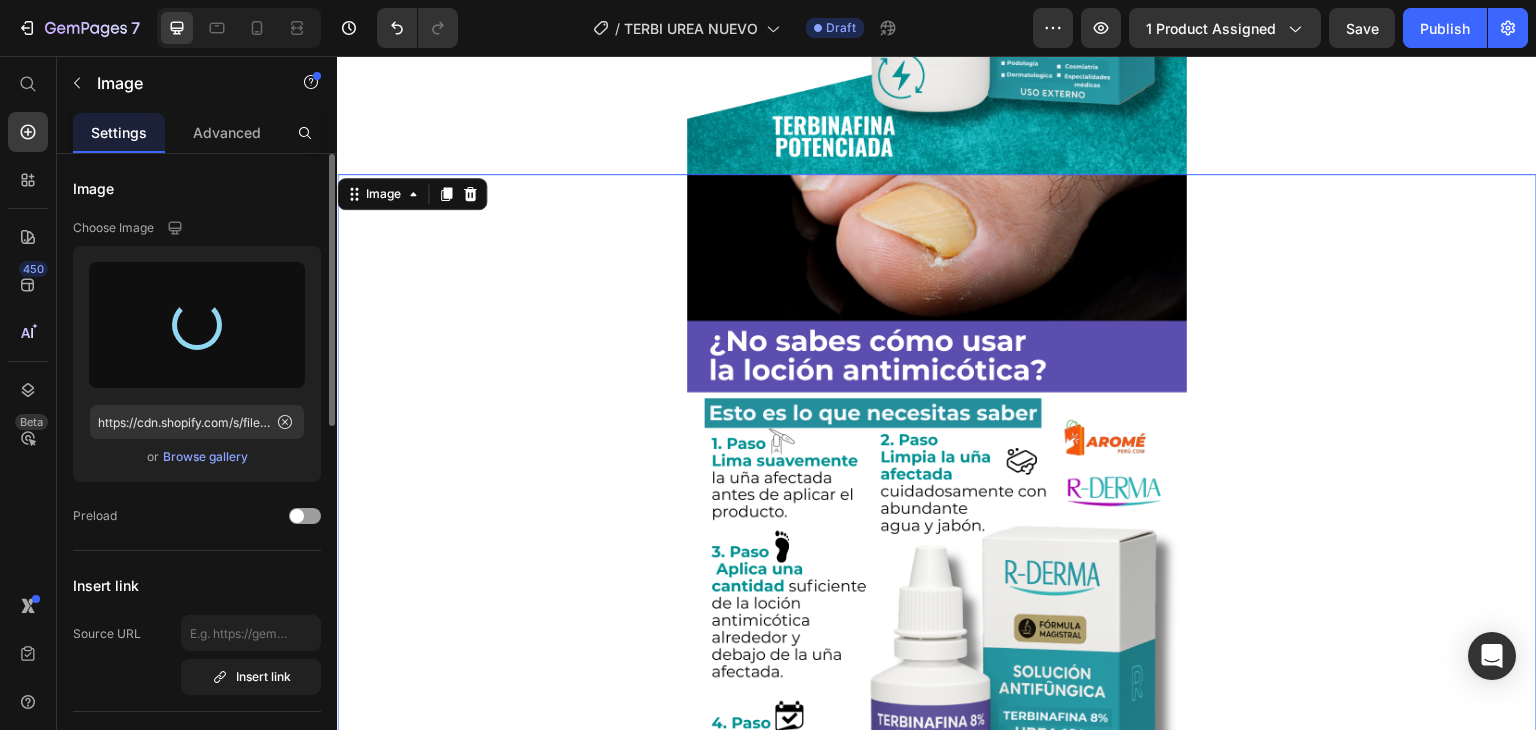 type on "https://cdn.shopify.com/s/files/1/0922/3421/9795/files/gempages_546987398110643442-d7e18373-0879-44d8-a901-6d4dc50ba9aa.png" 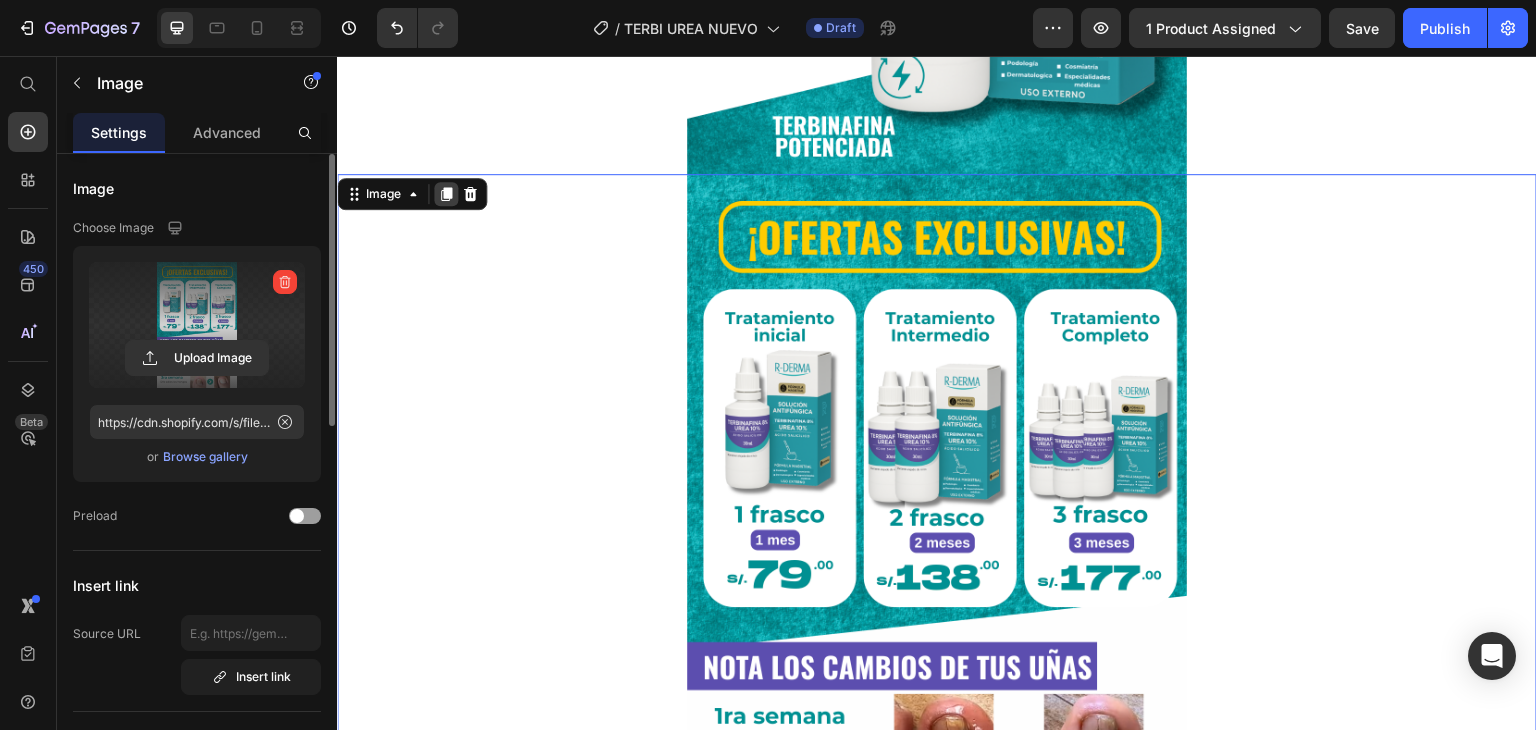 click 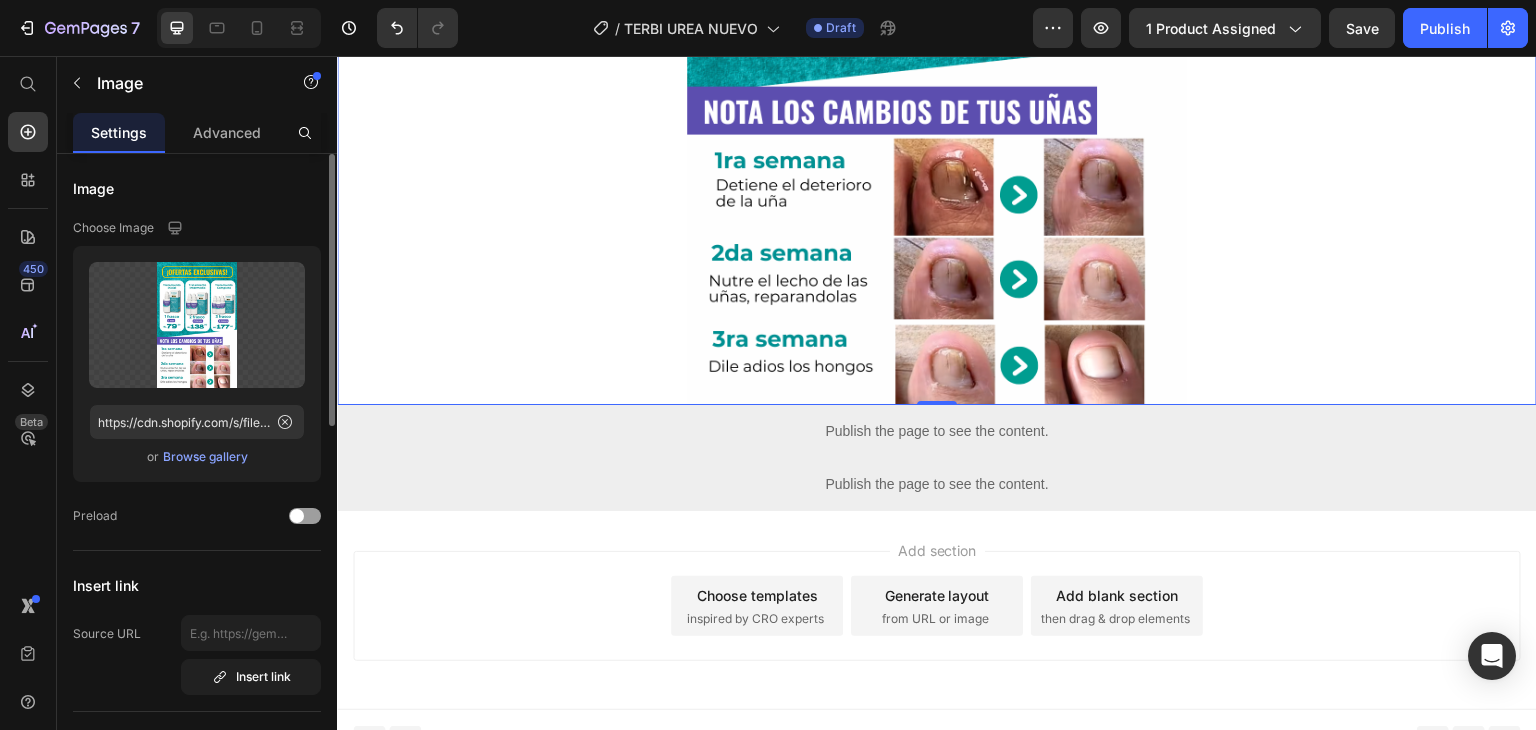 scroll, scrollTop: 4329, scrollLeft: 0, axis: vertical 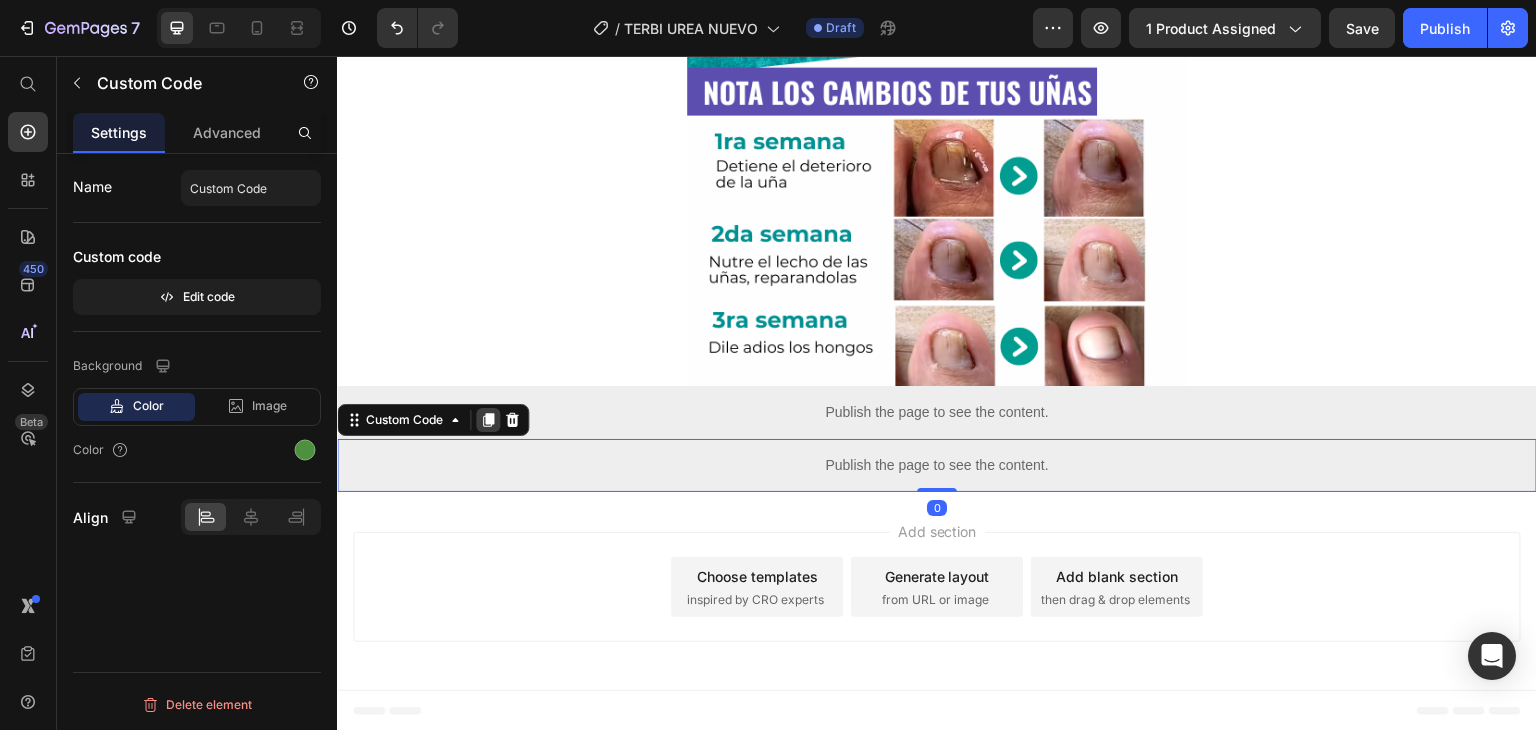 click 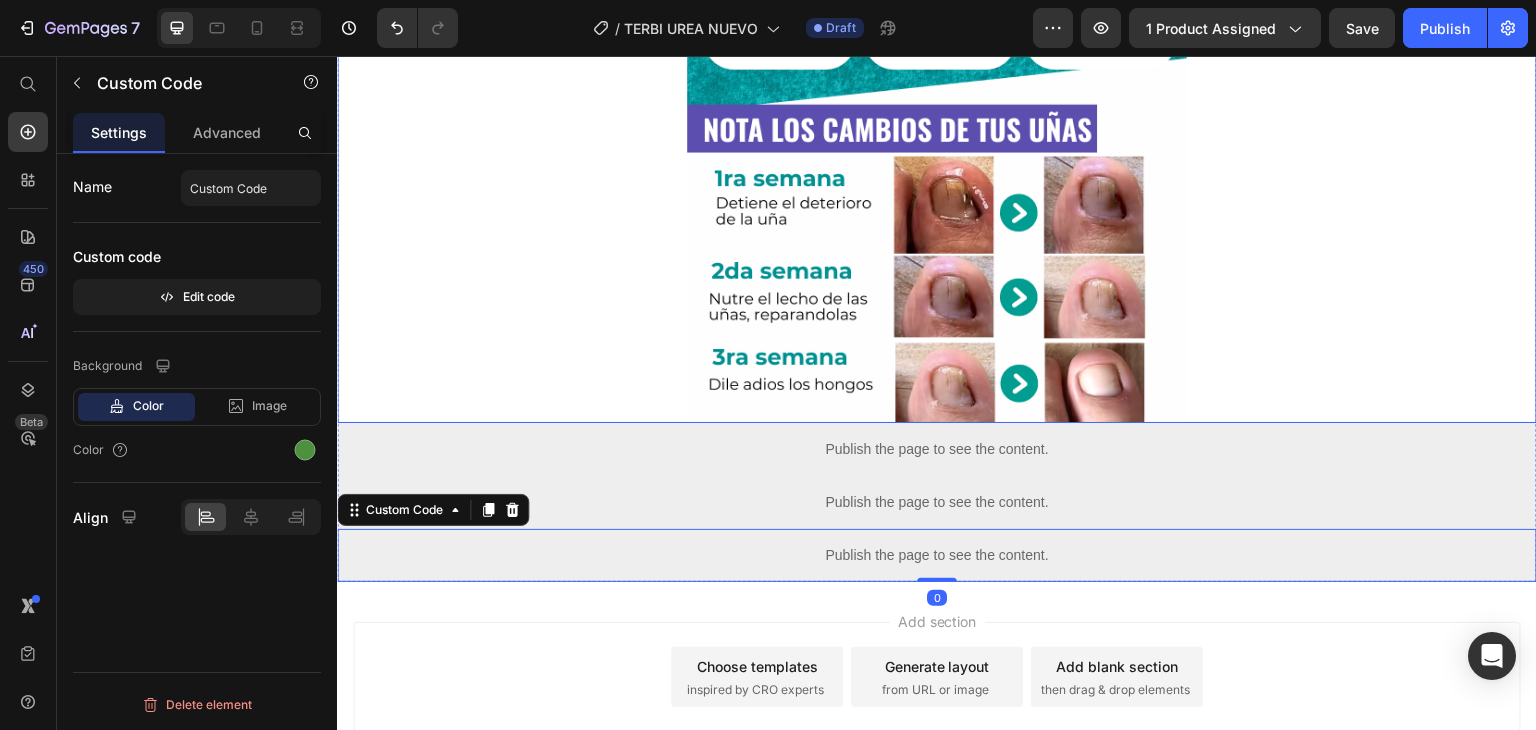 scroll, scrollTop: 4285, scrollLeft: 0, axis: vertical 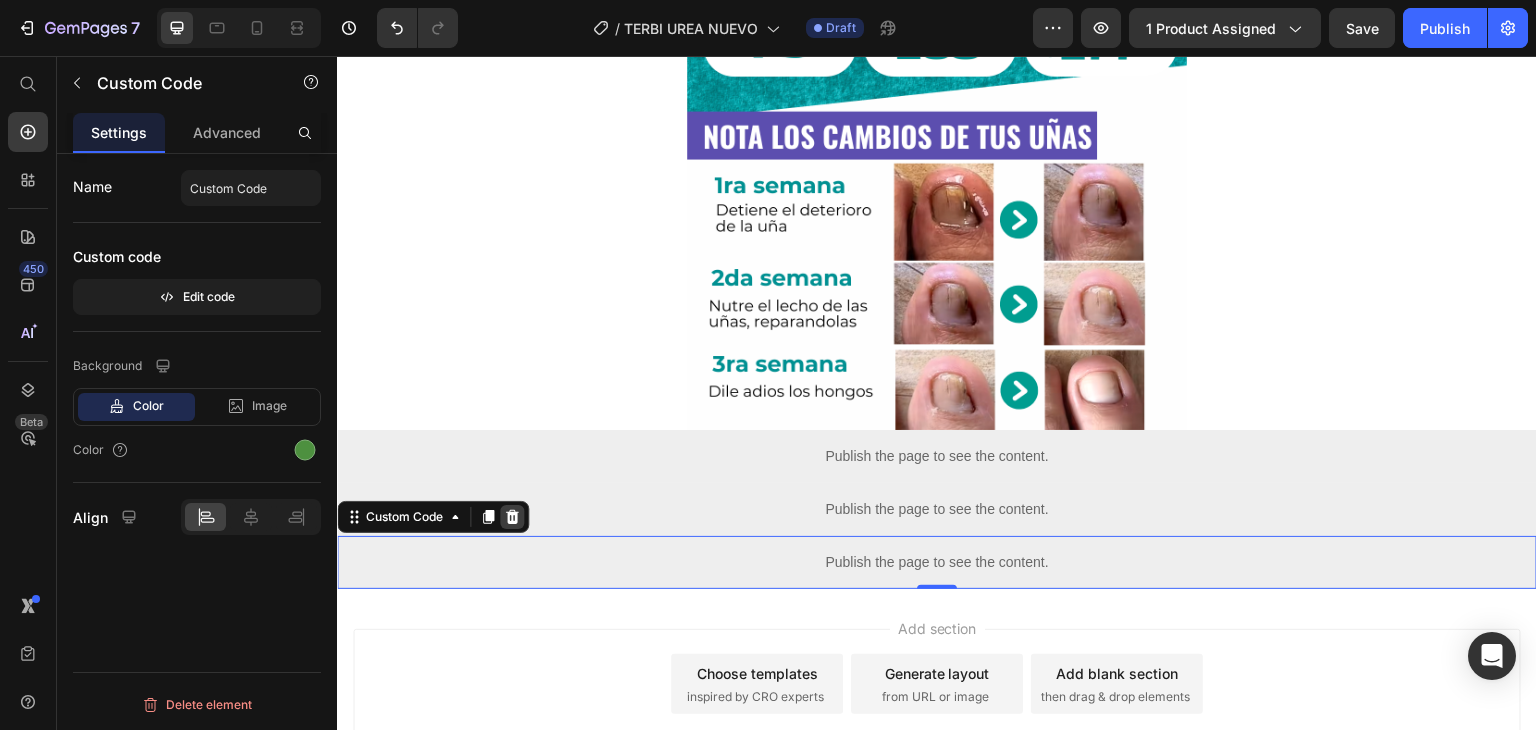 click 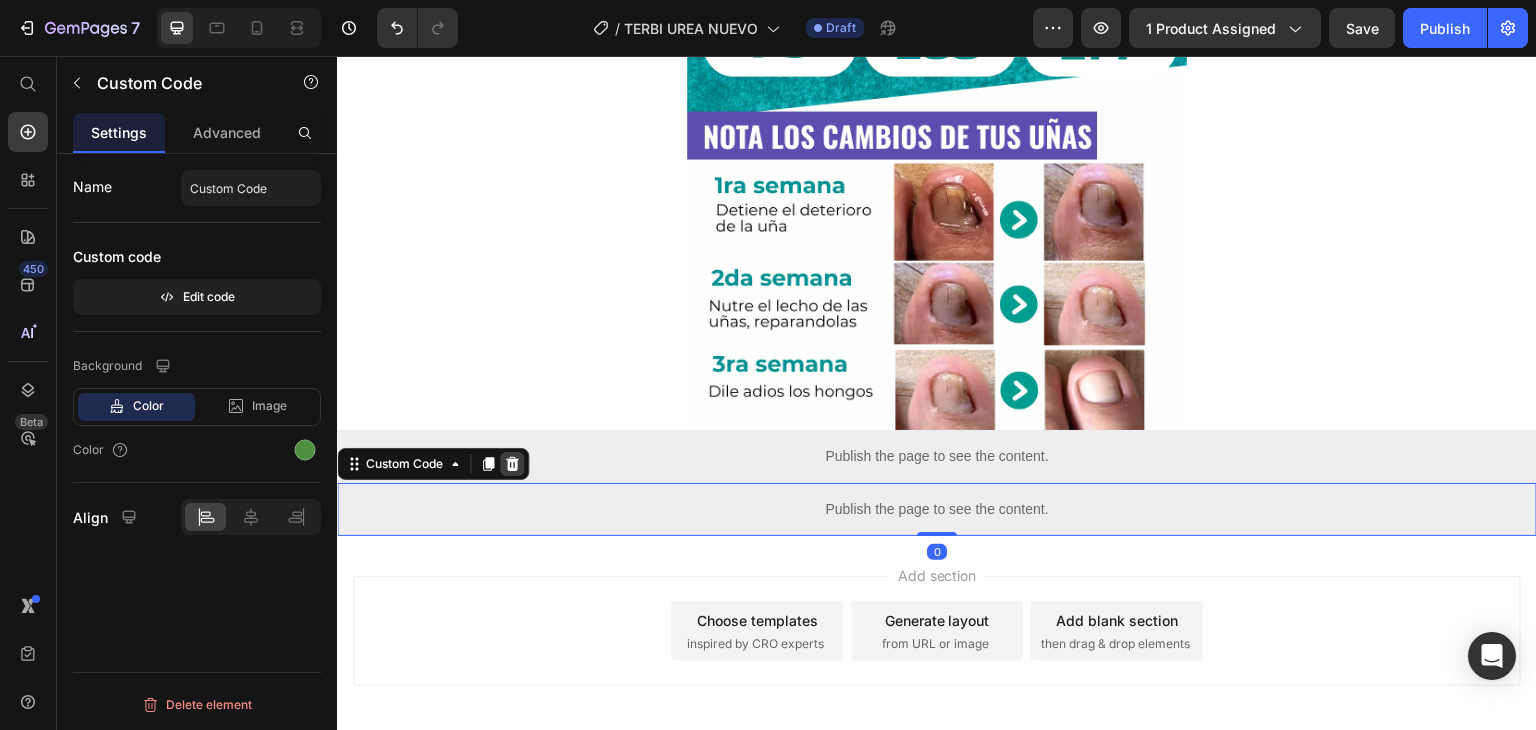 click at bounding box center (512, 464) 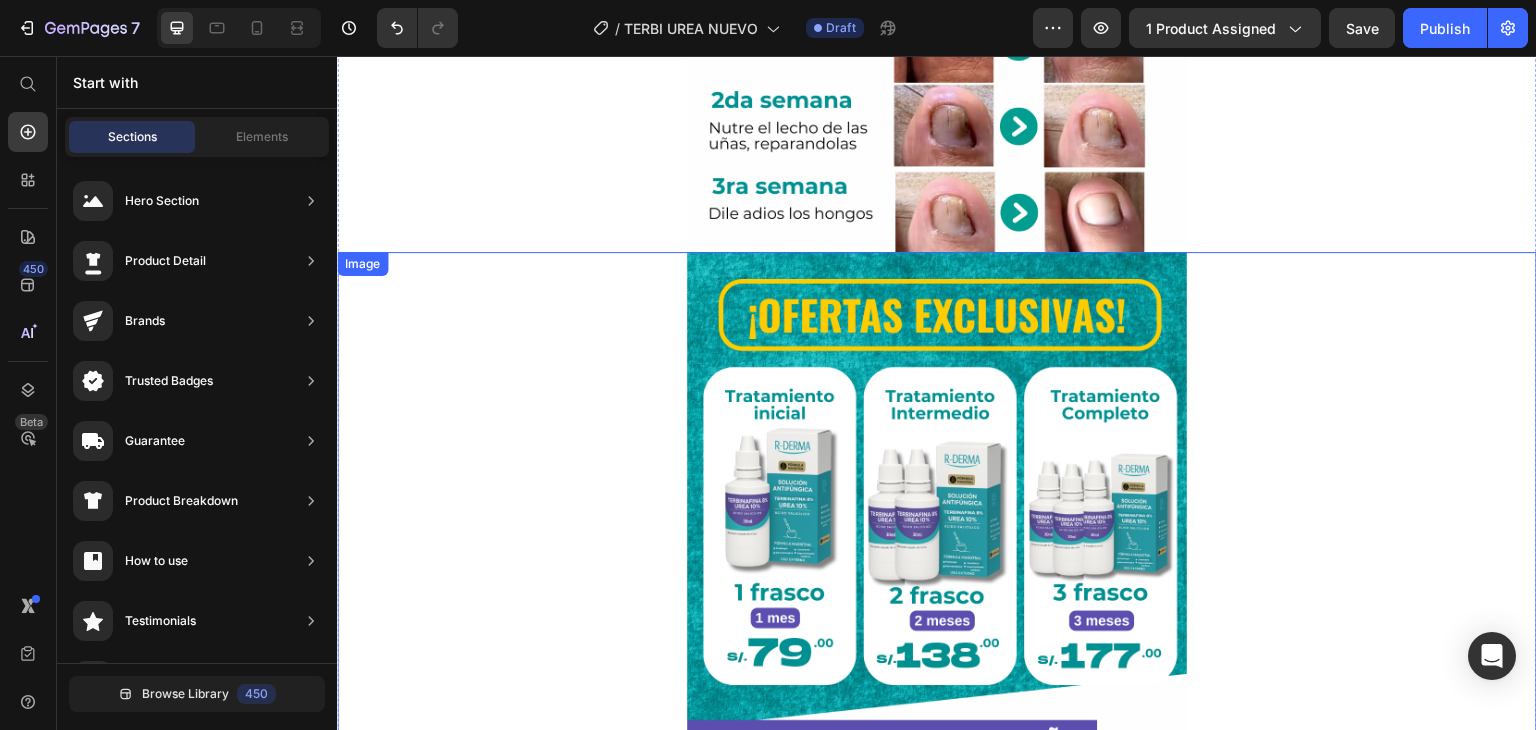 scroll, scrollTop: 3664, scrollLeft: 0, axis: vertical 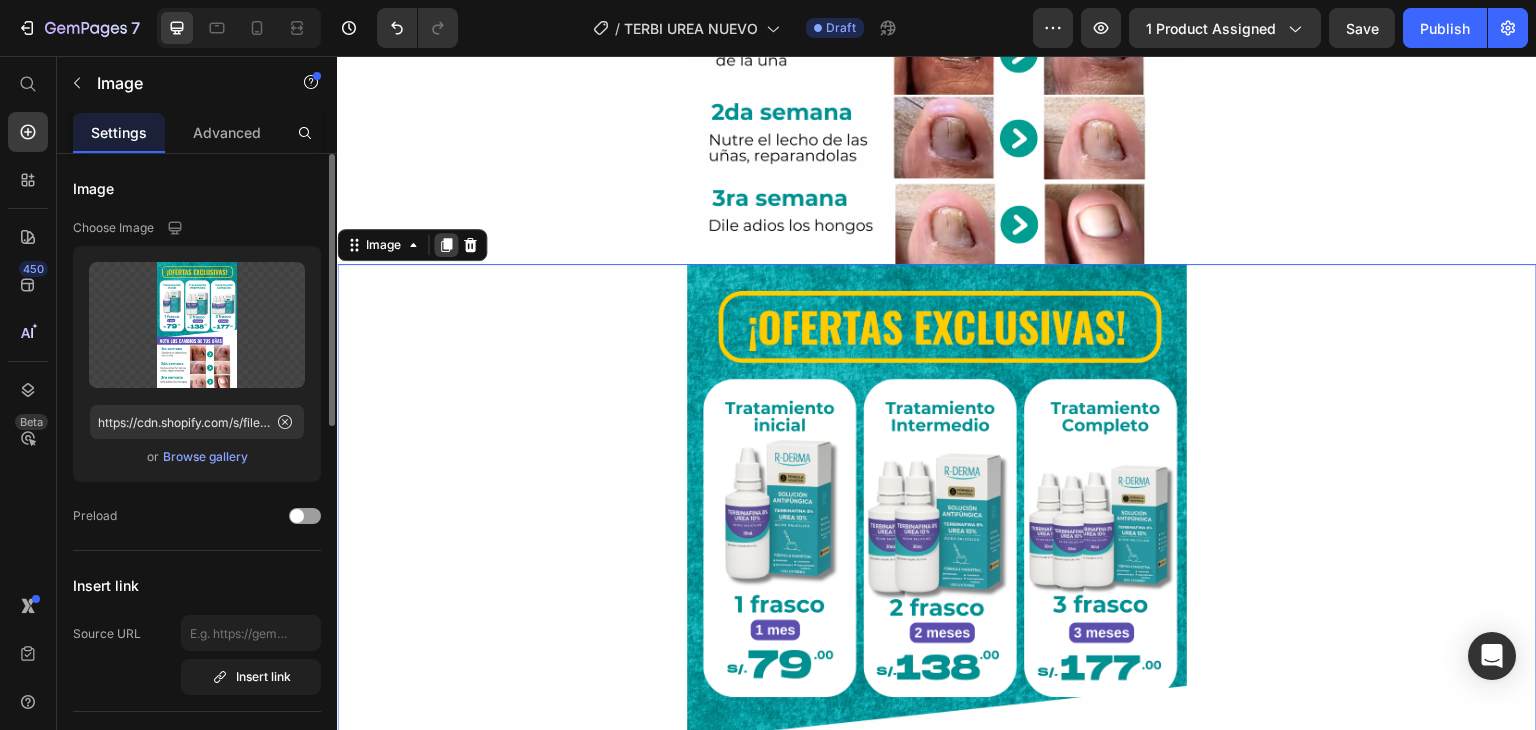 click at bounding box center (446, 245) 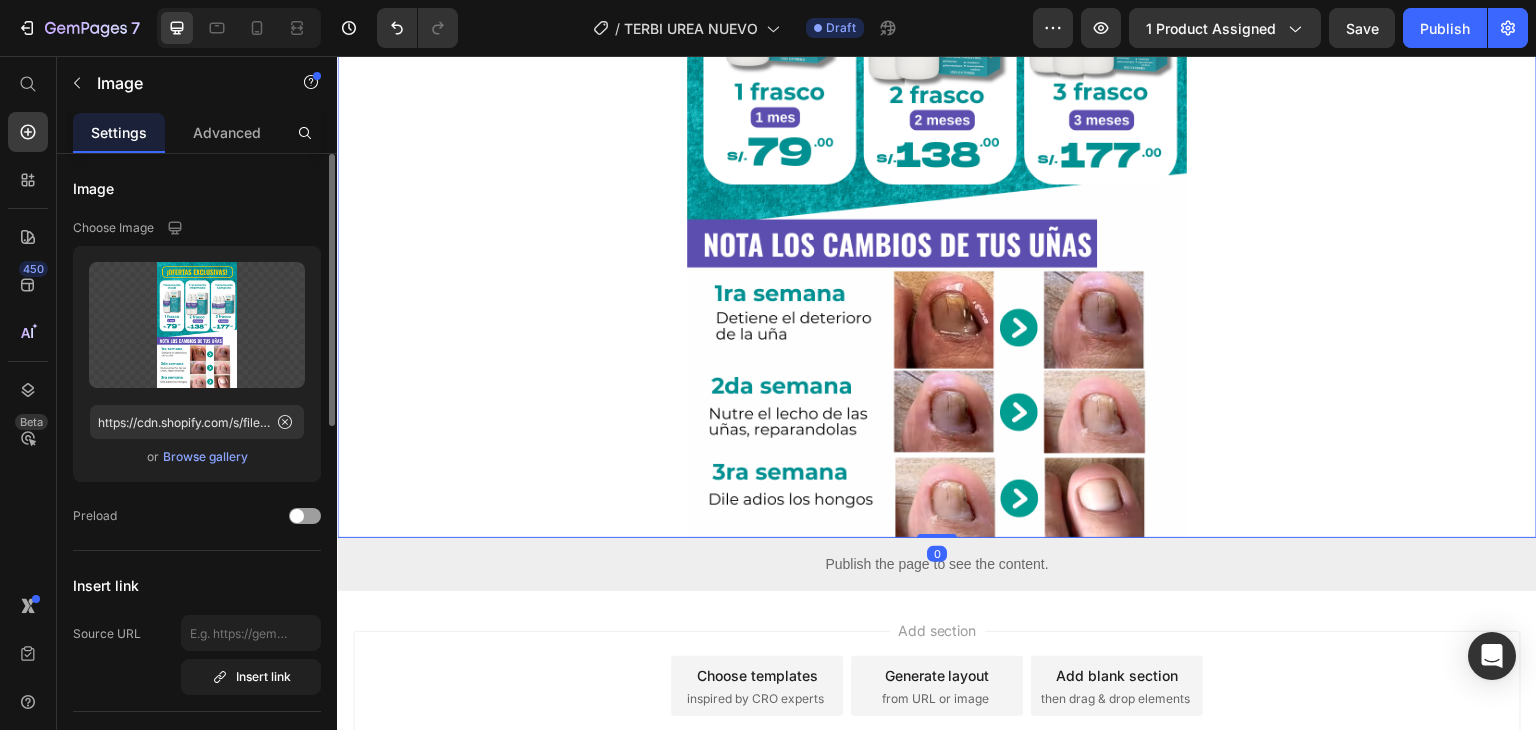 scroll, scrollTop: 4960, scrollLeft: 0, axis: vertical 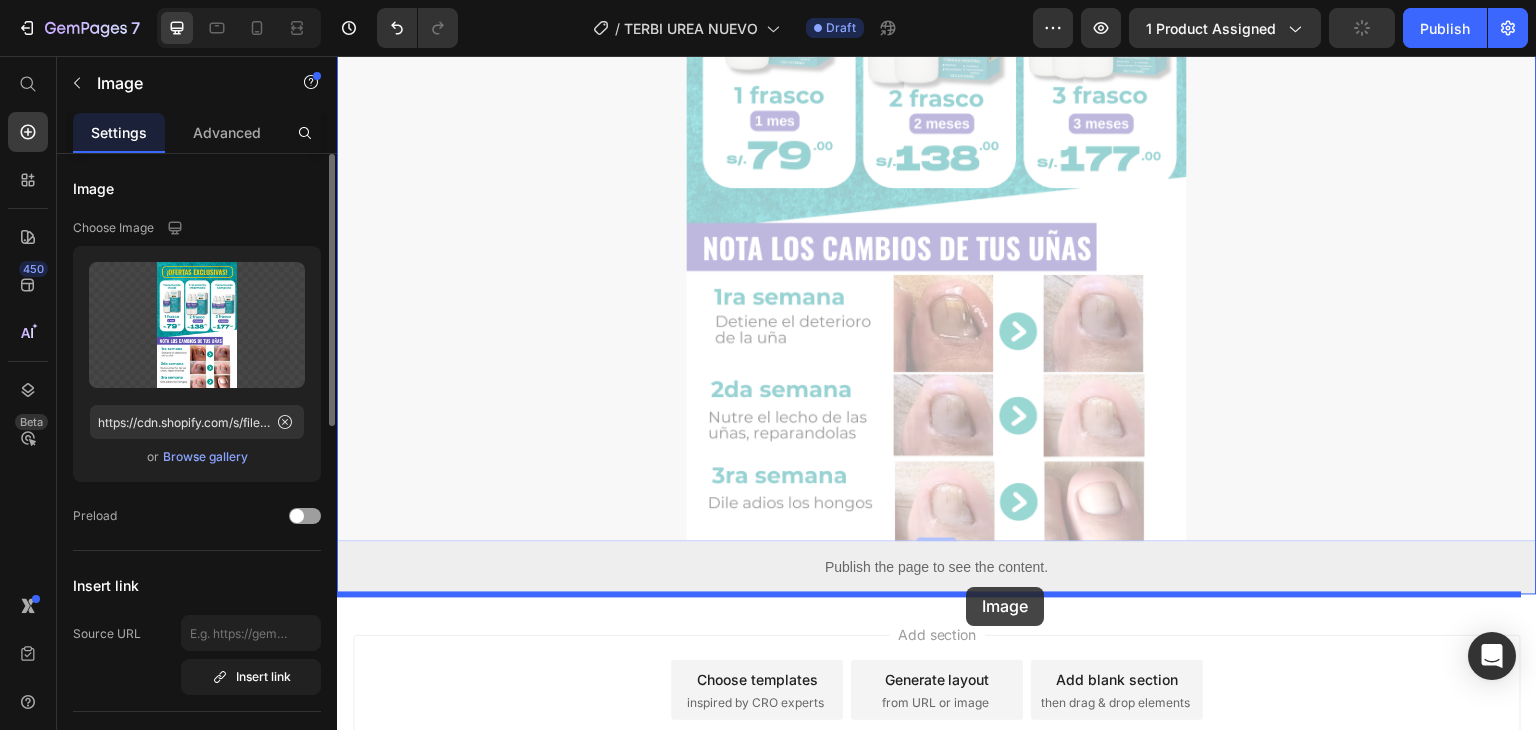 drag, startPoint x: 966, startPoint y: 452, endPoint x: 967, endPoint y: 587, distance: 135.00371 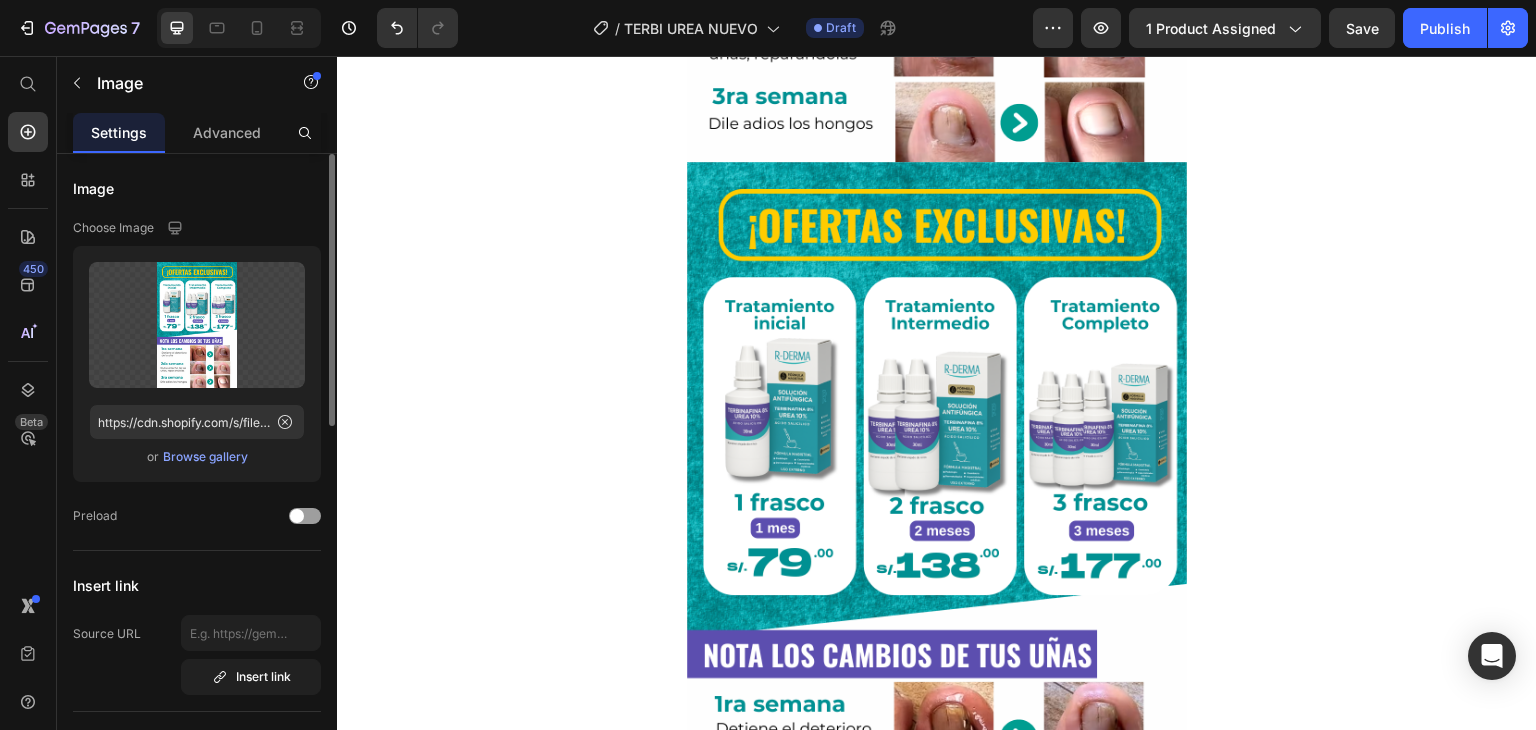 scroll, scrollTop: 3772, scrollLeft: 0, axis: vertical 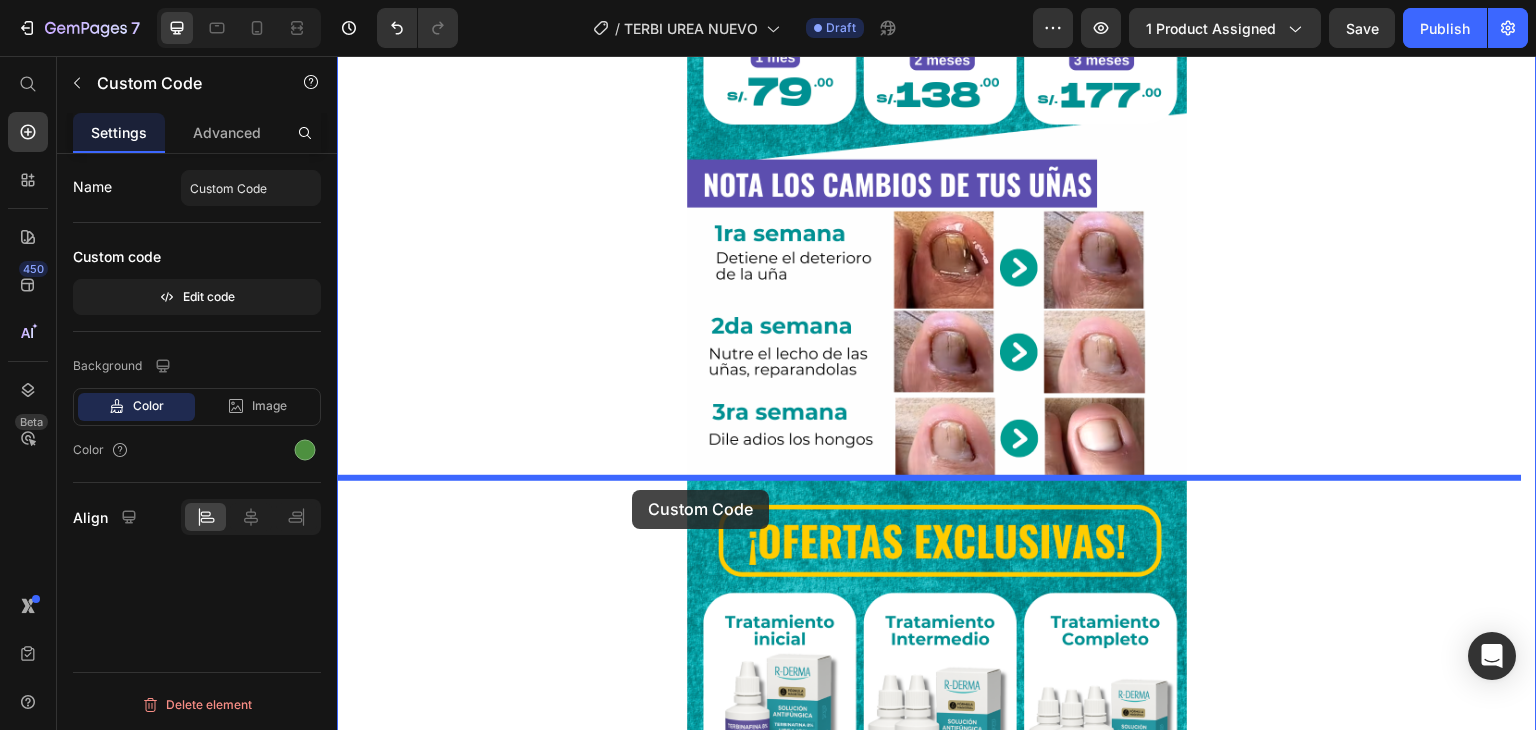 drag, startPoint x: 641, startPoint y: 563, endPoint x: 632, endPoint y: 490, distance: 73.552704 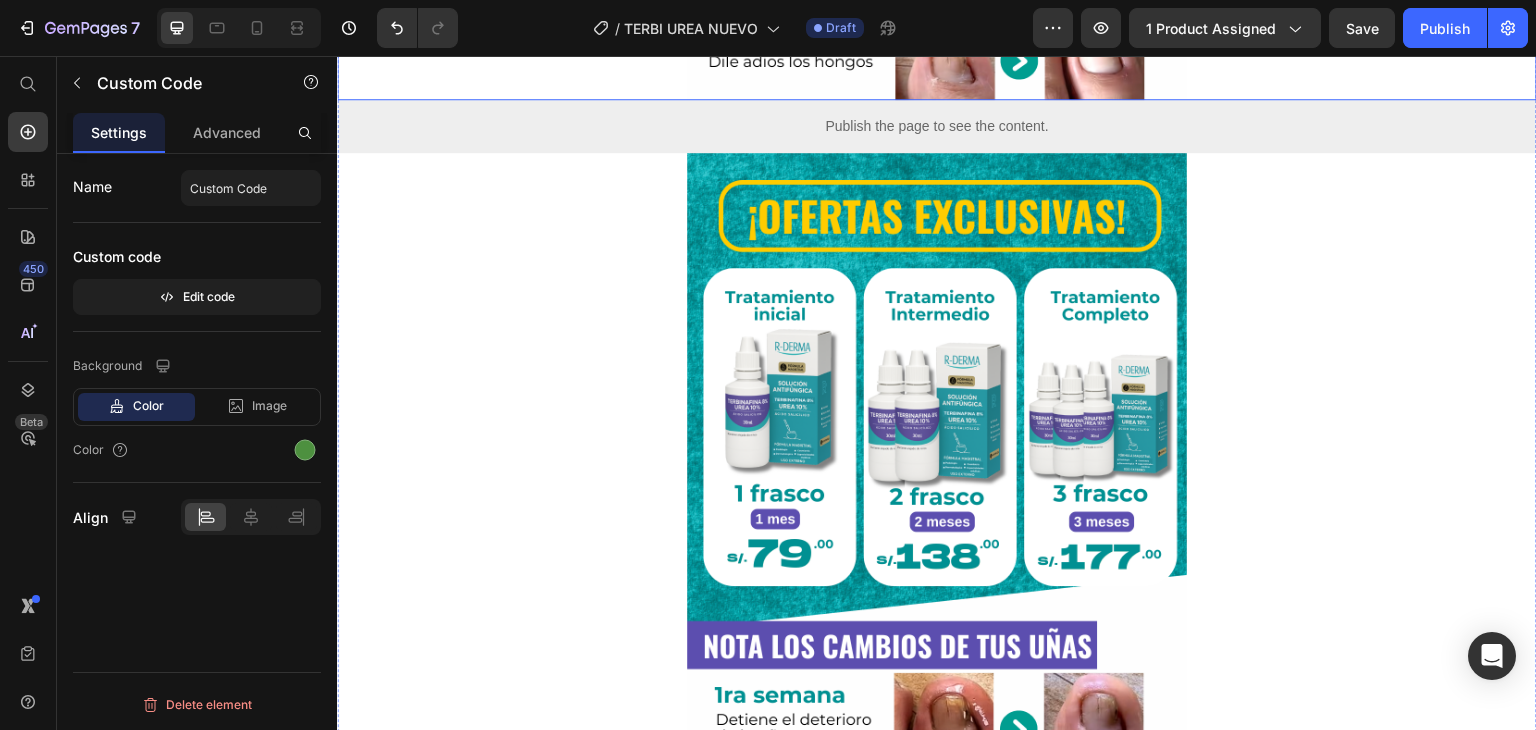 scroll, scrollTop: 3828, scrollLeft: 0, axis: vertical 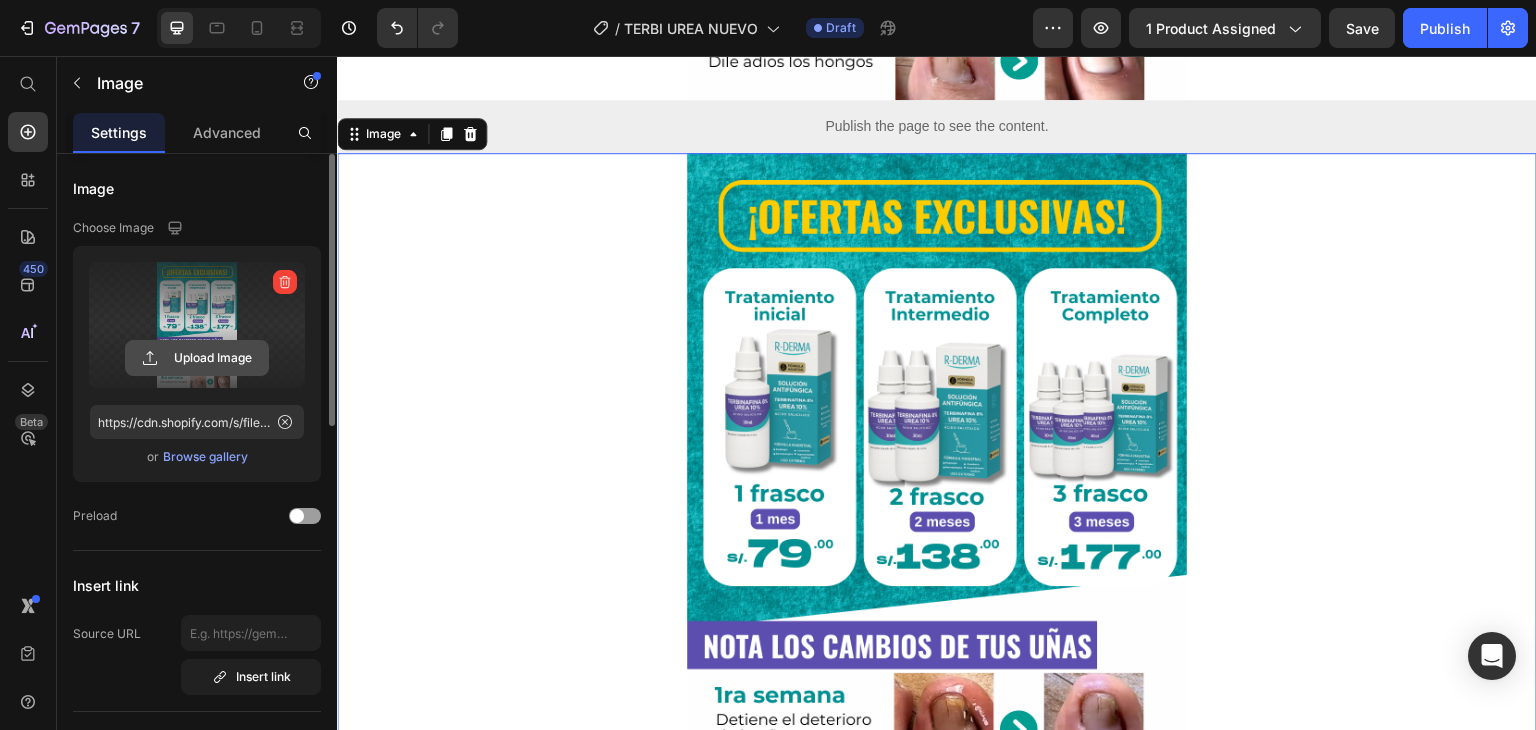 click 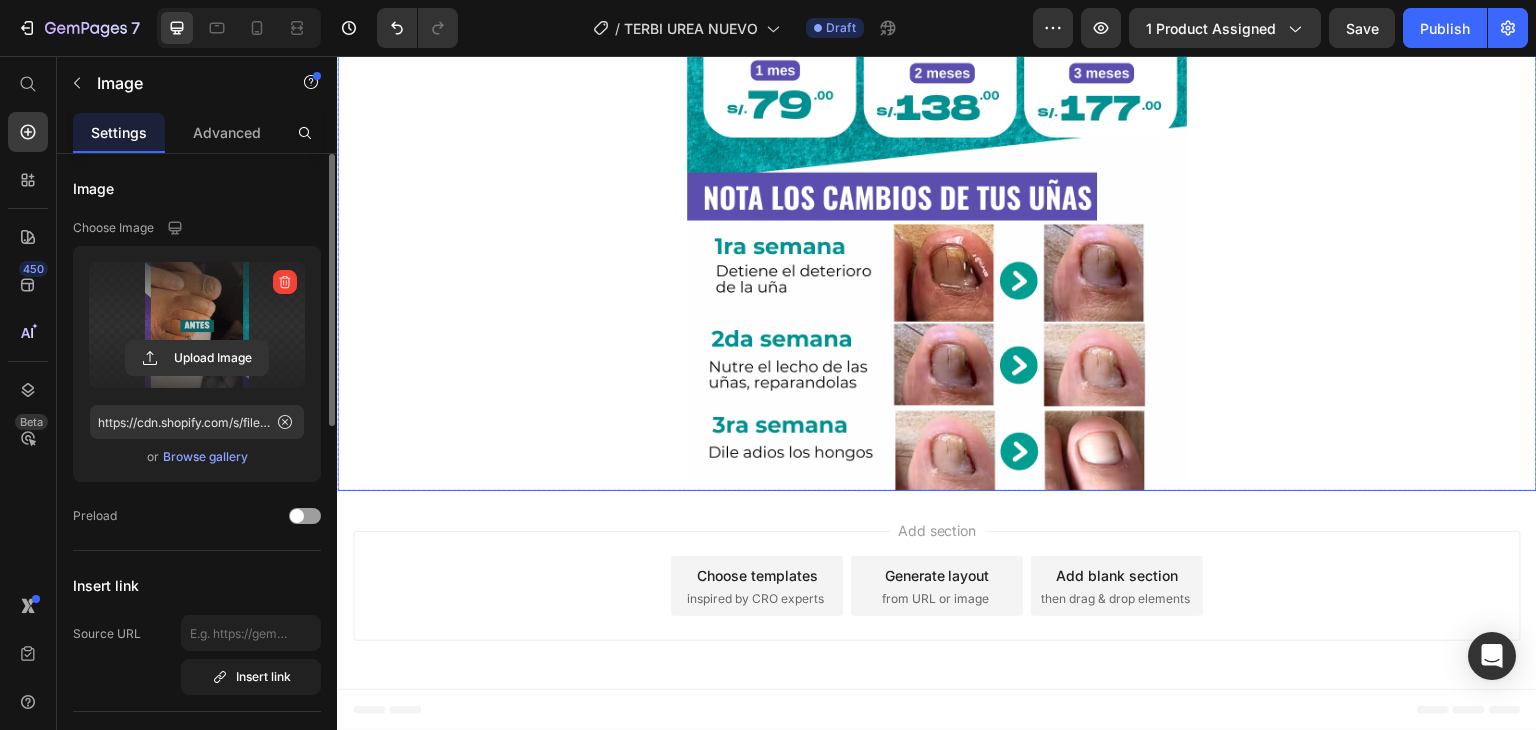 scroll, scrollTop: 4352, scrollLeft: 0, axis: vertical 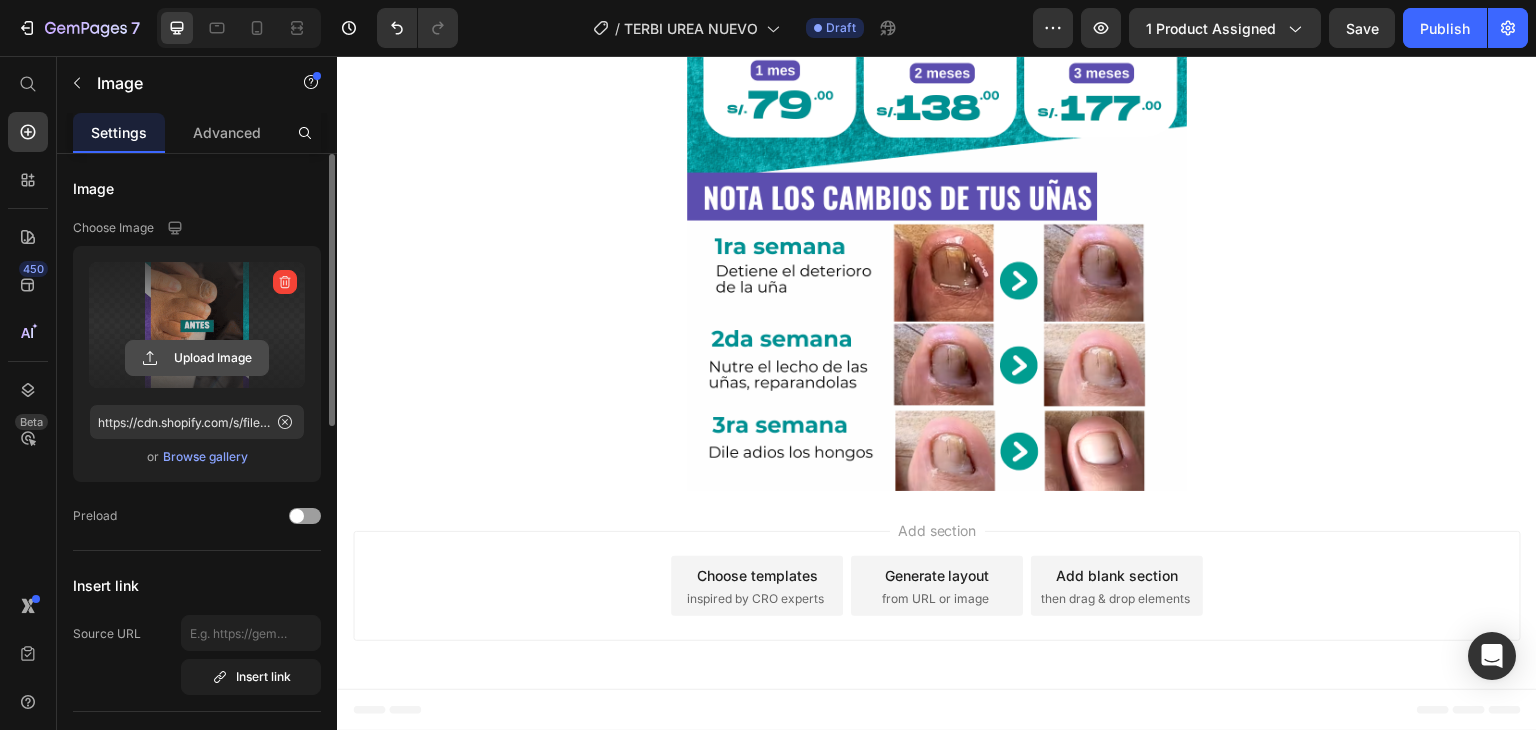 click on "Upload Image" at bounding box center [197, 358] 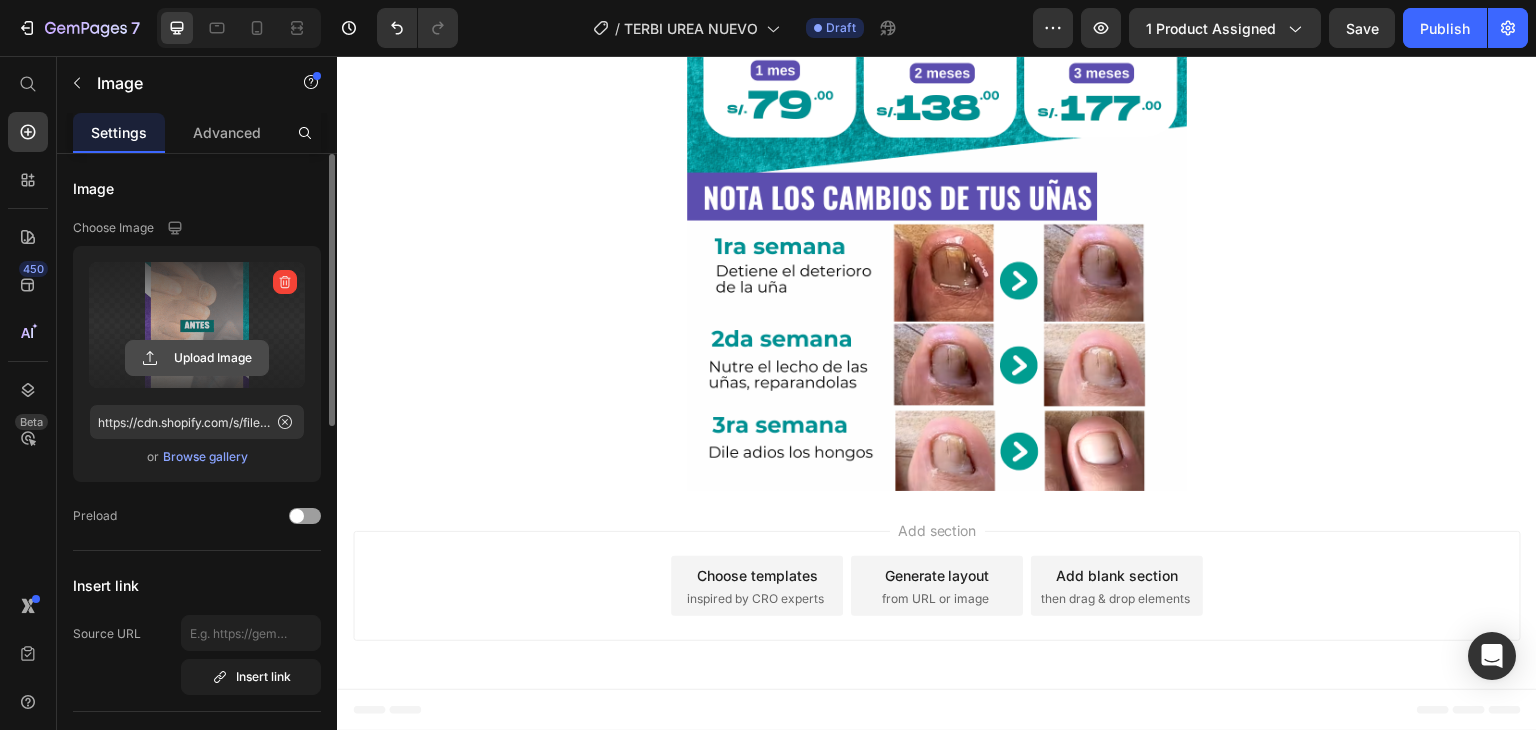 click 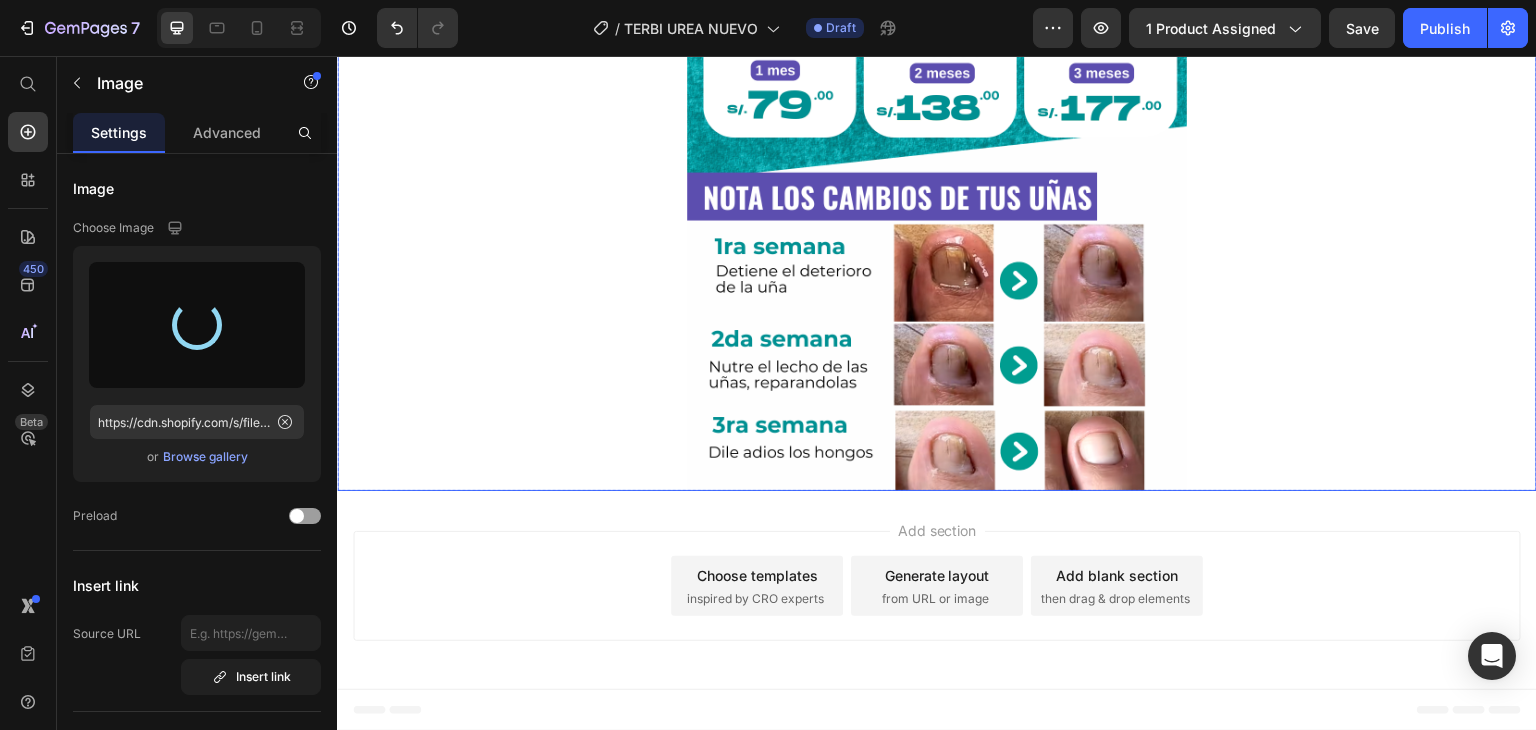 scroll, scrollTop: 4463, scrollLeft: 0, axis: vertical 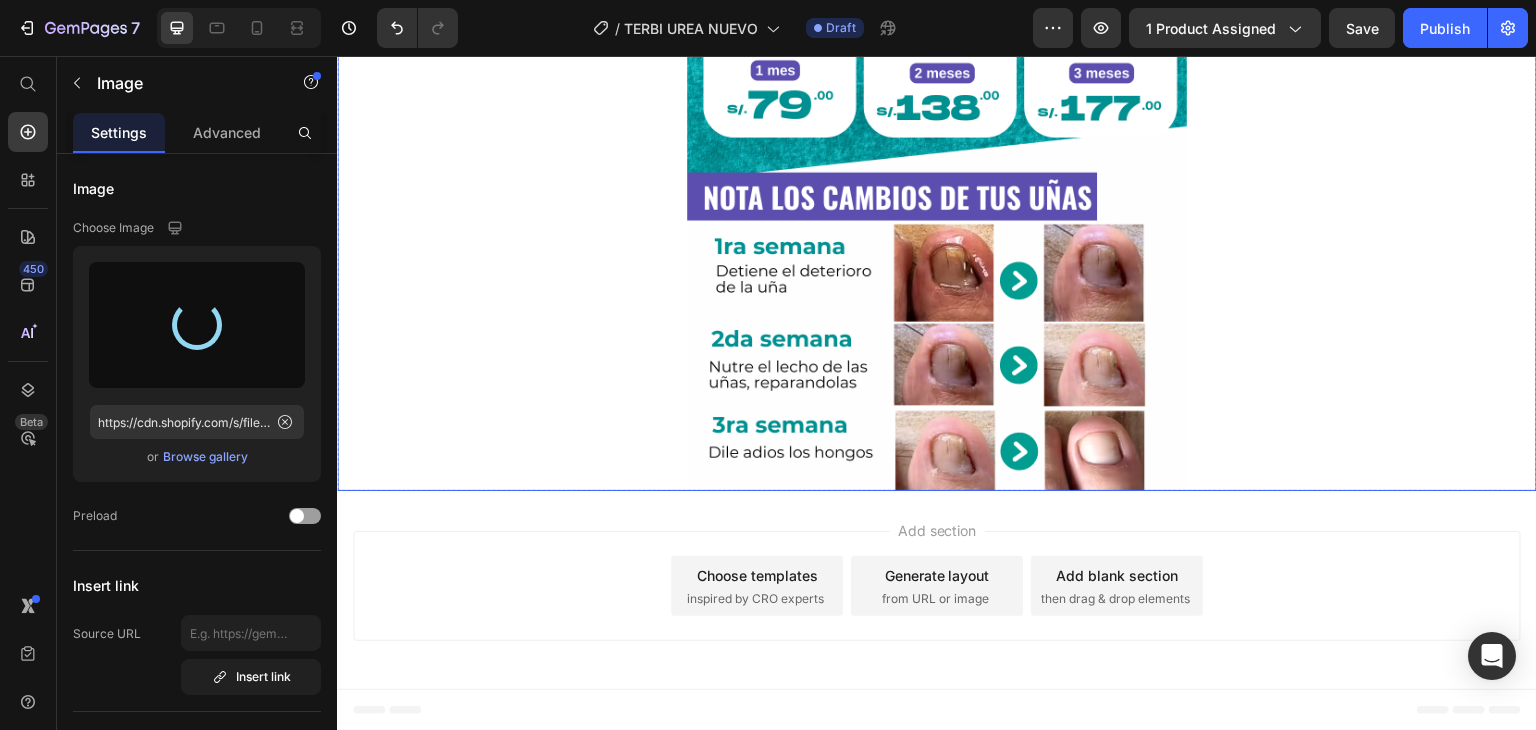 type on "https://cdn.shopify.com/s/files/1/0922/3421/9795/files/gempages_546987398110643442-6f9e821b-9784-47fe-9f47-39fcb8496c4a.png" 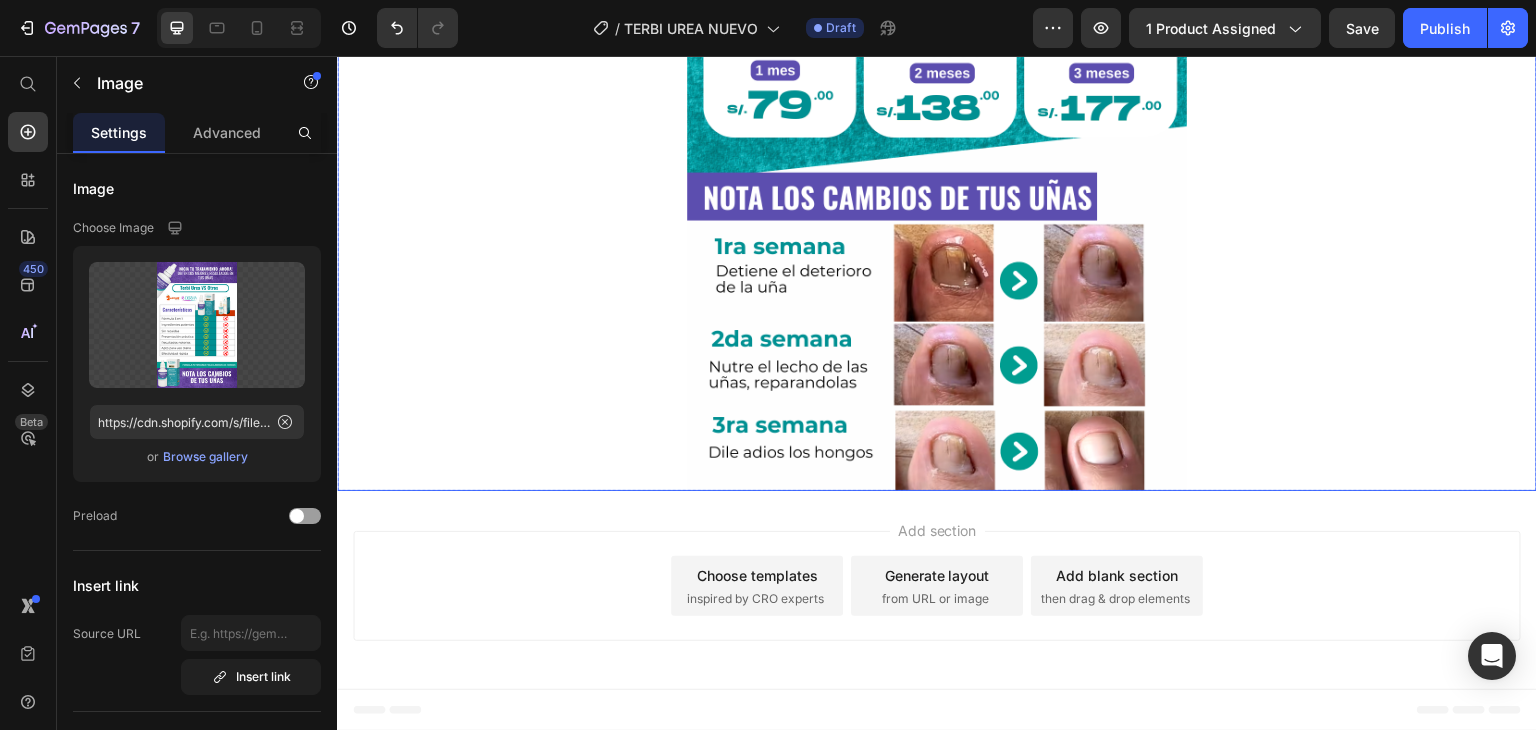 scroll, scrollTop: 4417, scrollLeft: 0, axis: vertical 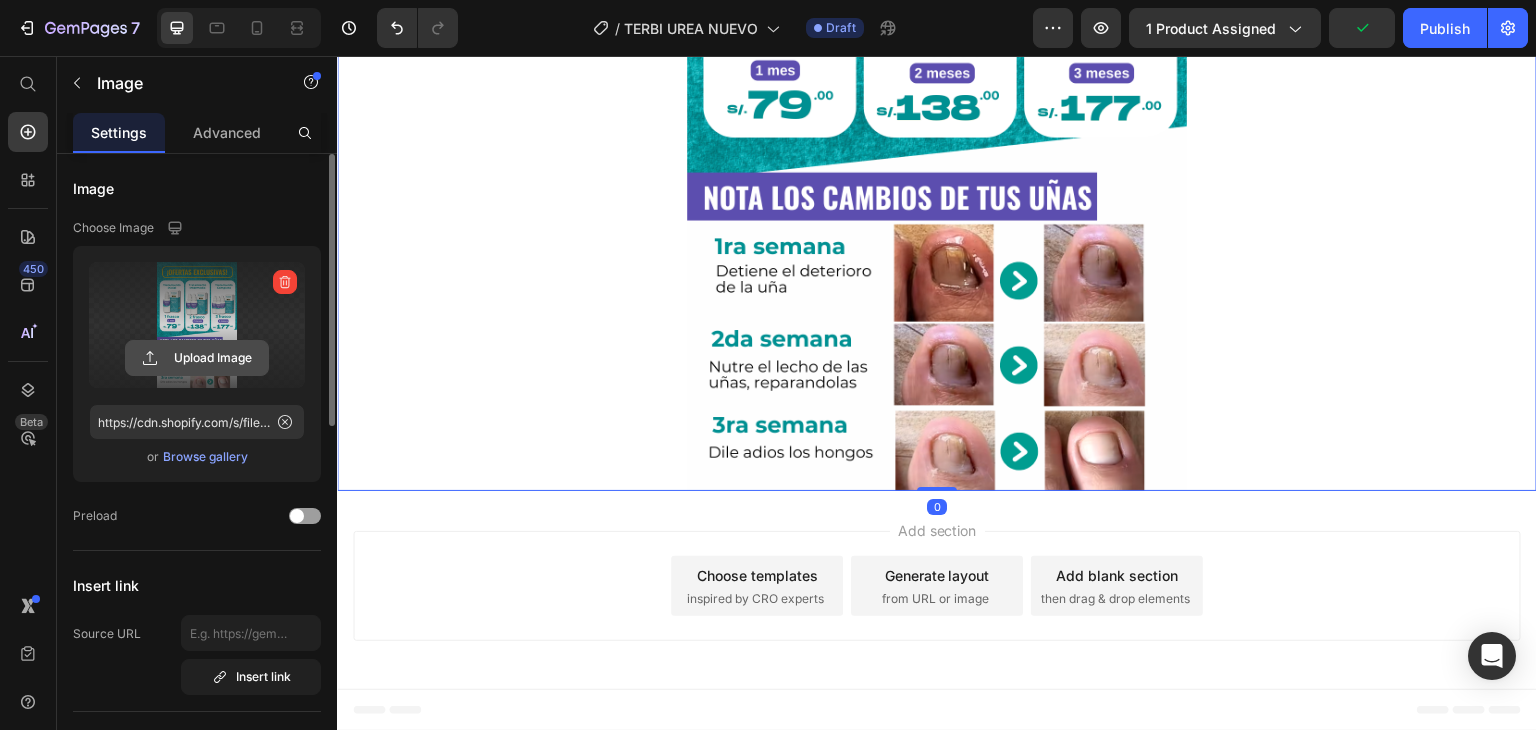 click 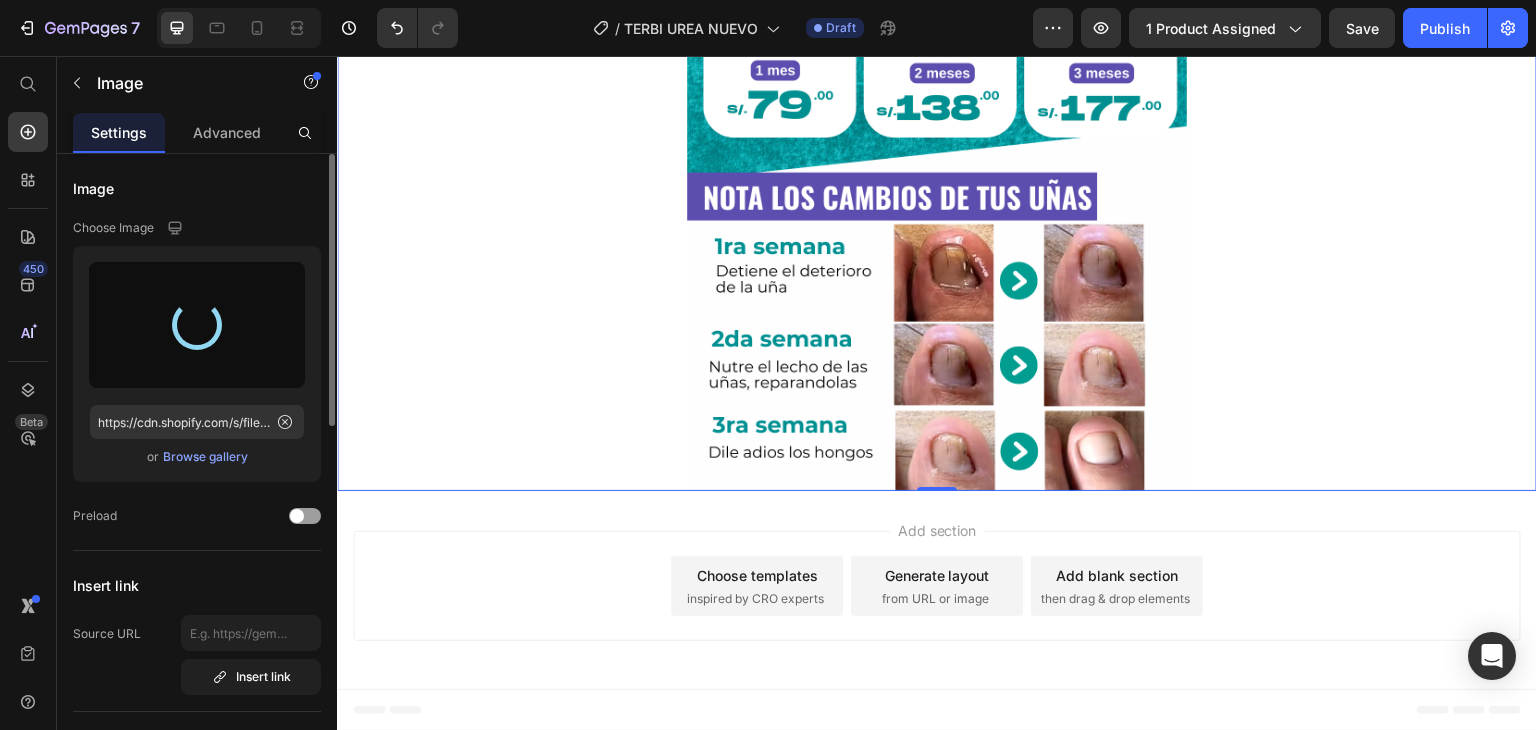 type on "https://cdn.shopify.com/s/files/1/0922/3421/9795/files/gempages_546987398110643442-2be5c248-c833-41ab-8f29-bb5c5cb7114d.png" 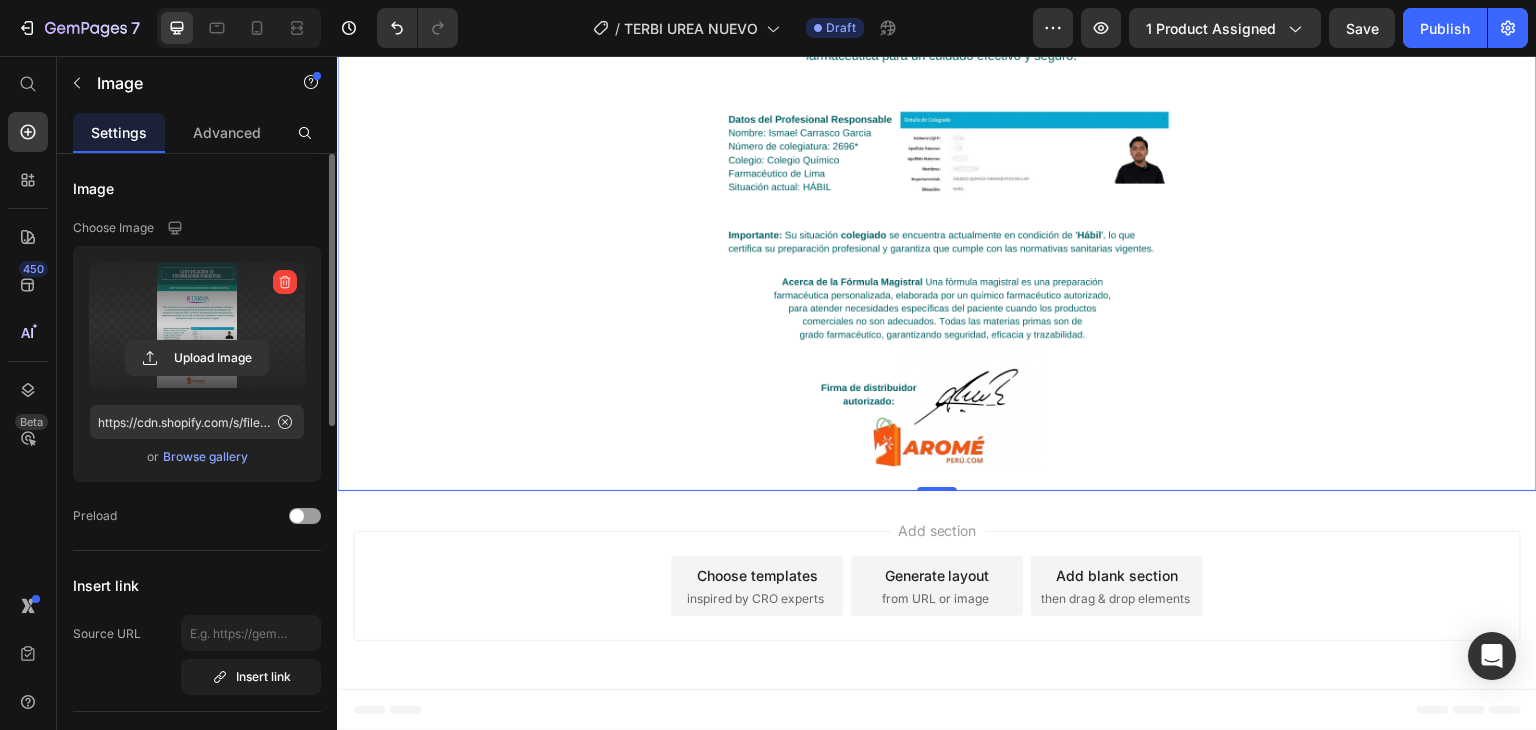 scroll, scrollTop: 4864, scrollLeft: 0, axis: vertical 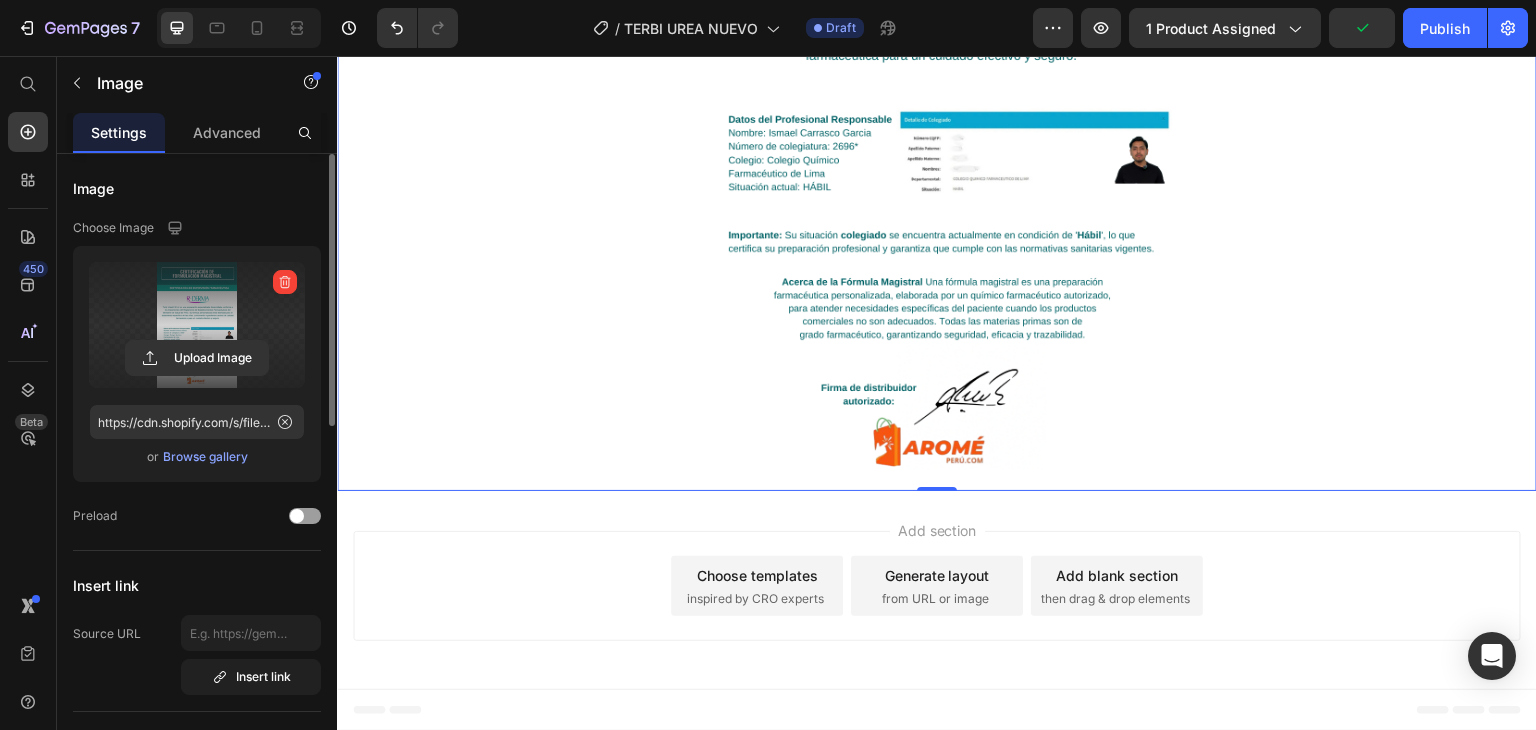 click 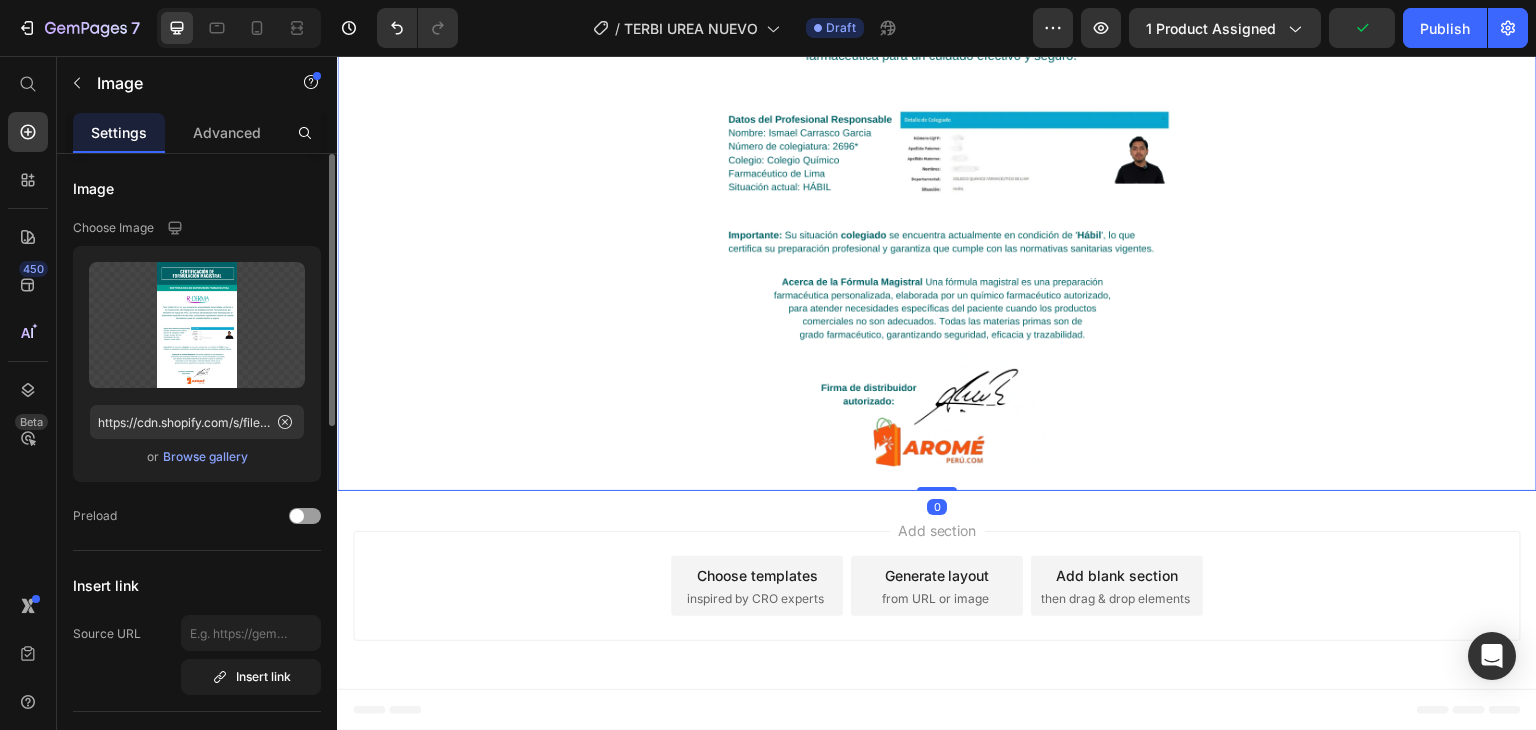 scroll, scrollTop: 5850, scrollLeft: 0, axis: vertical 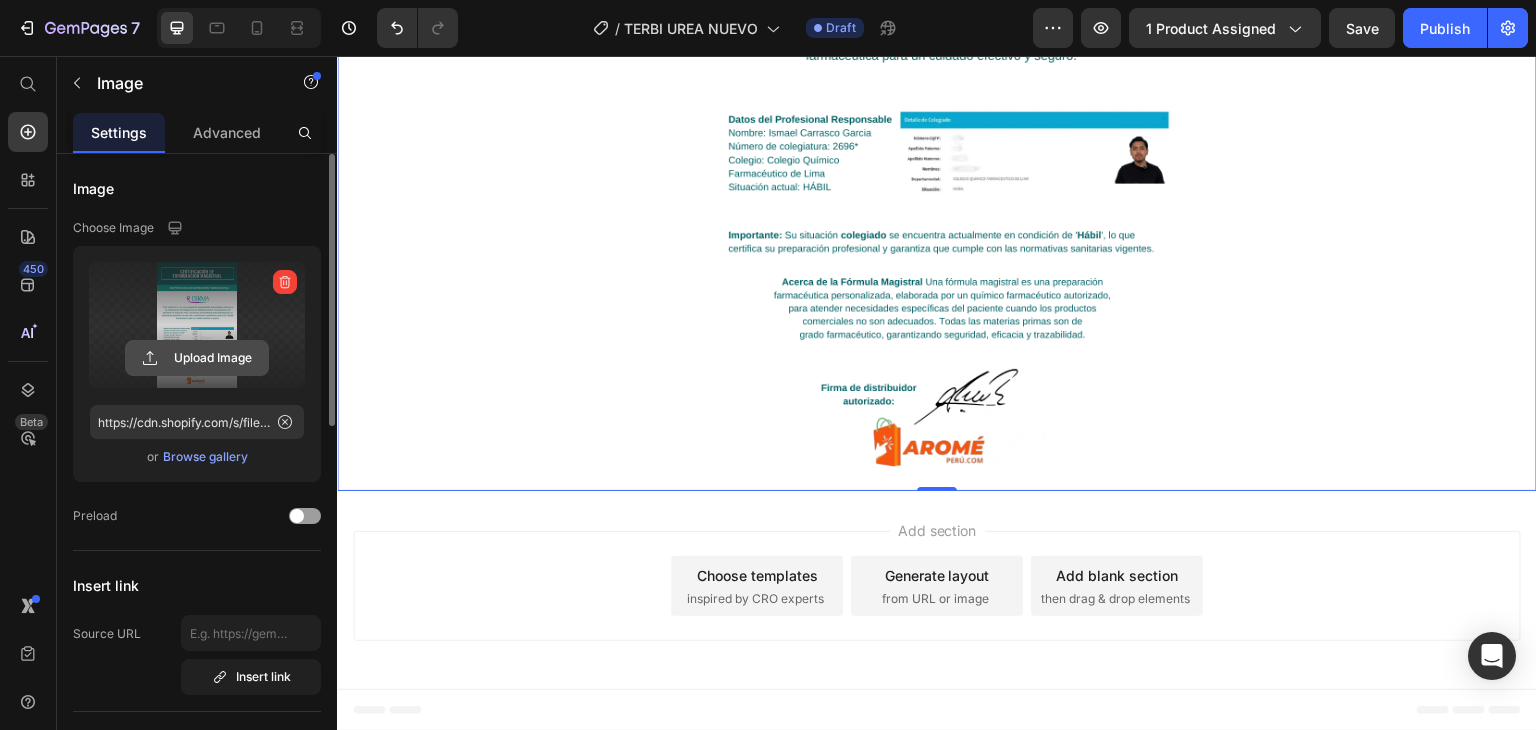 click 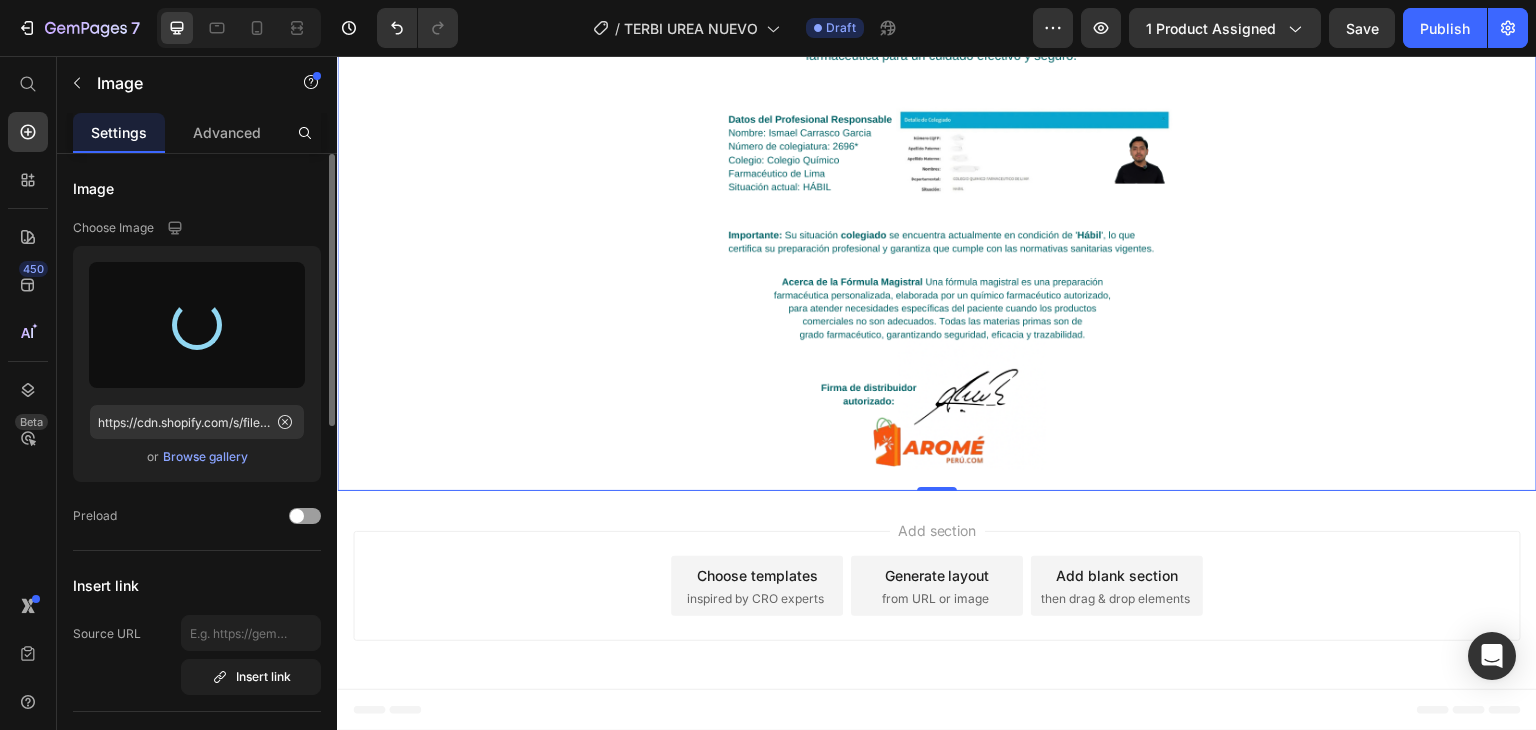 type on "https://cdn.shopify.com/s/files/1/0922/3421/9795/files/gempages_546987398110643442-dc325d0d-d03e-4cc1-b557-968b37d01051.png" 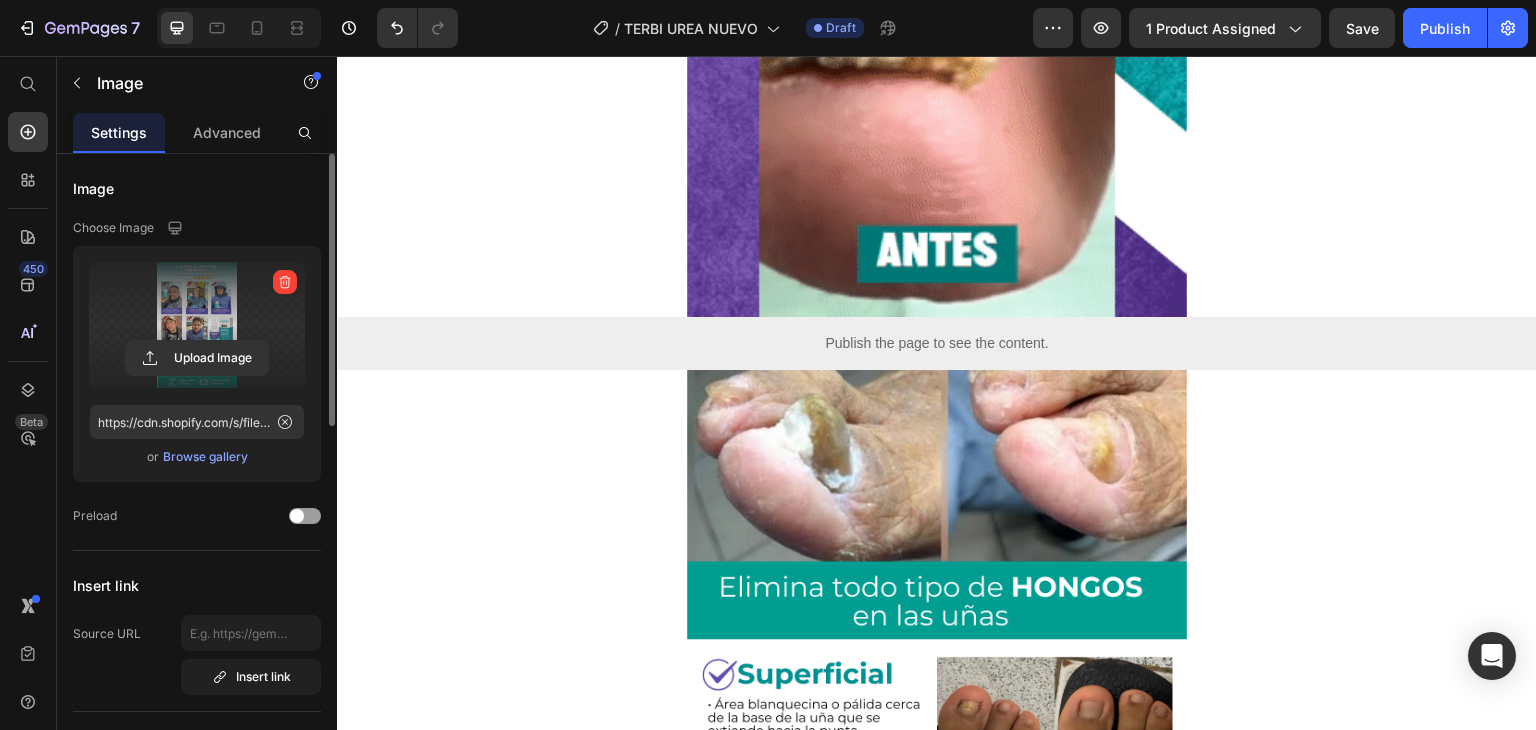 scroll, scrollTop: 1150, scrollLeft: 0, axis: vertical 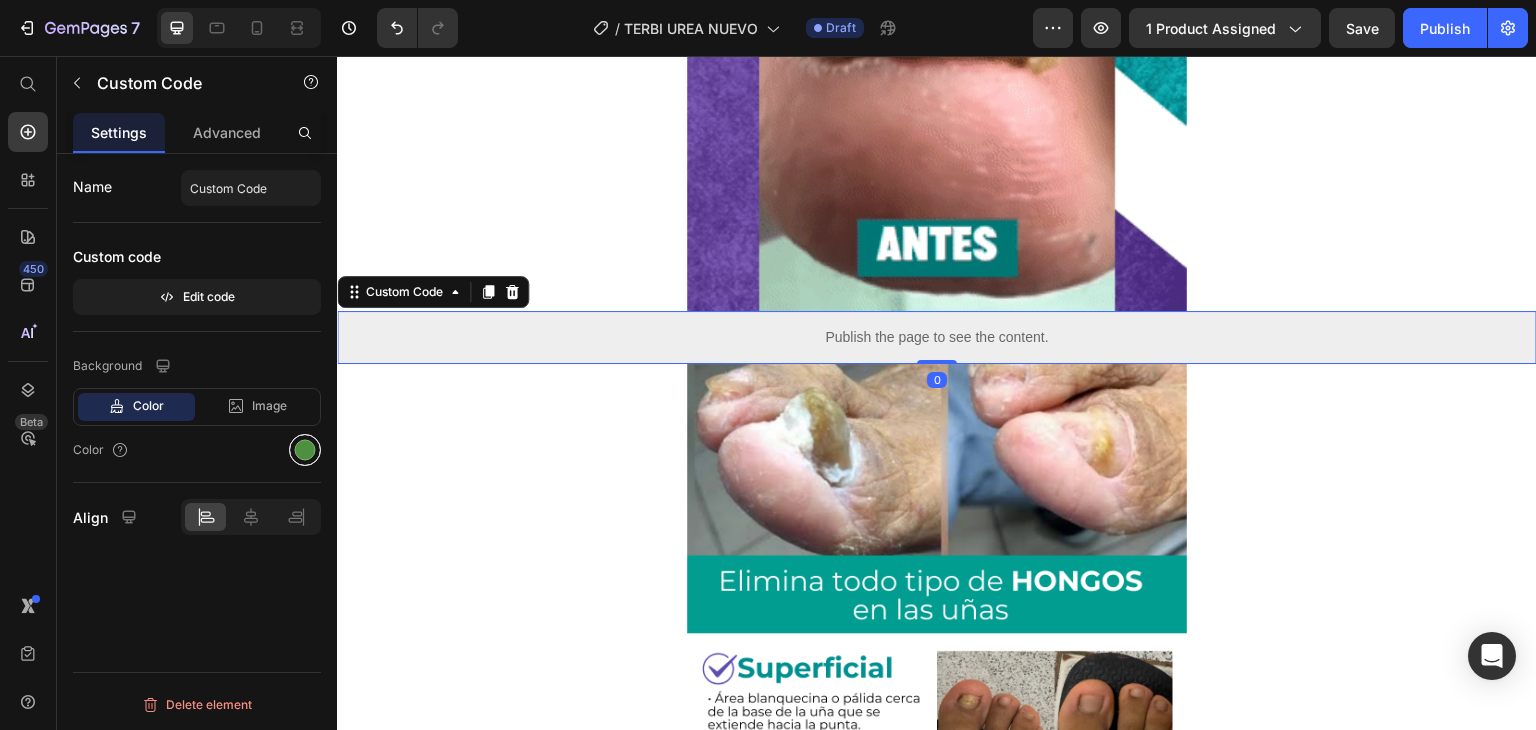 click at bounding box center (305, 450) 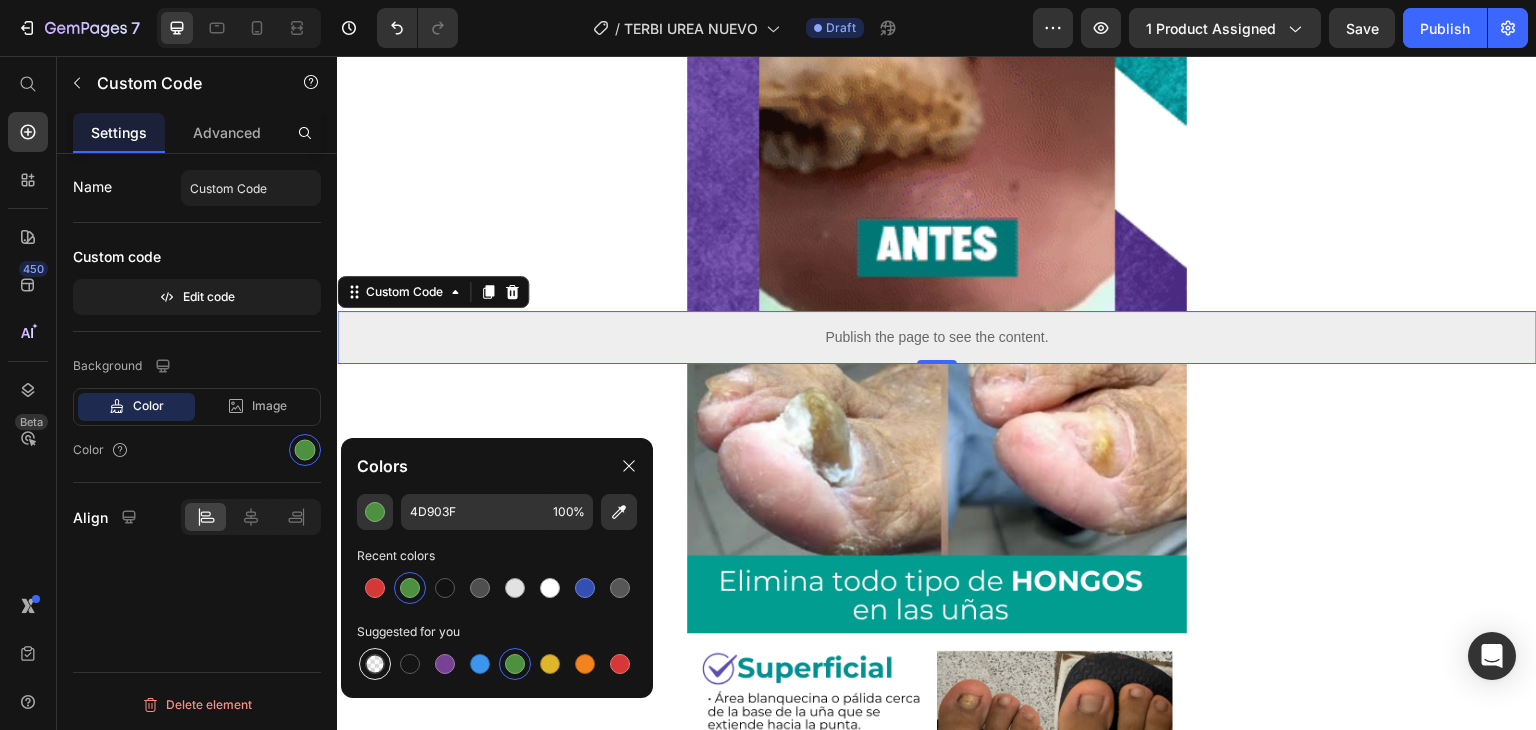 click at bounding box center [375, 664] 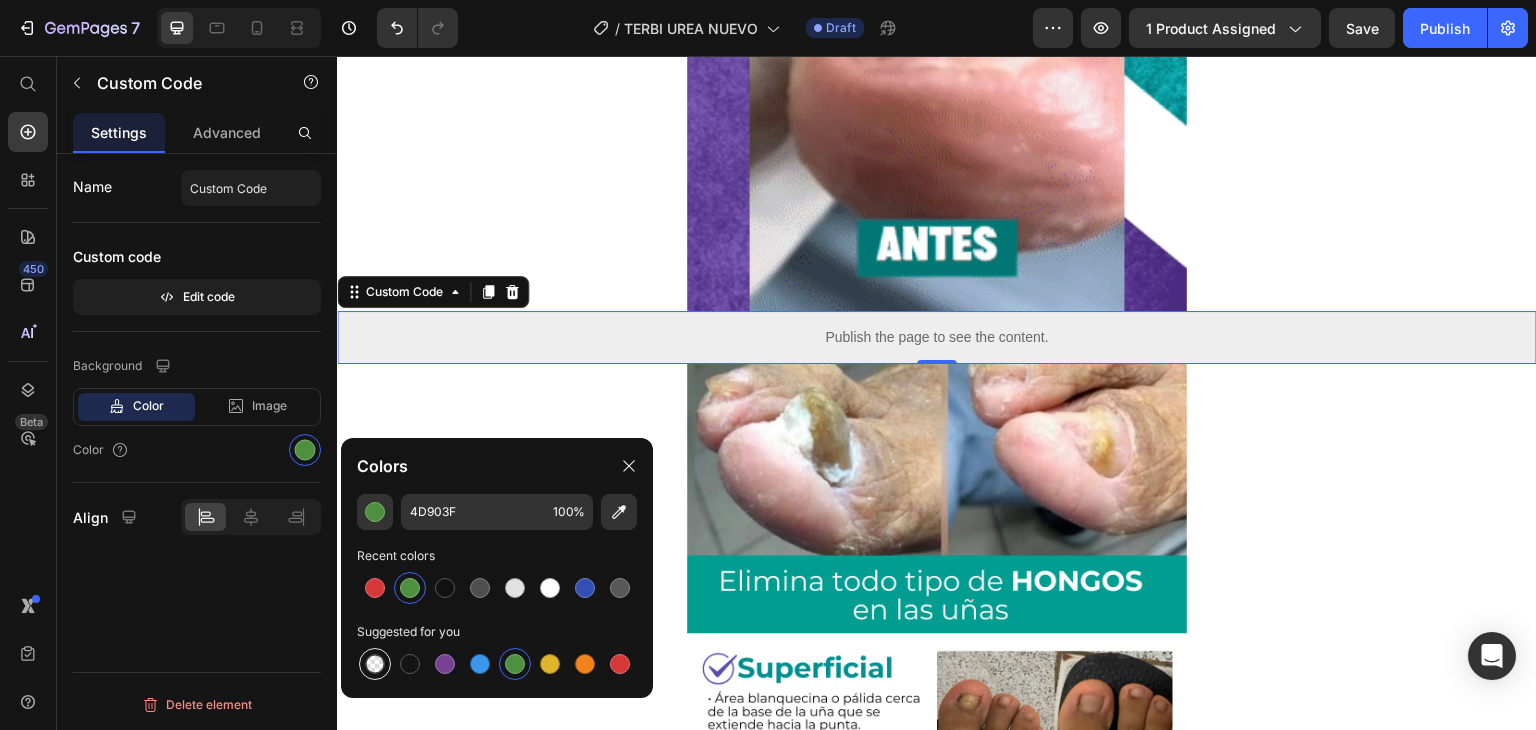 type on "000000" 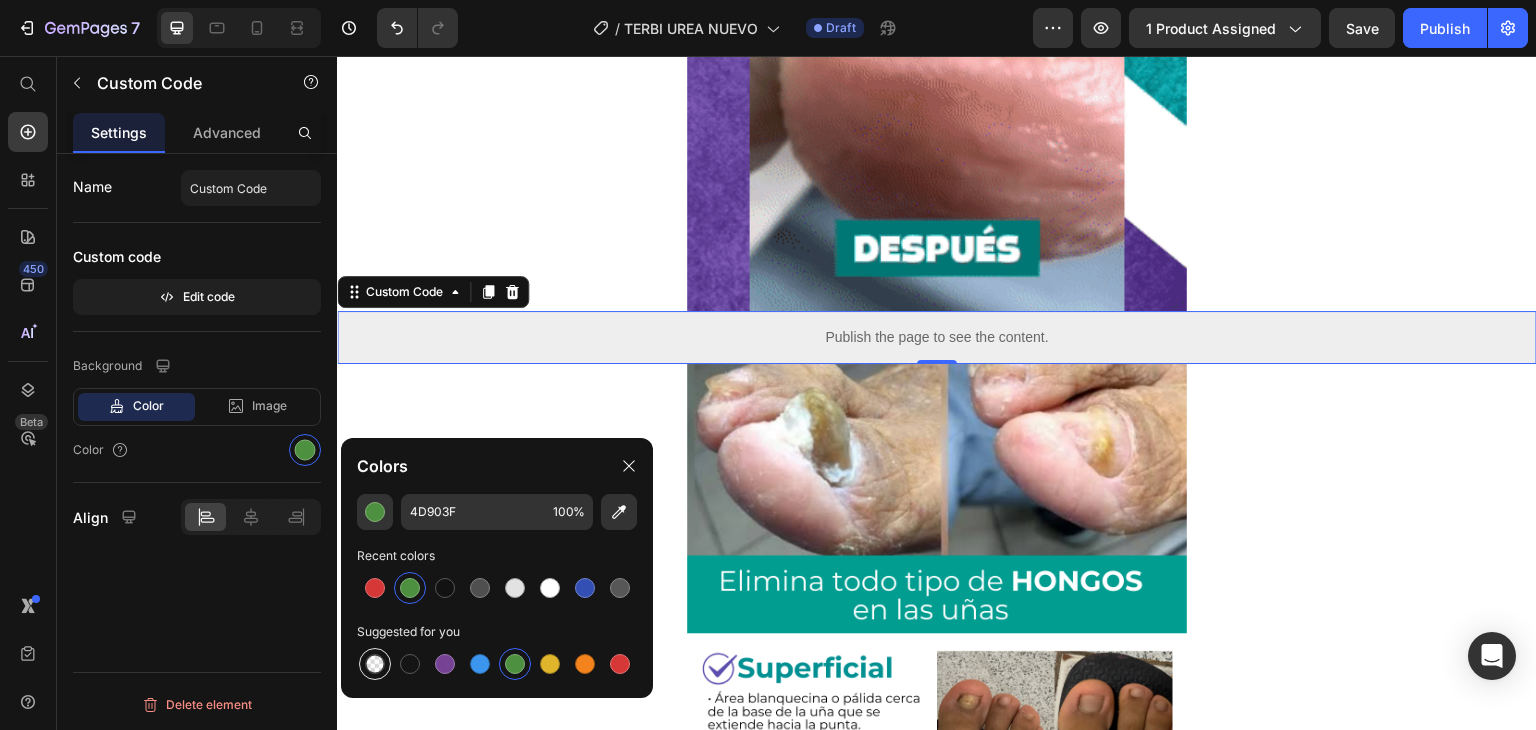 type on "0" 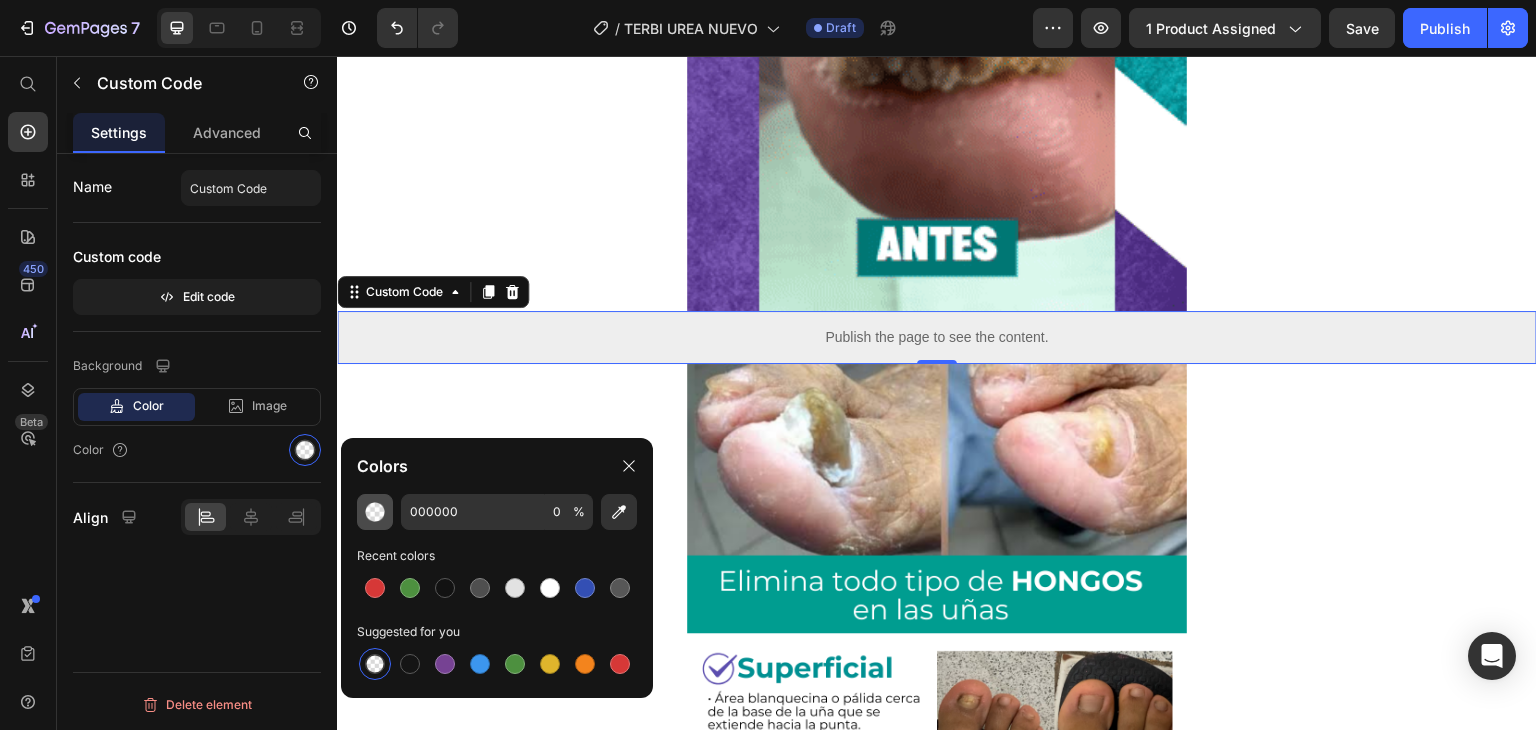click at bounding box center (375, 512) 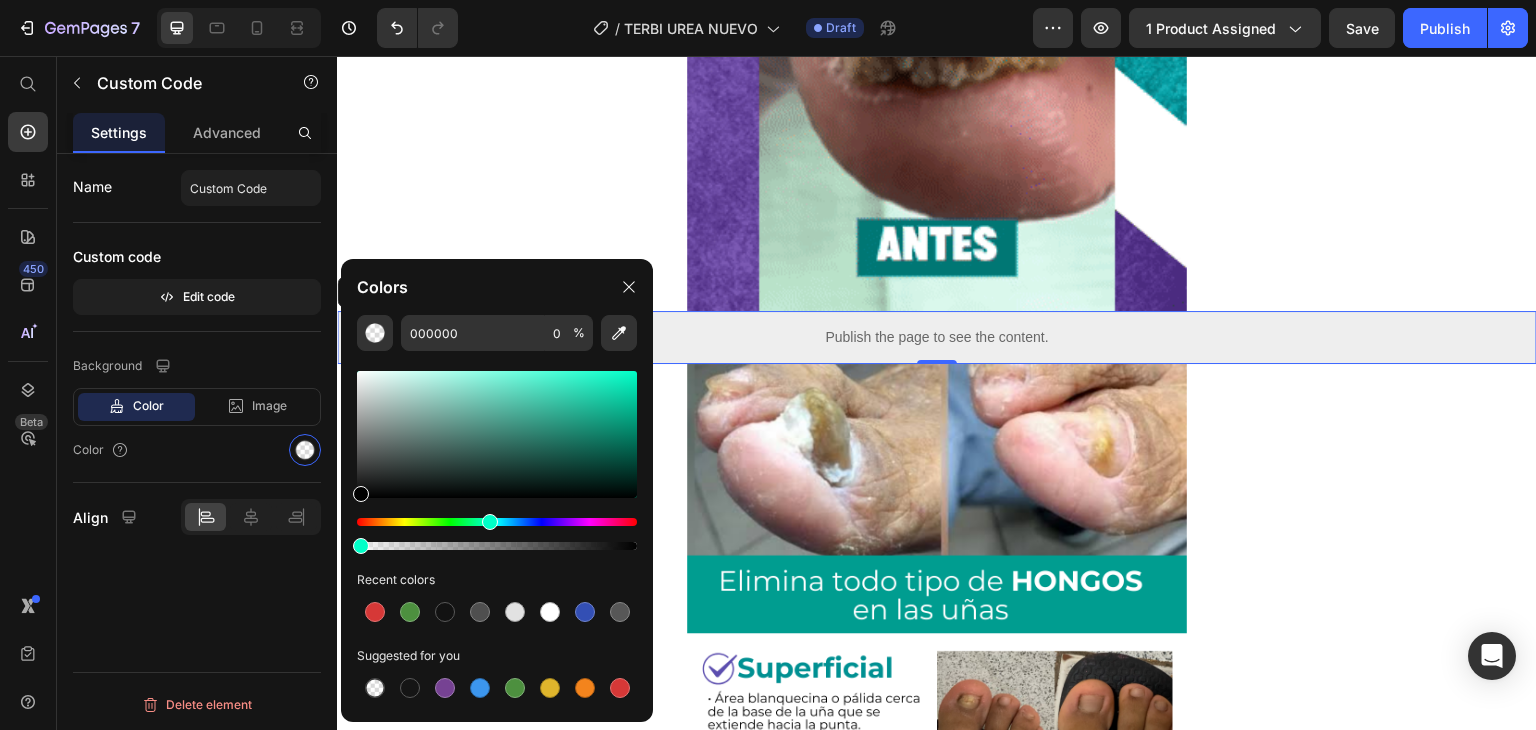 click at bounding box center (497, 522) 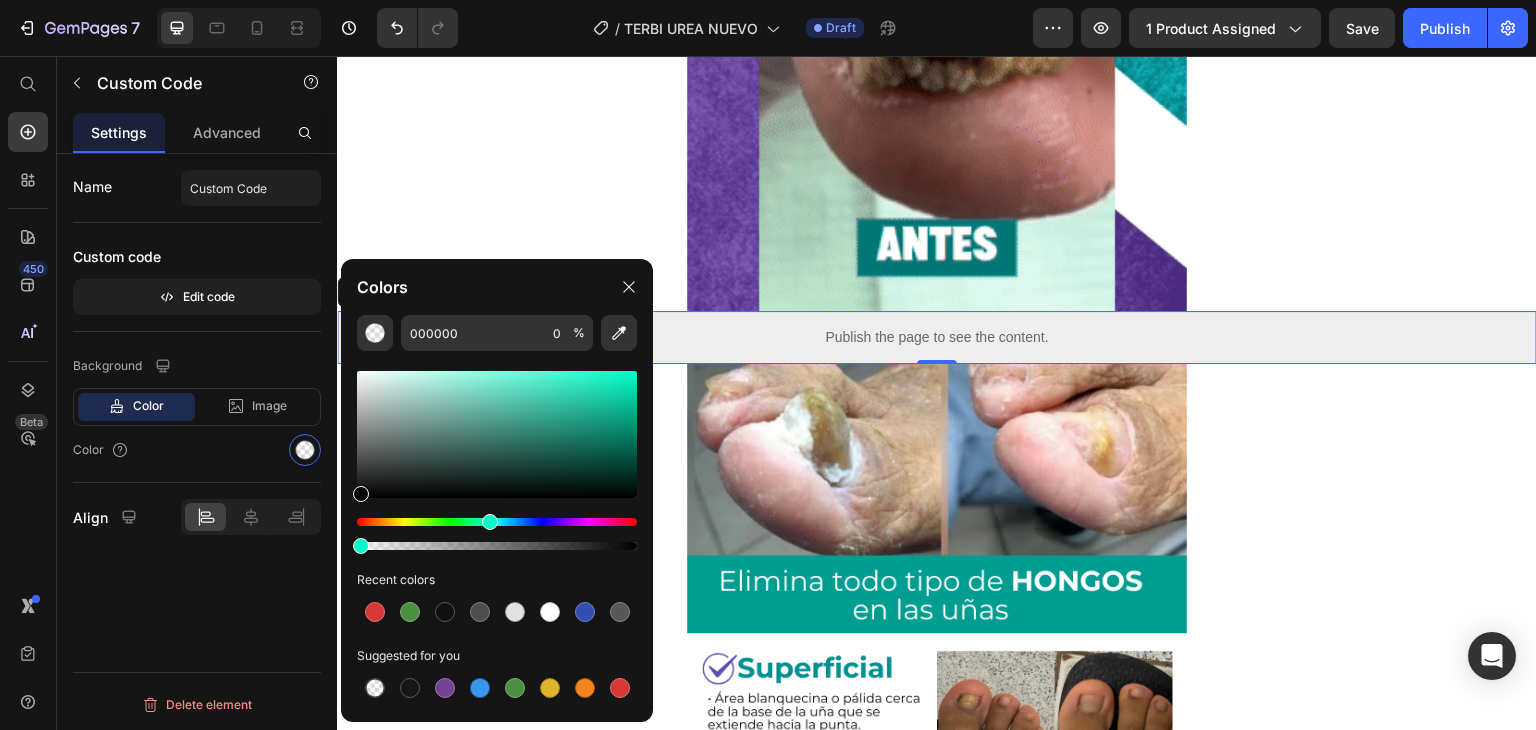 click at bounding box center [497, 434] 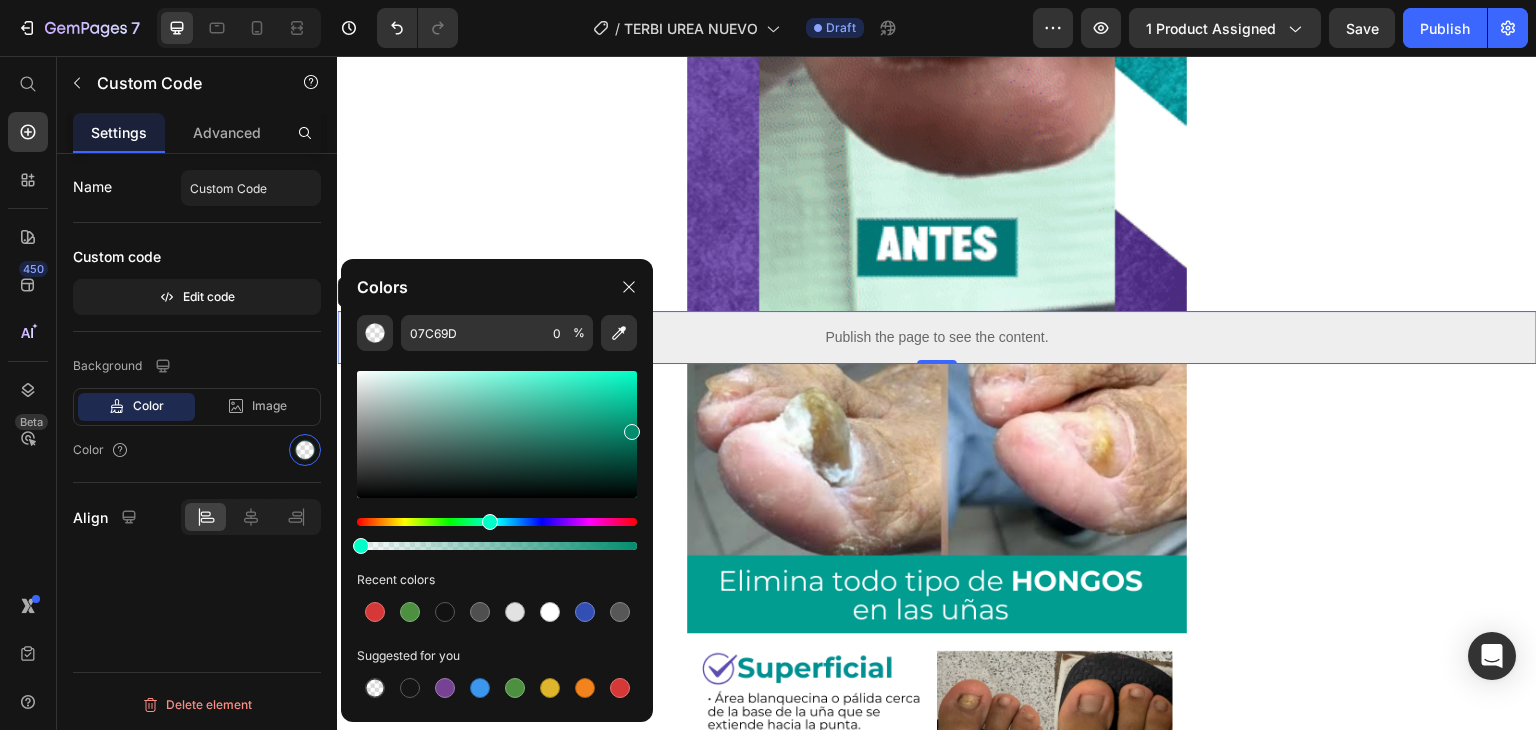 click at bounding box center [497, 434] 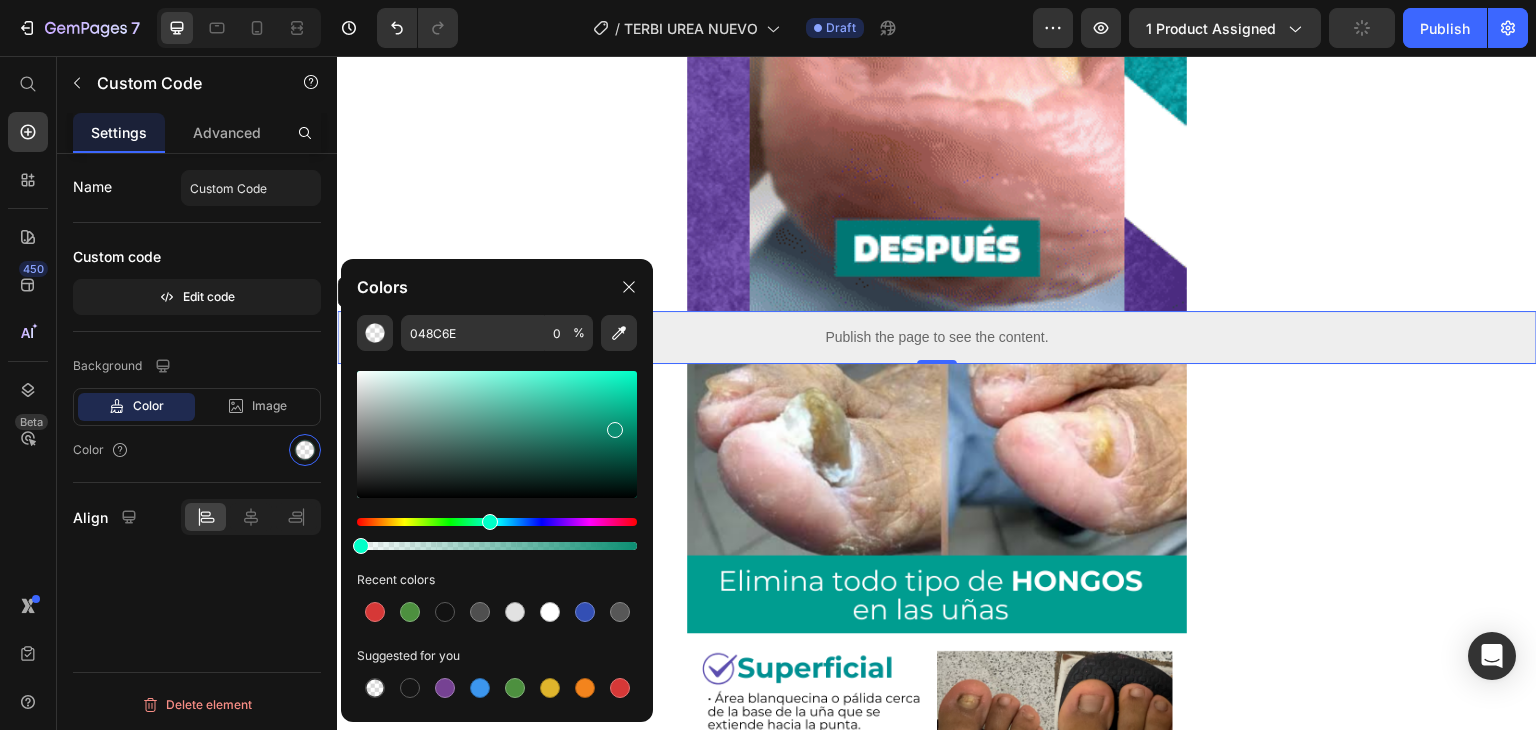 click at bounding box center (497, 434) 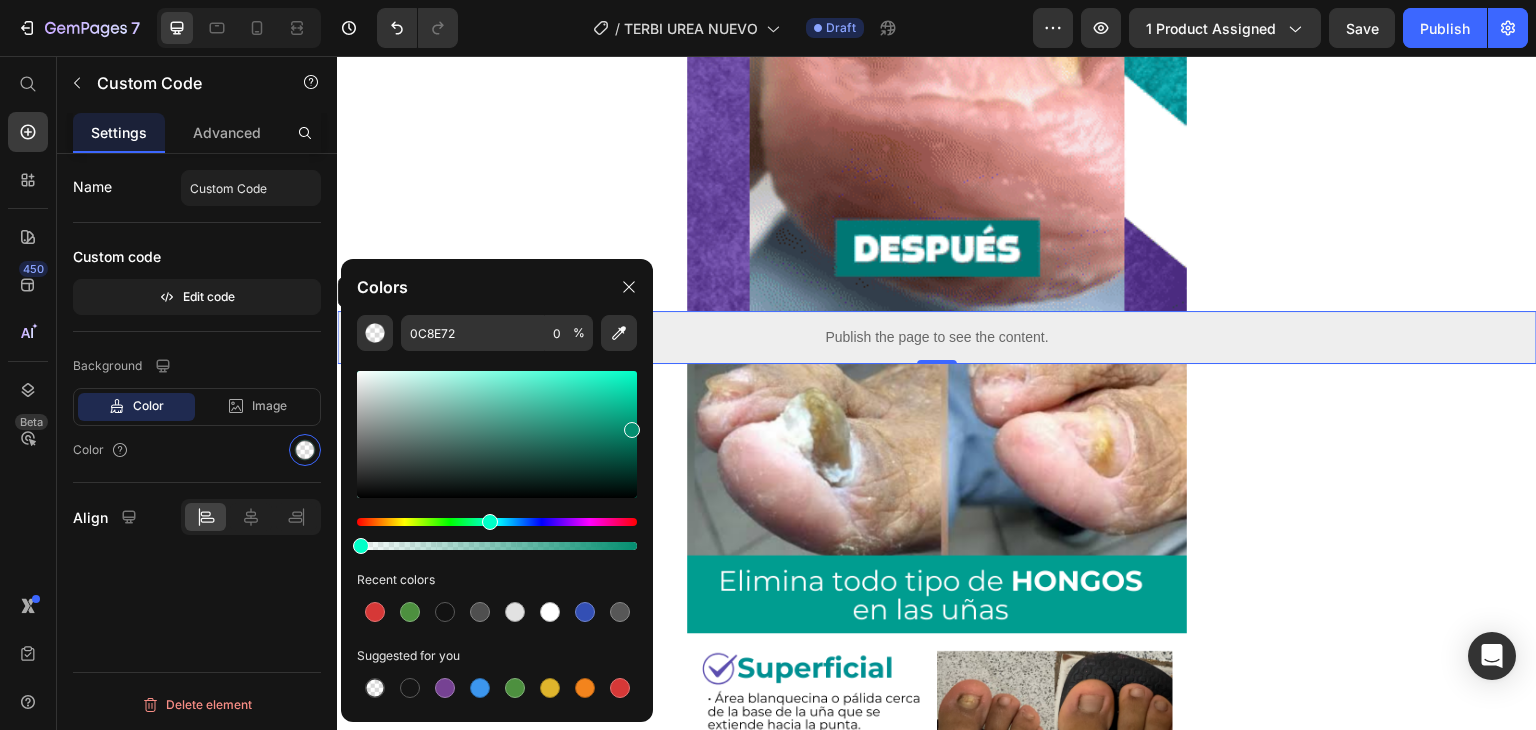 click at bounding box center [497, 434] 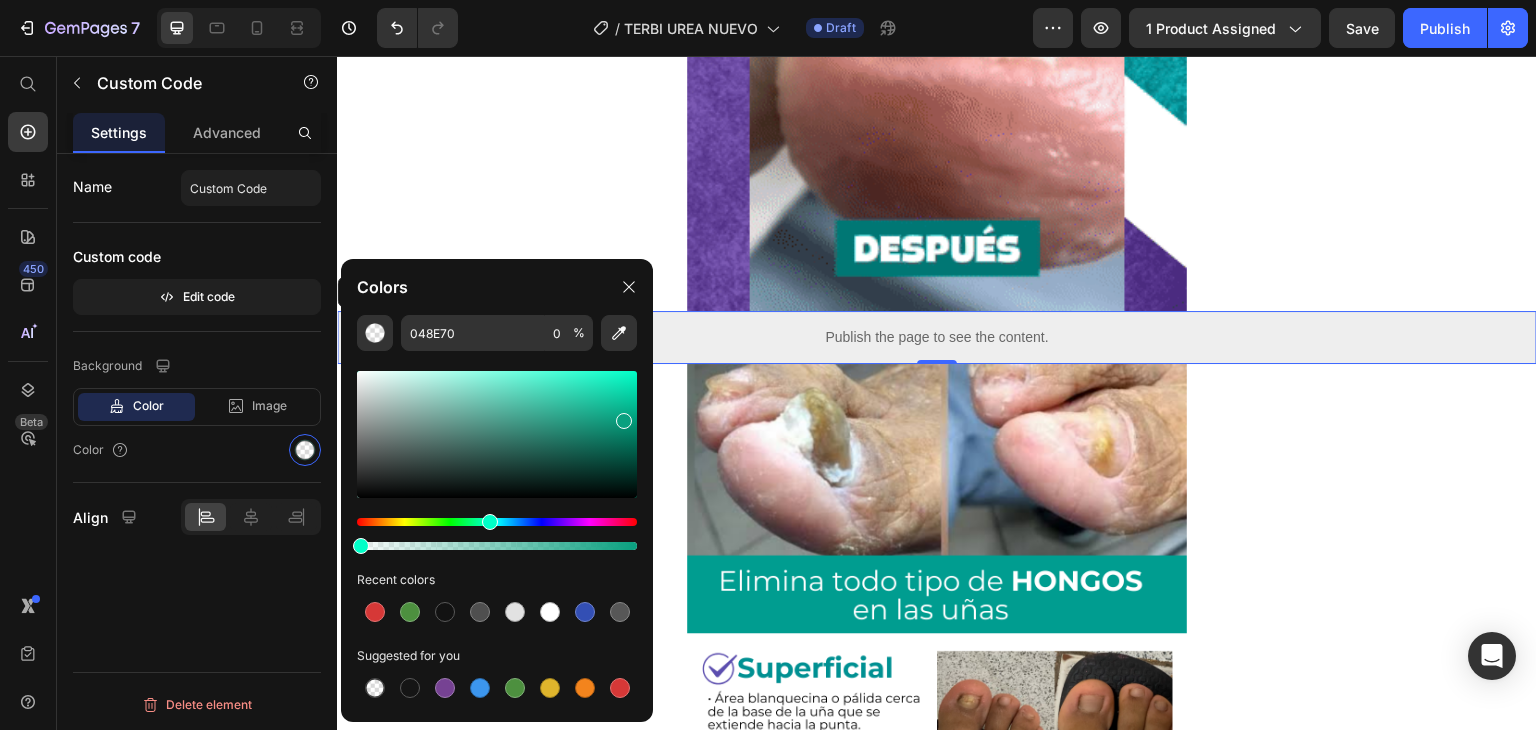 click at bounding box center [497, 434] 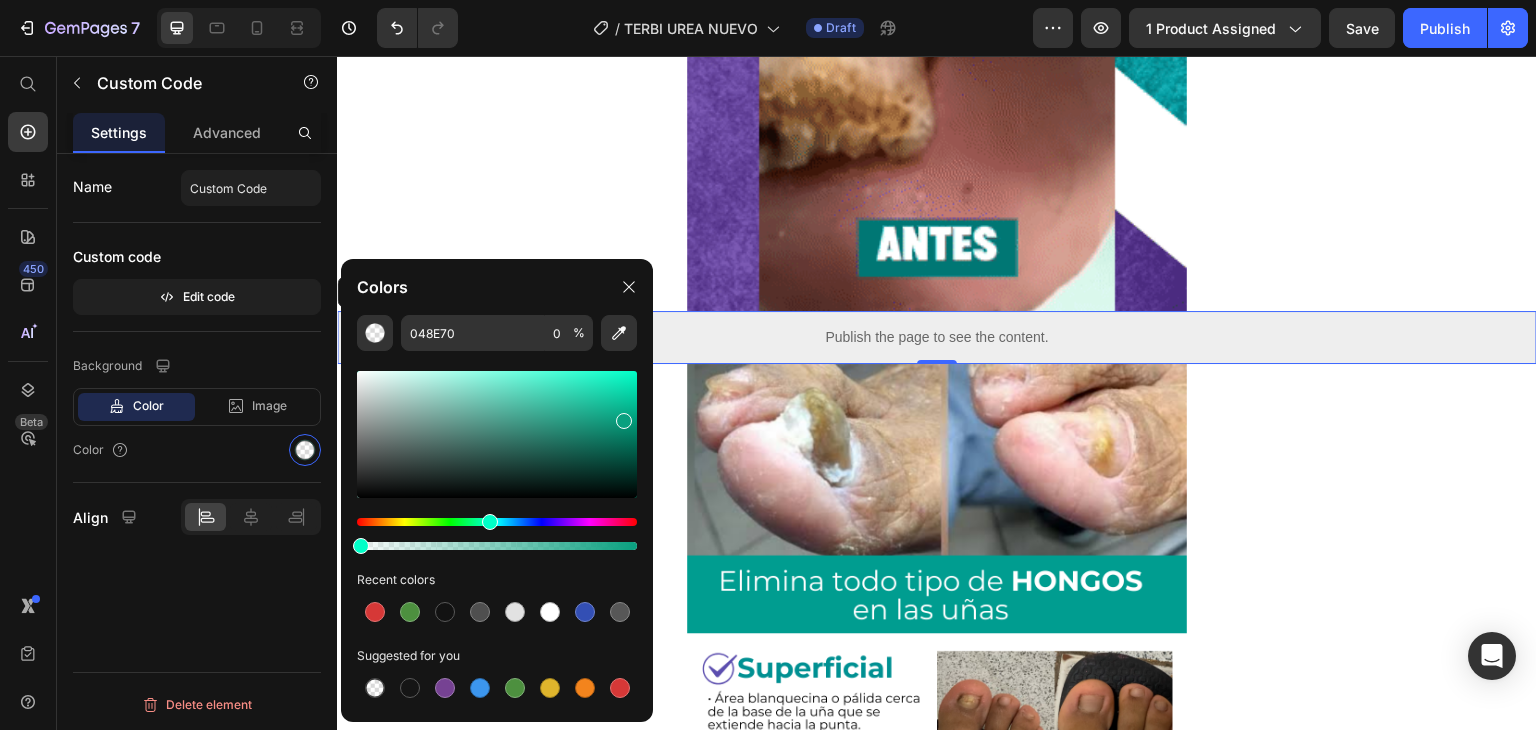 type on "09A07F" 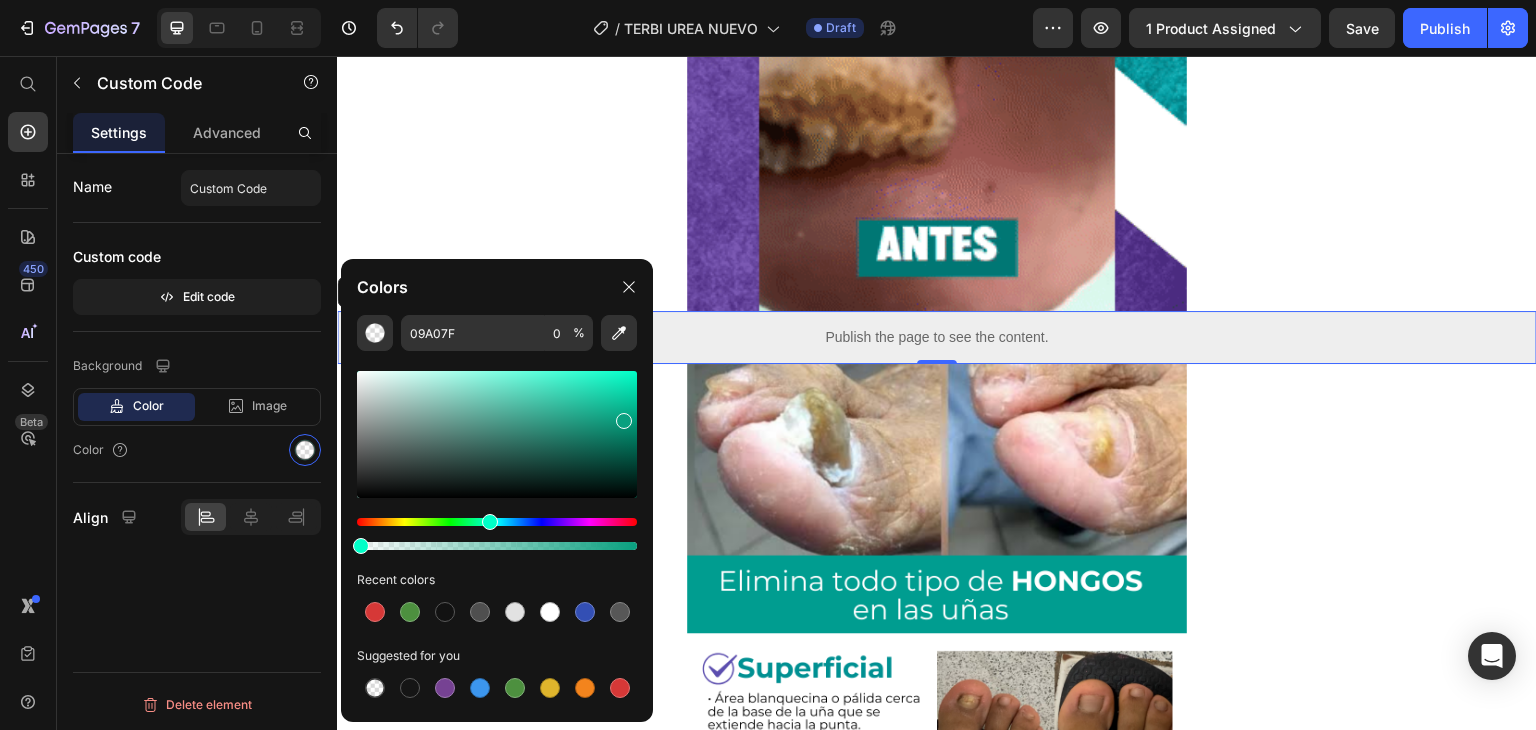 click on "Color" at bounding box center (197, 450) 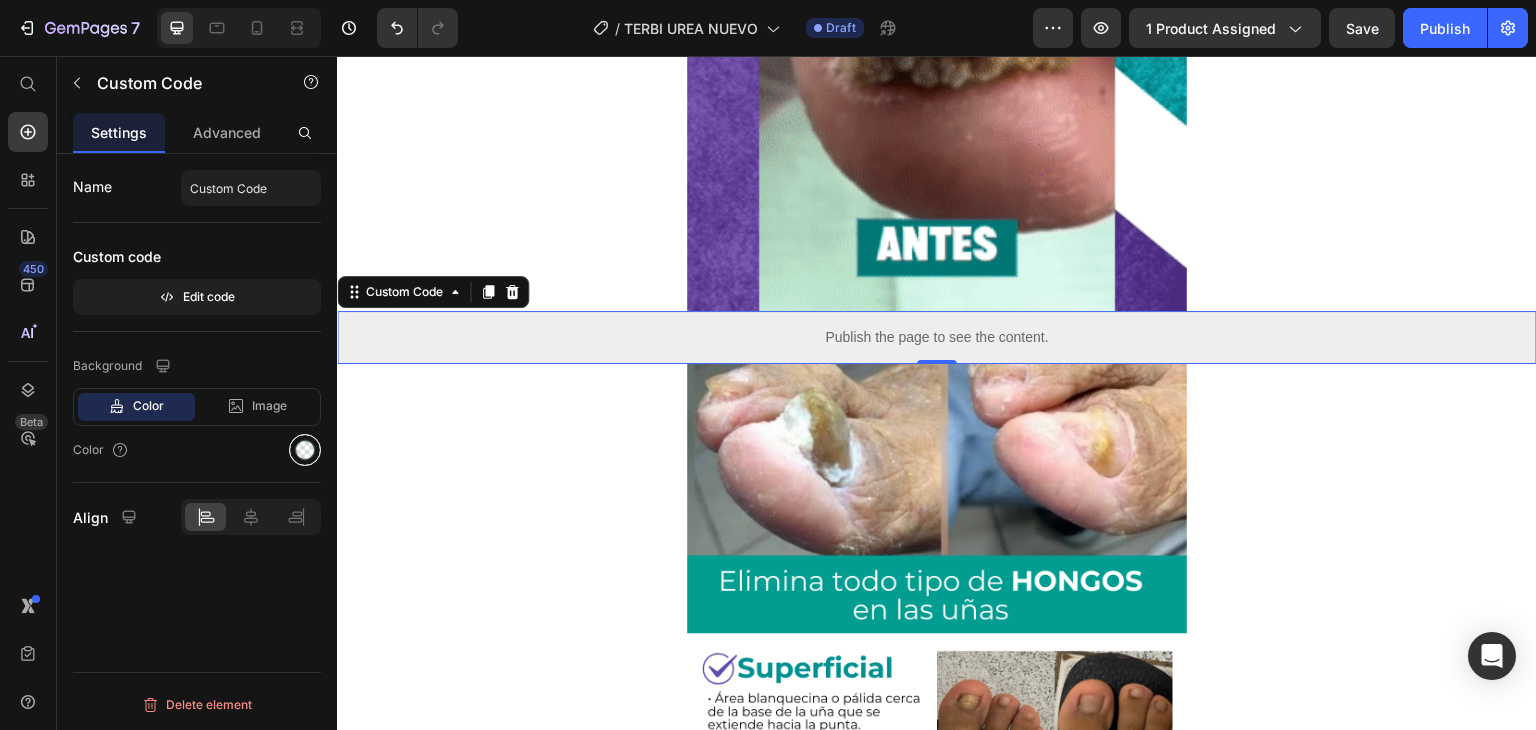 click at bounding box center (305, 450) 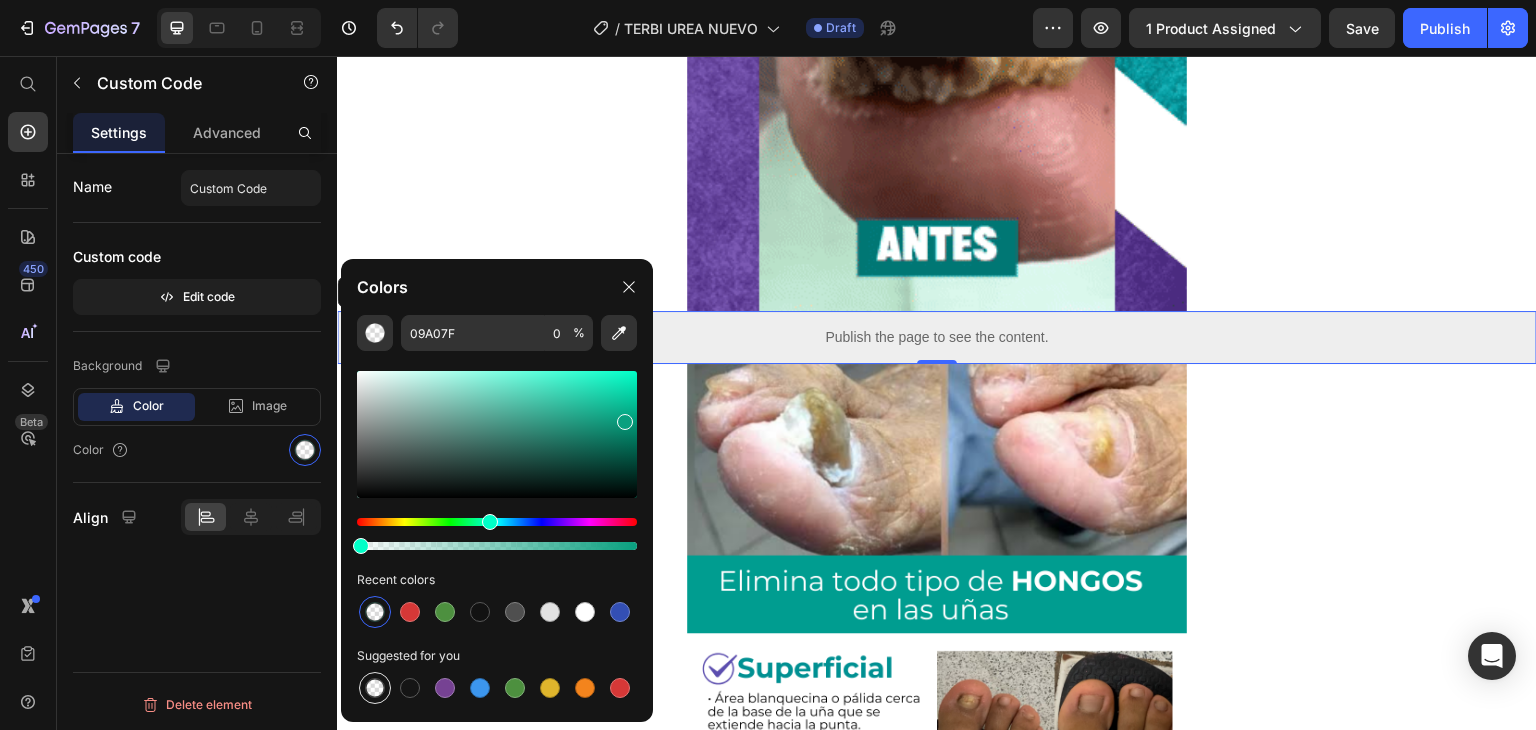 click at bounding box center (375, 688) 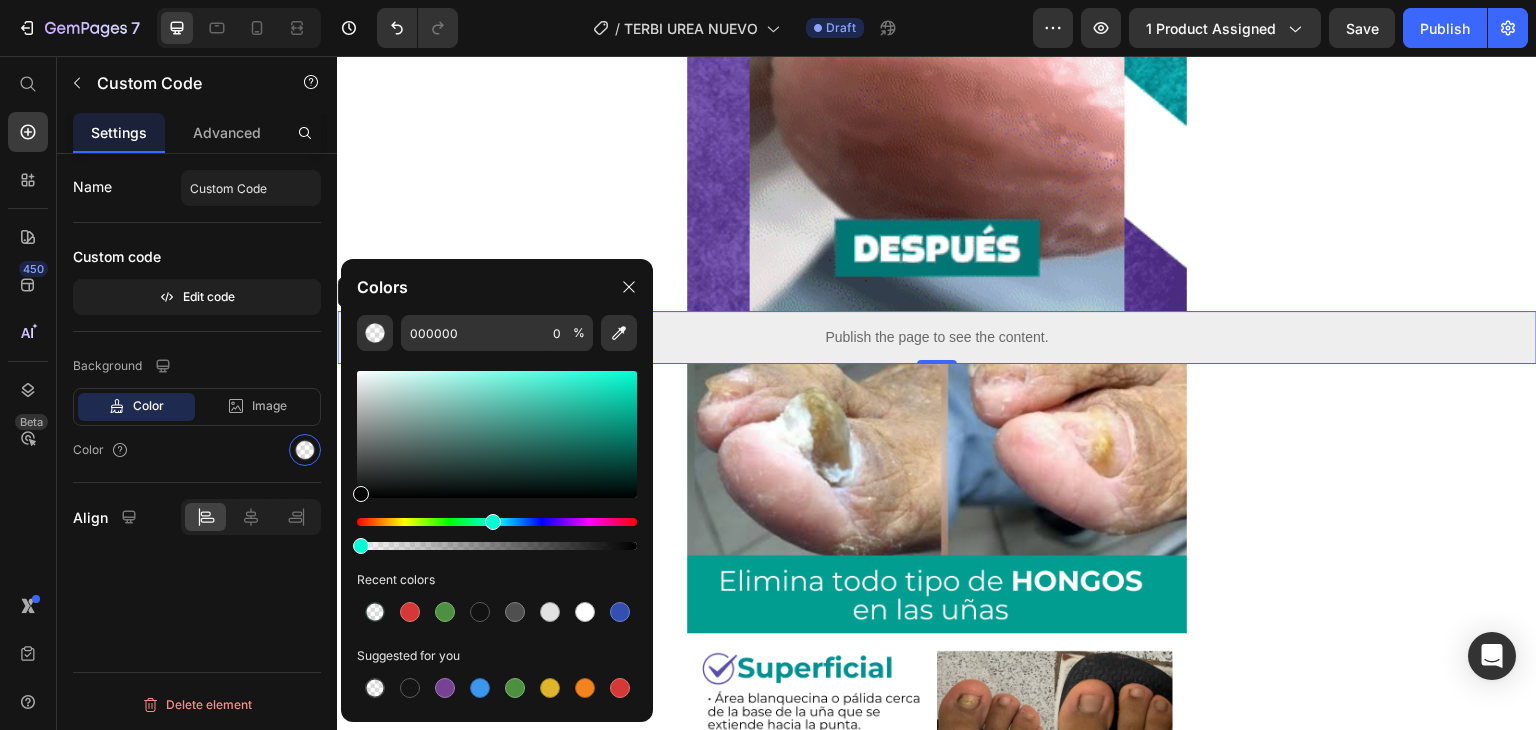 drag, startPoint x: 461, startPoint y: 524, endPoint x: 490, endPoint y: 526, distance: 29.068884 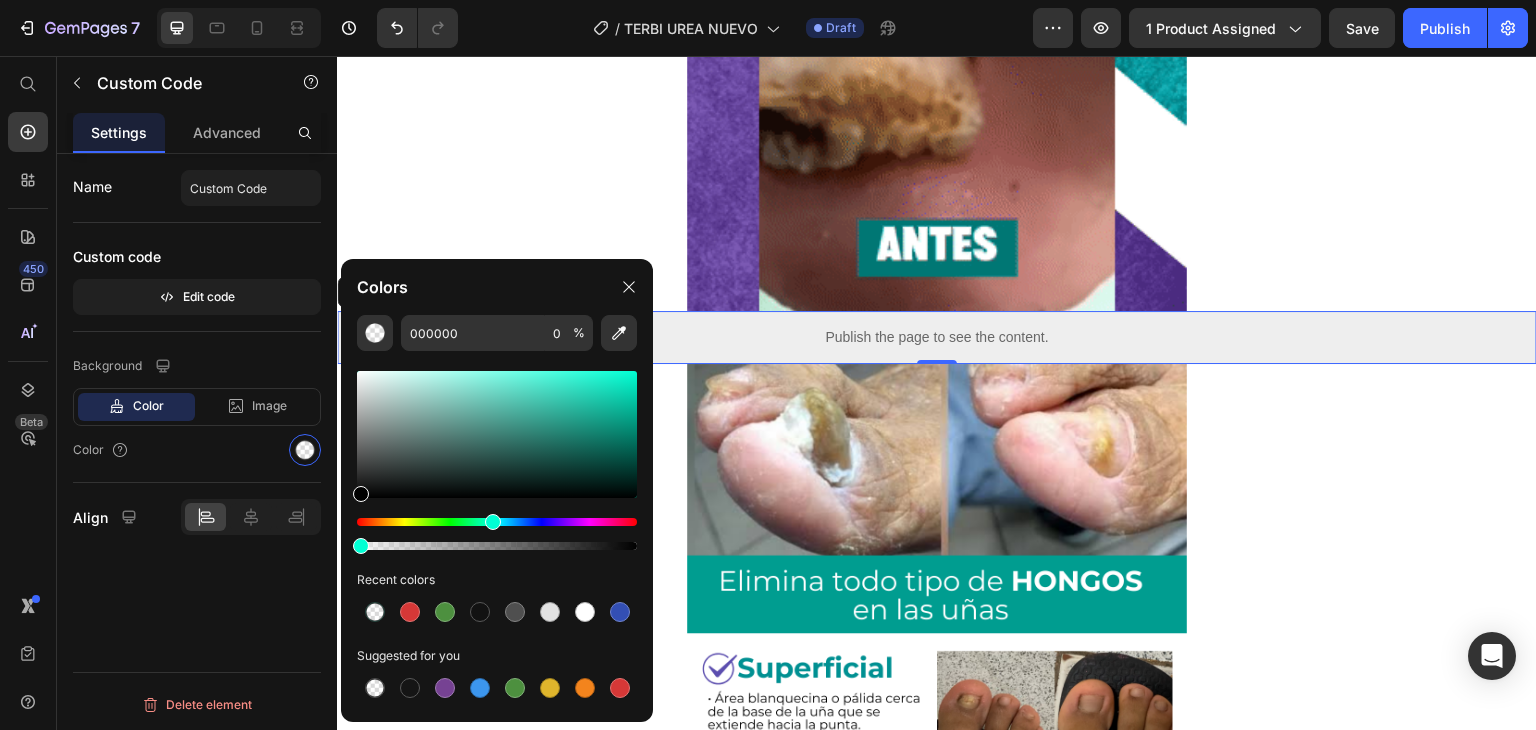 click at bounding box center (497, 522) 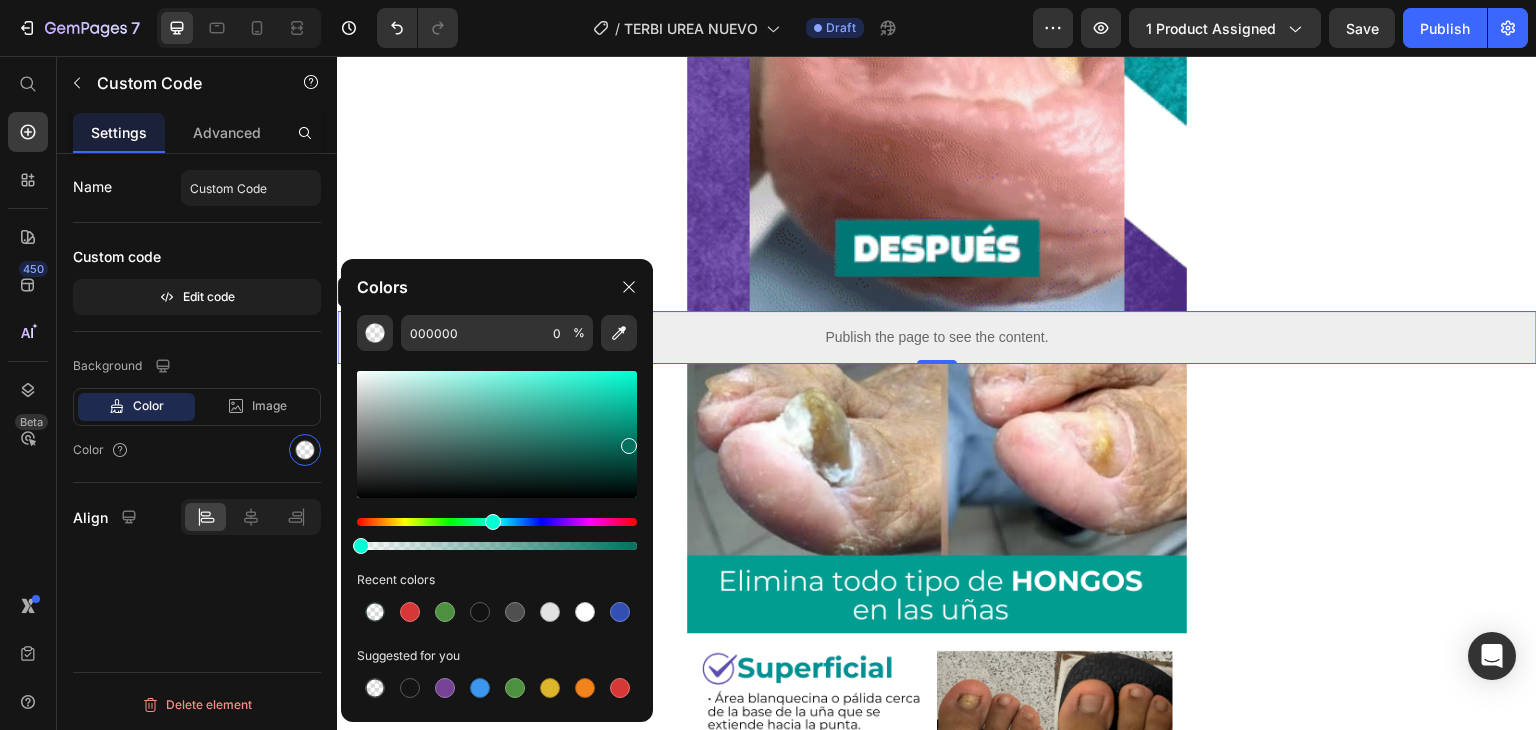 click at bounding box center (497, 434) 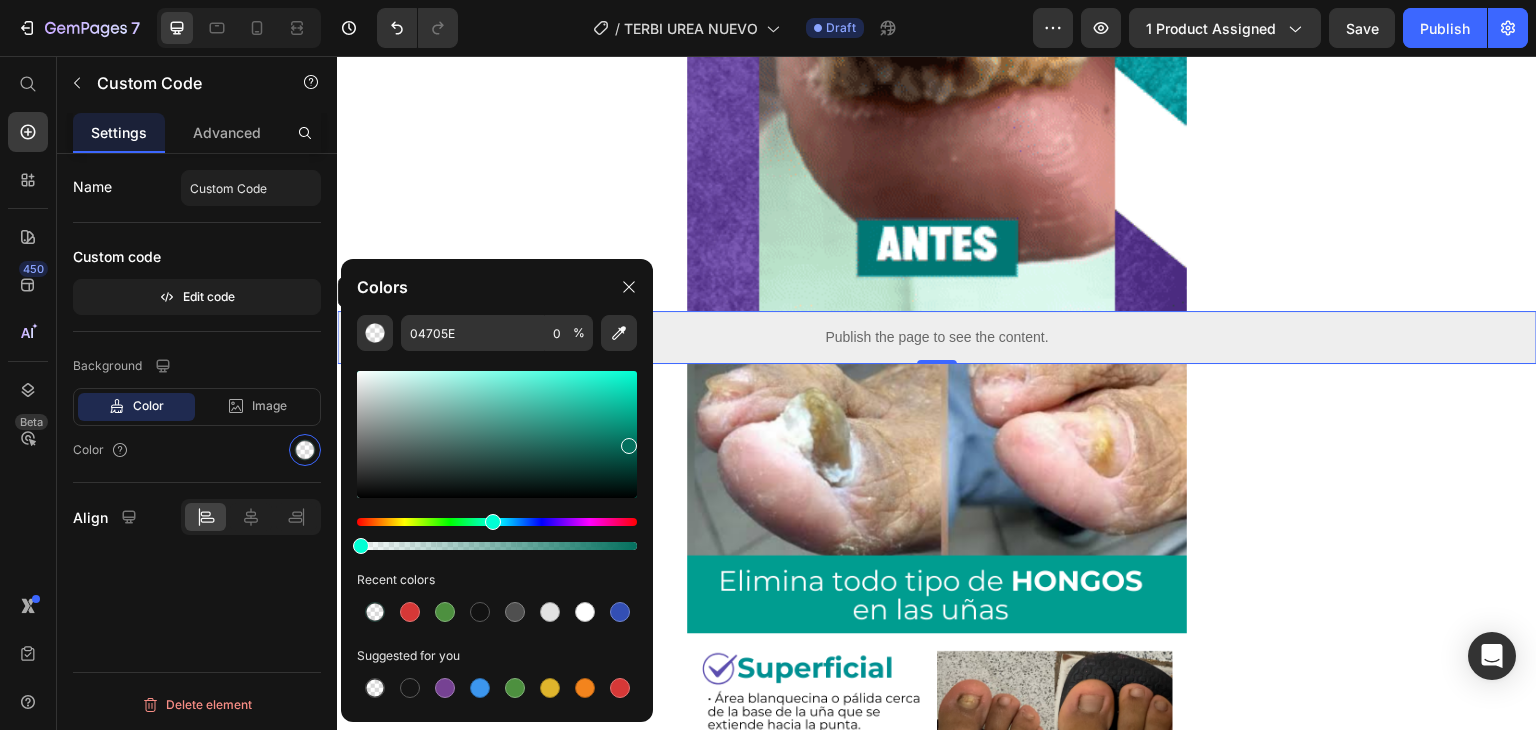click at bounding box center [497, 434] 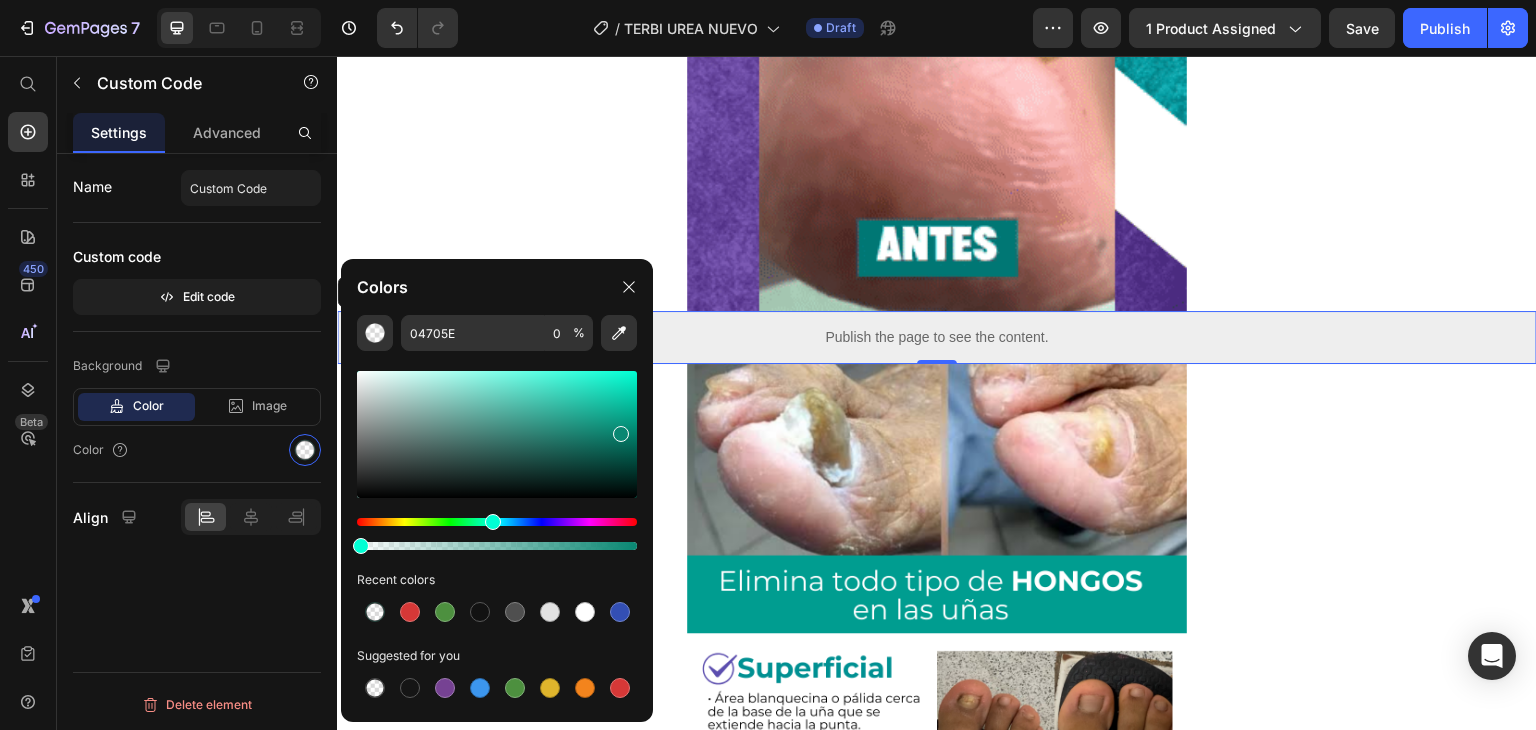 type on "098772" 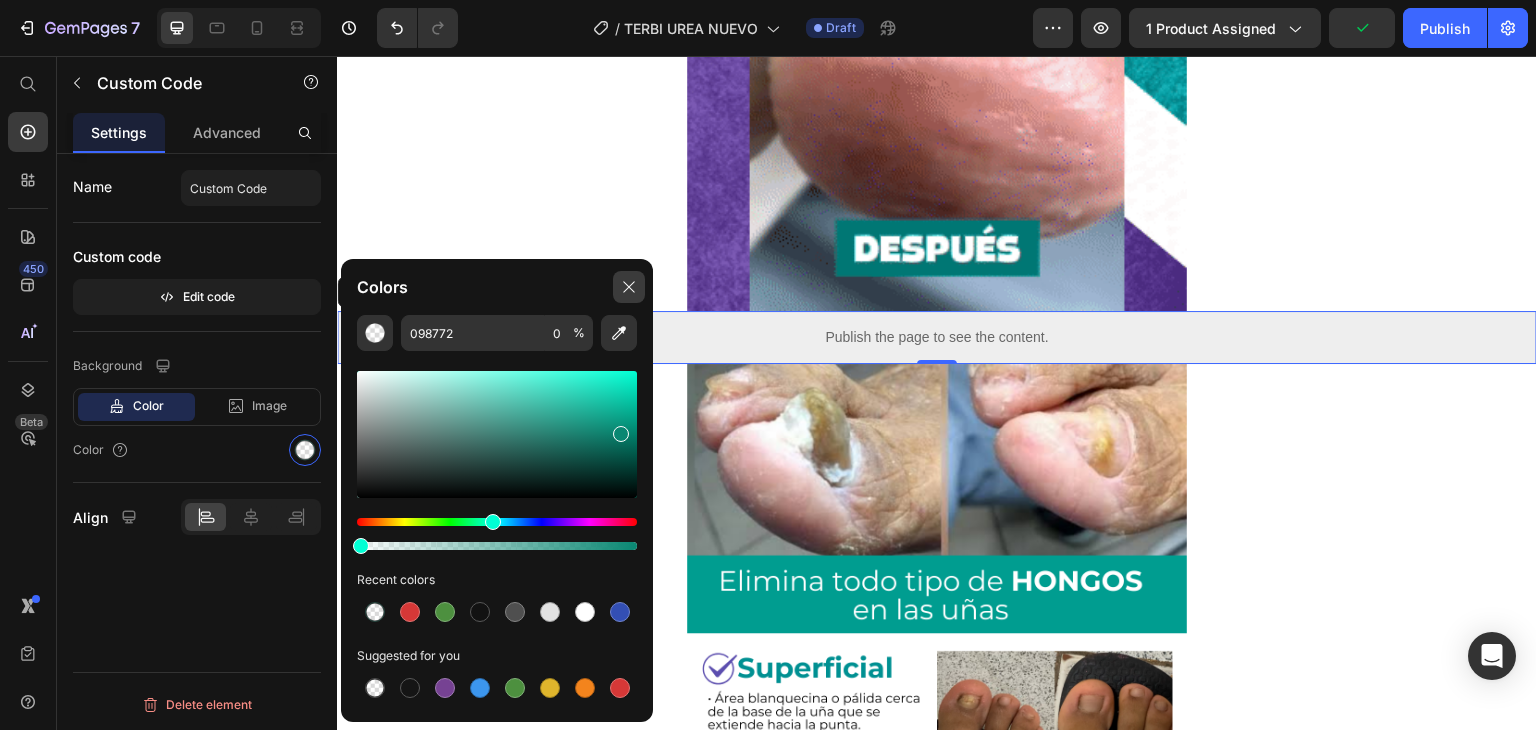 click 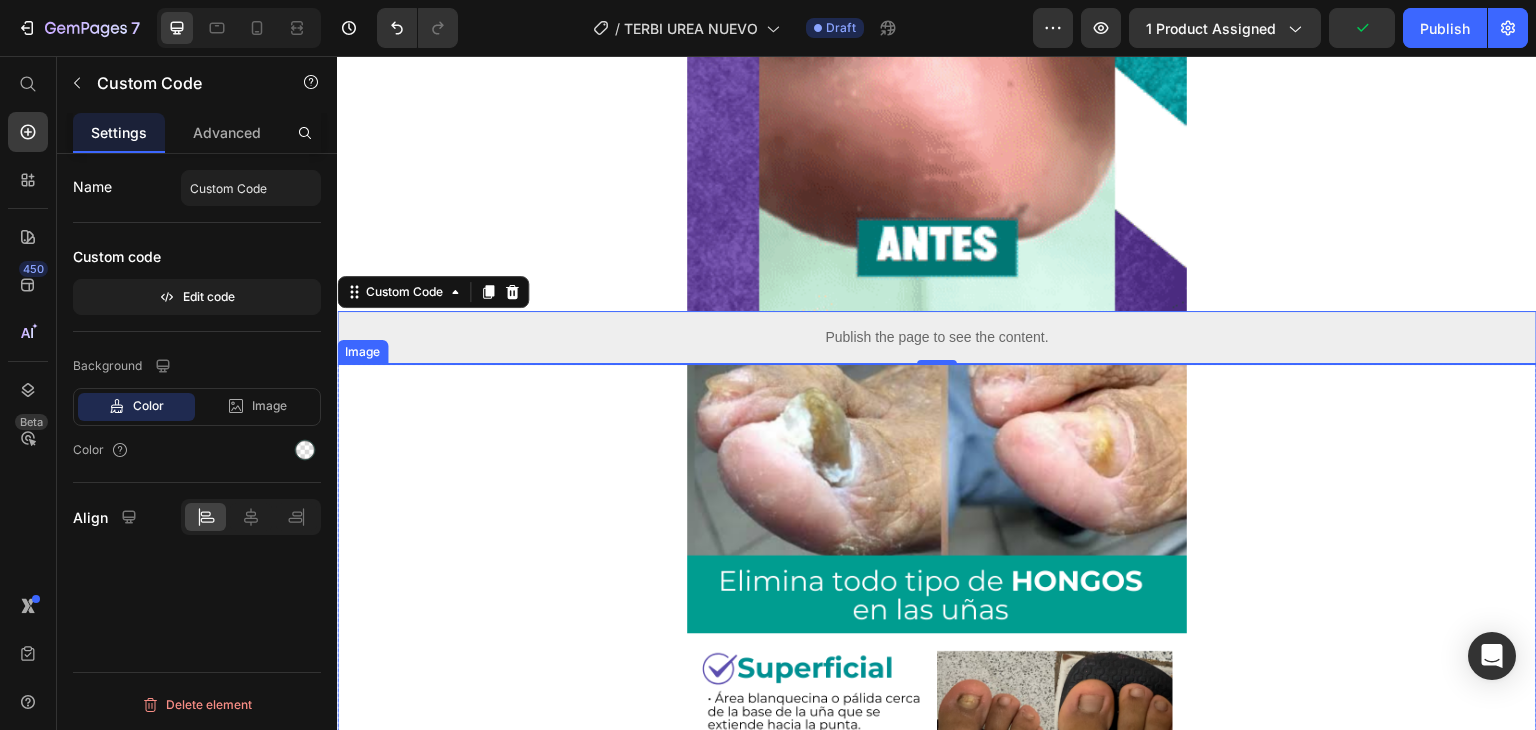 click at bounding box center (937, 757) 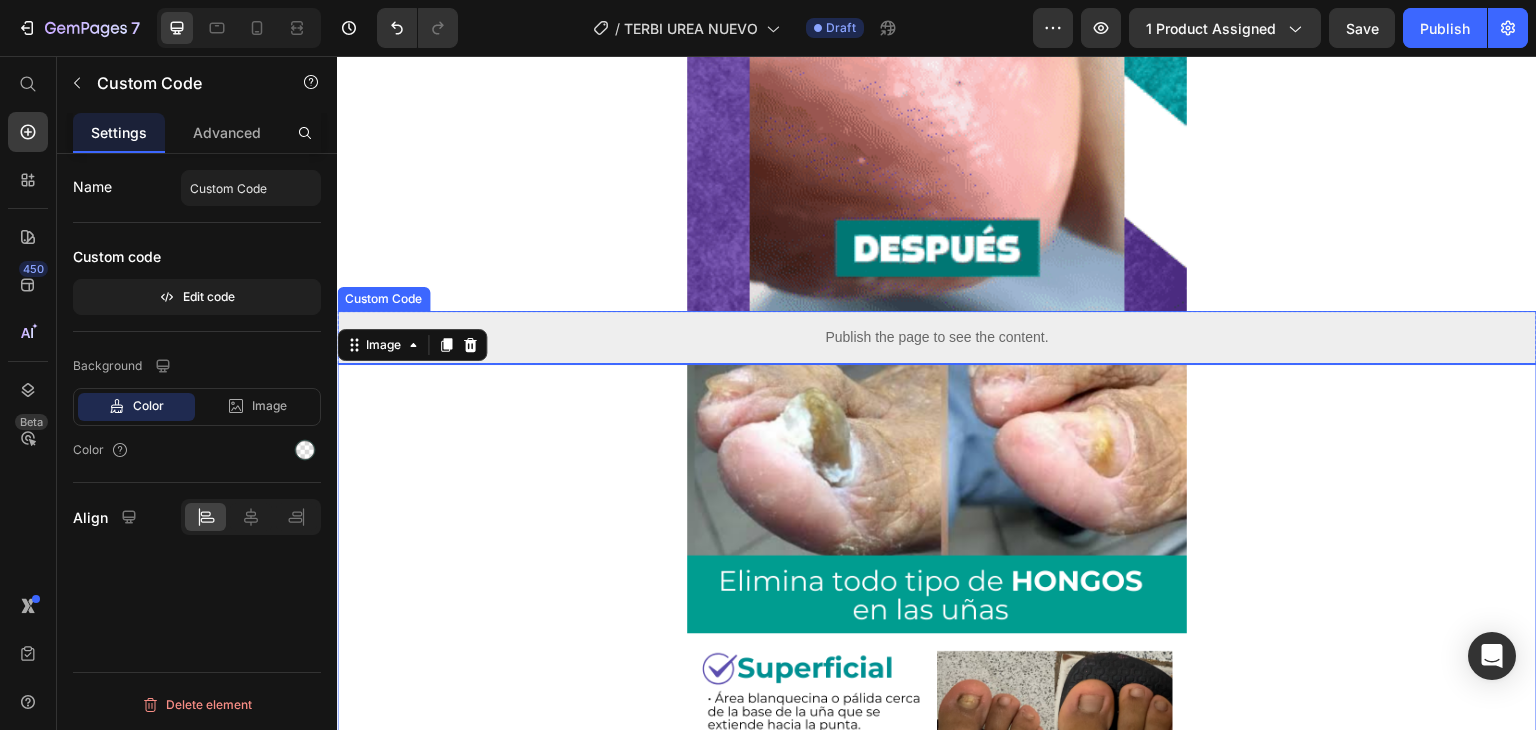 click on "Publish the page to see the content." at bounding box center [937, 337] 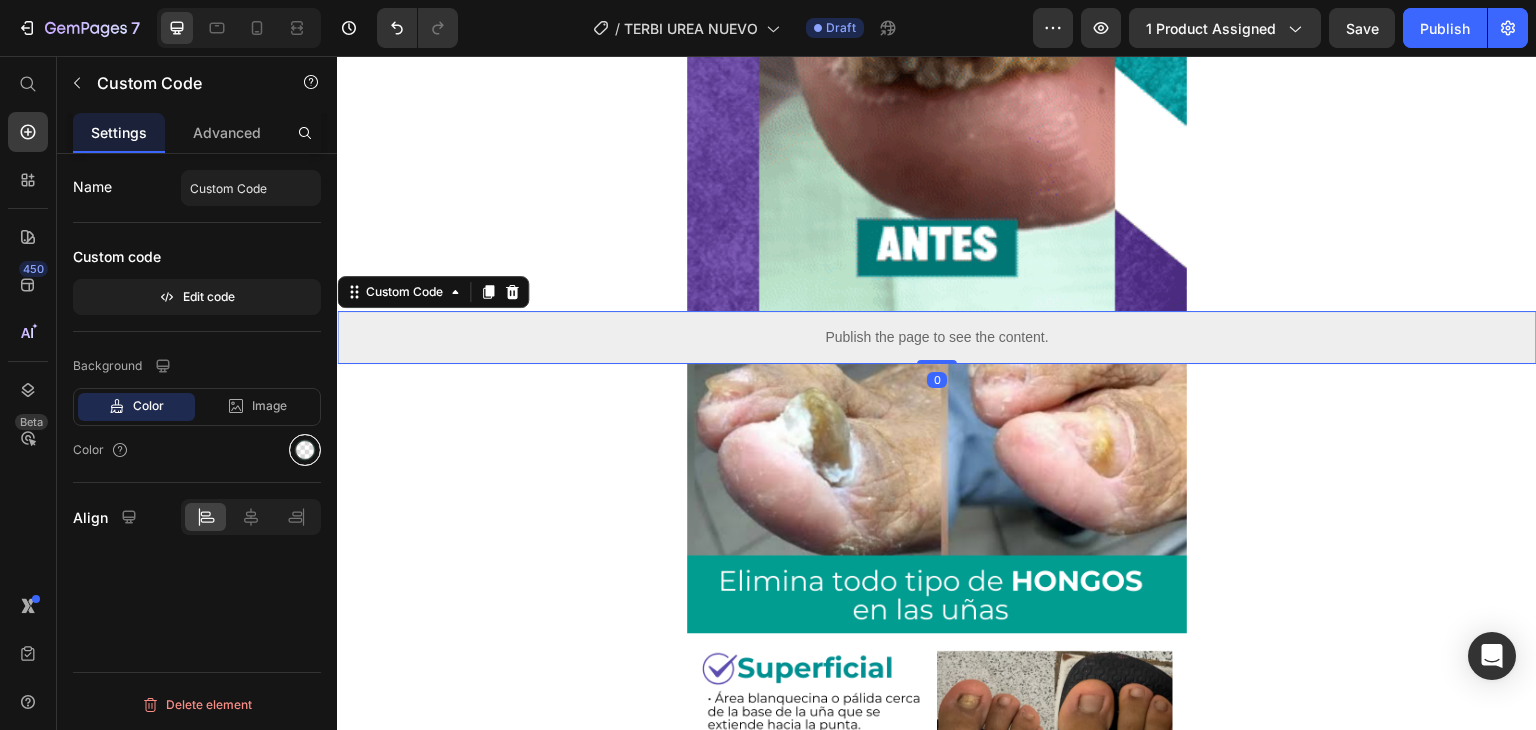 click at bounding box center [305, 450] 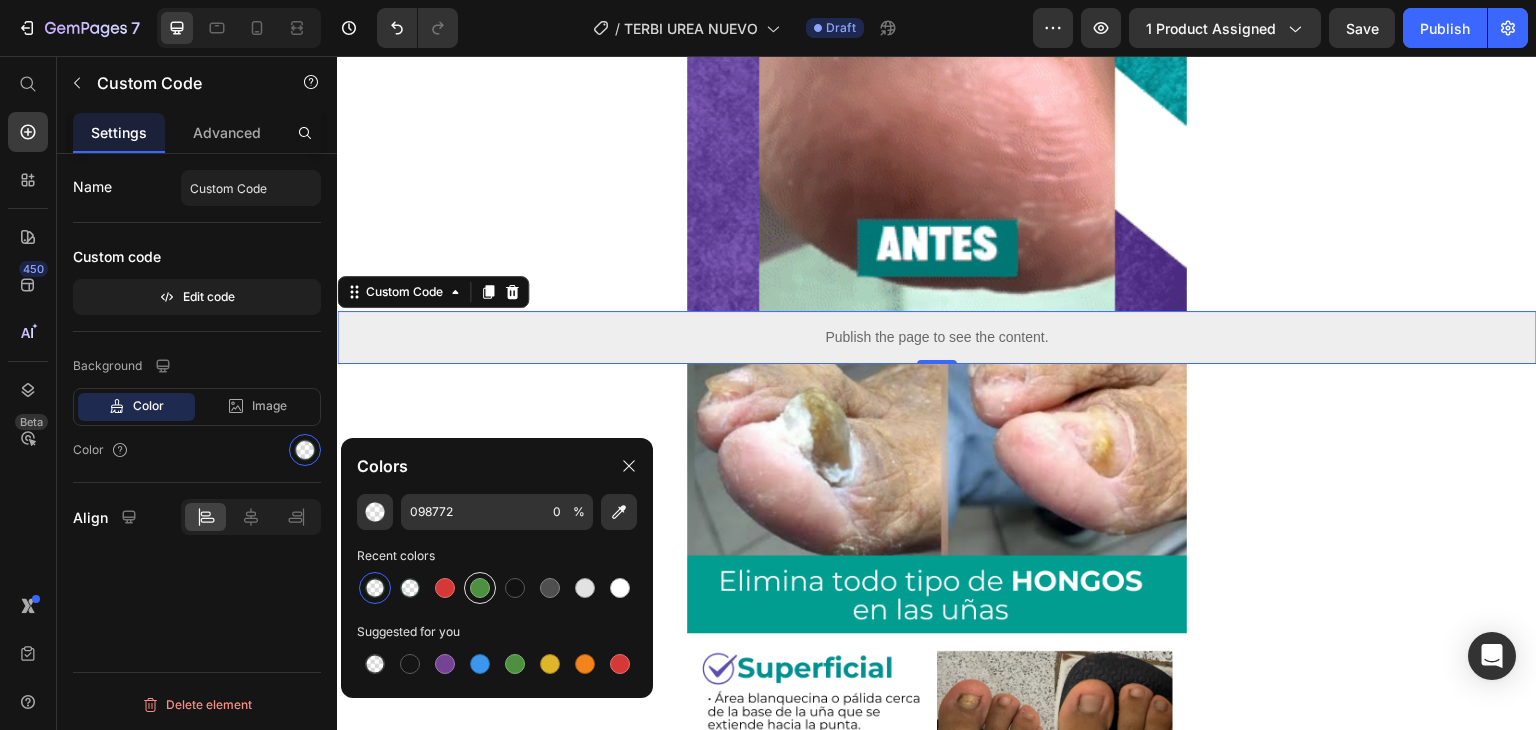 click at bounding box center (480, 588) 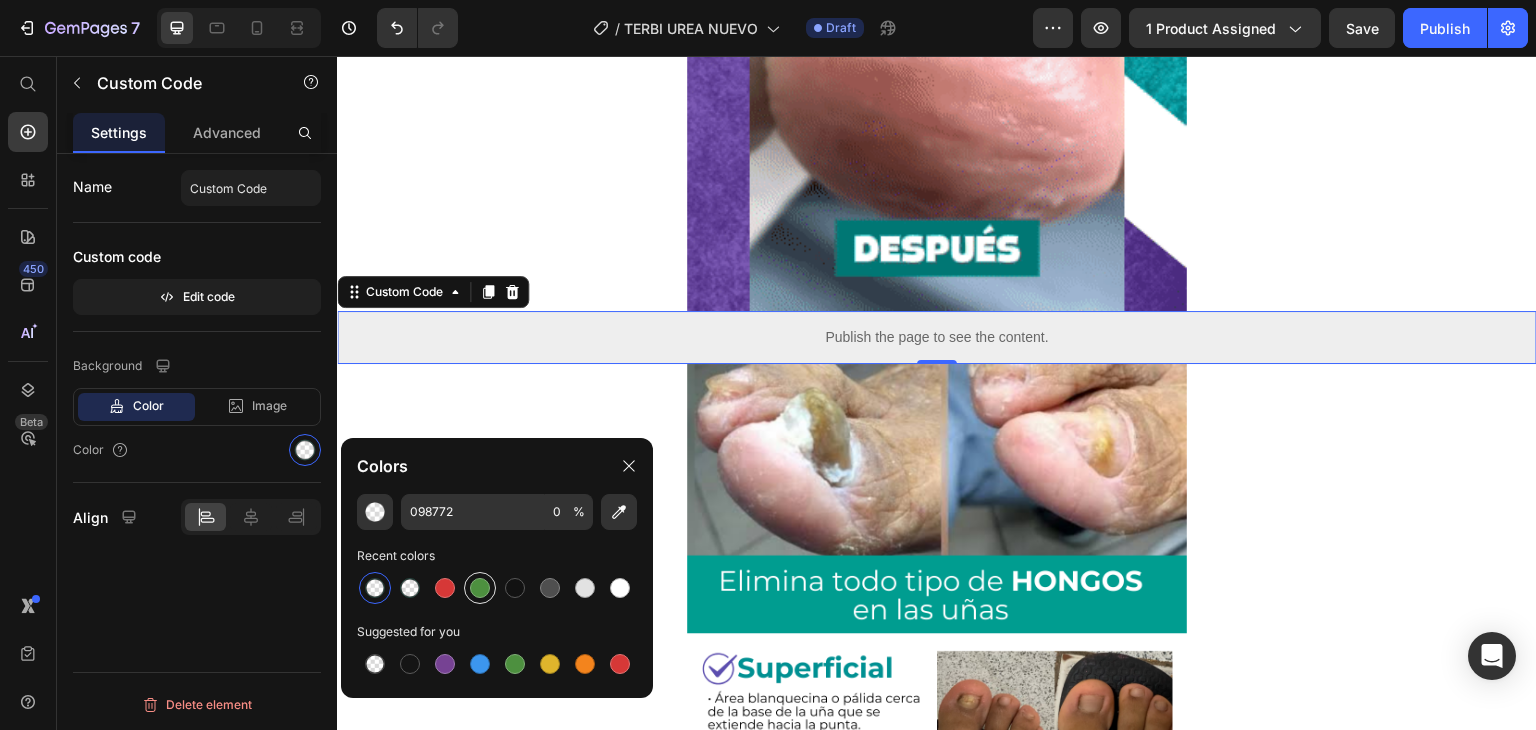 type on "4D903F" 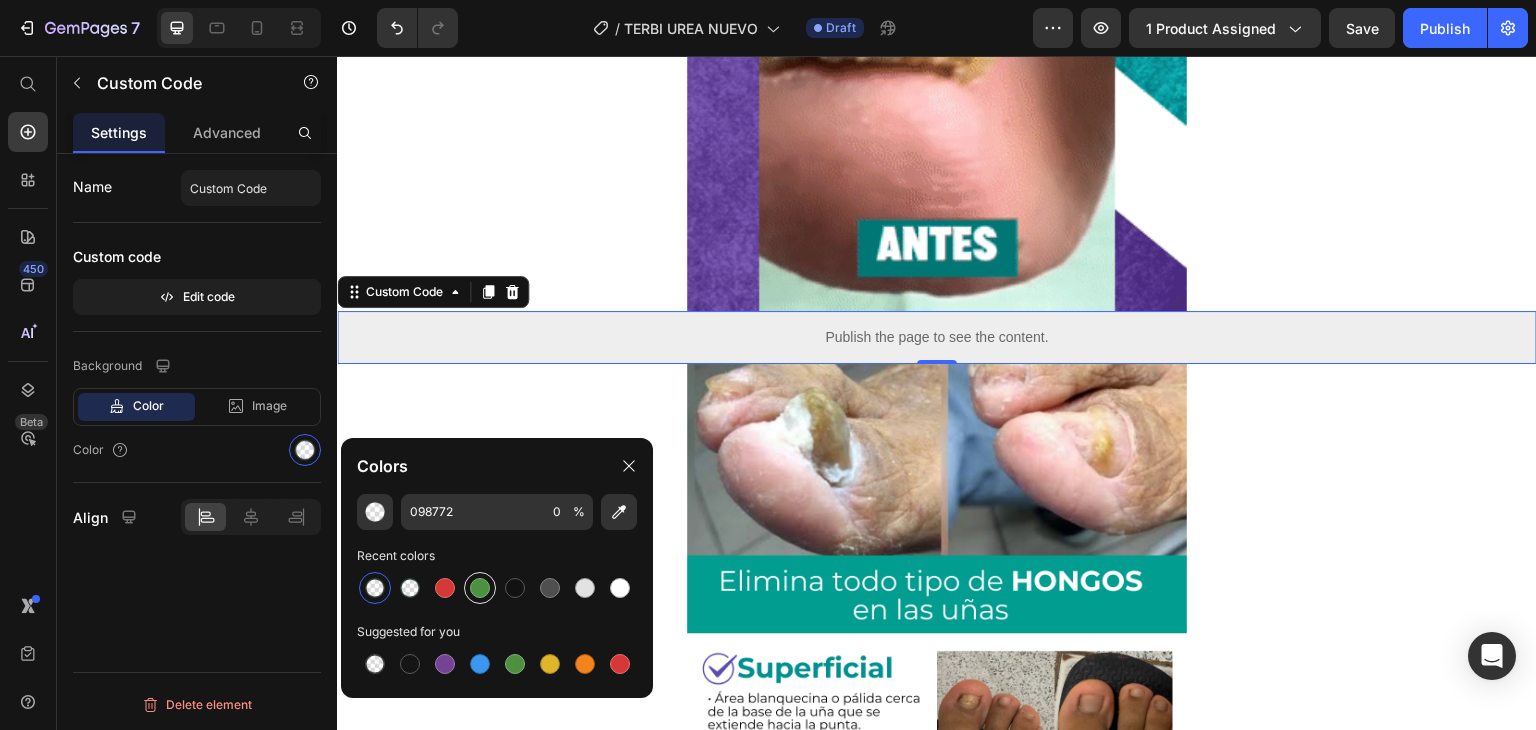 type on "100" 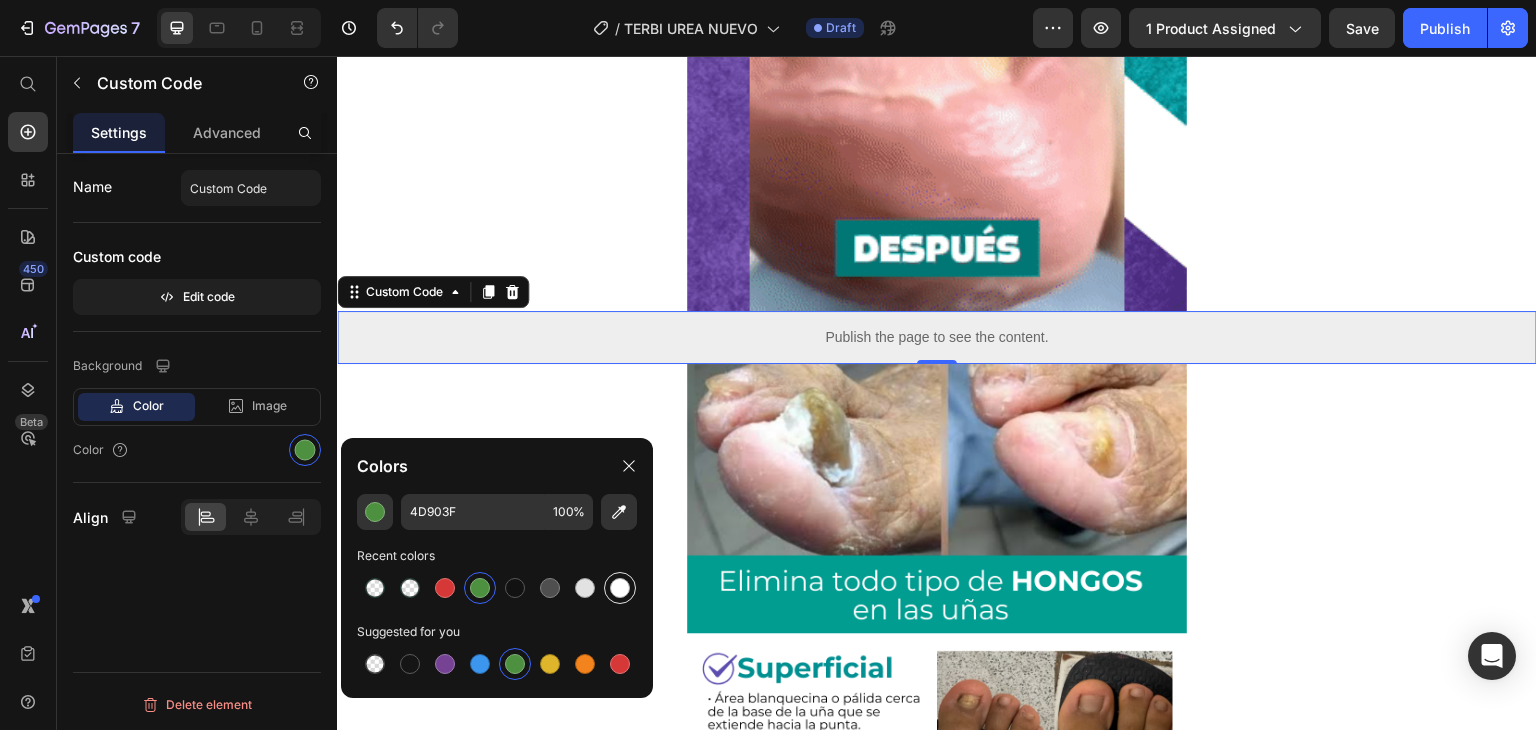 click at bounding box center [620, 588] 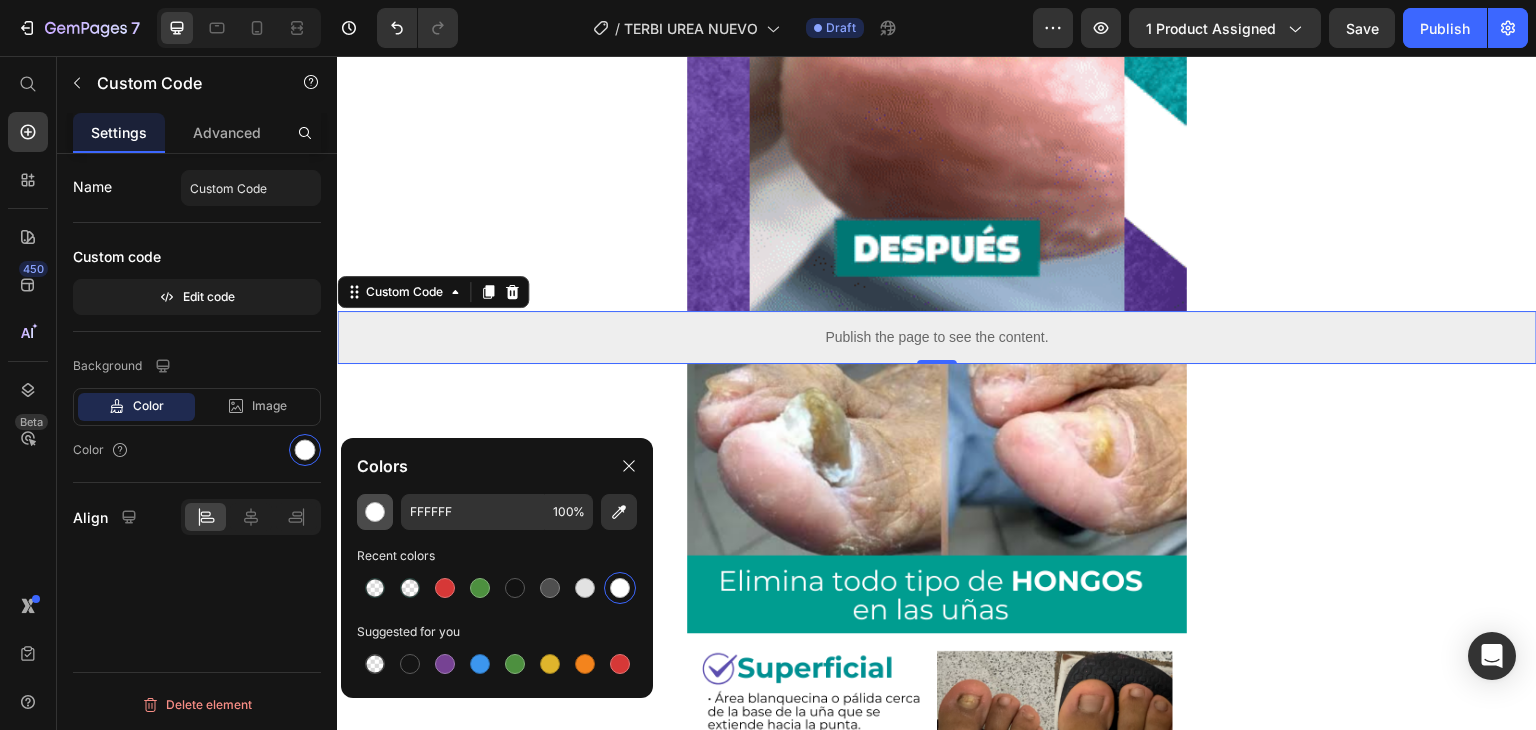 click at bounding box center (375, 512) 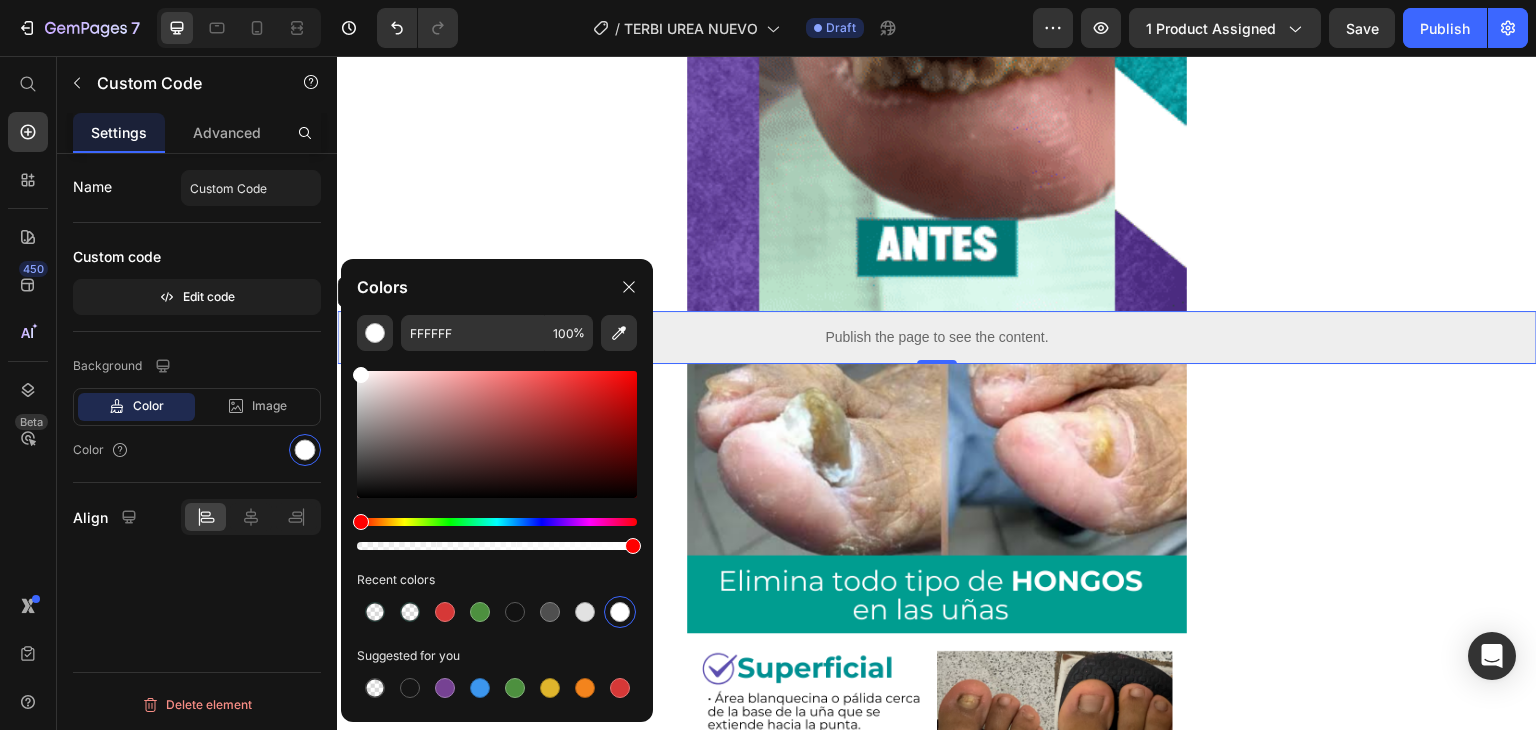 click at bounding box center [497, 522] 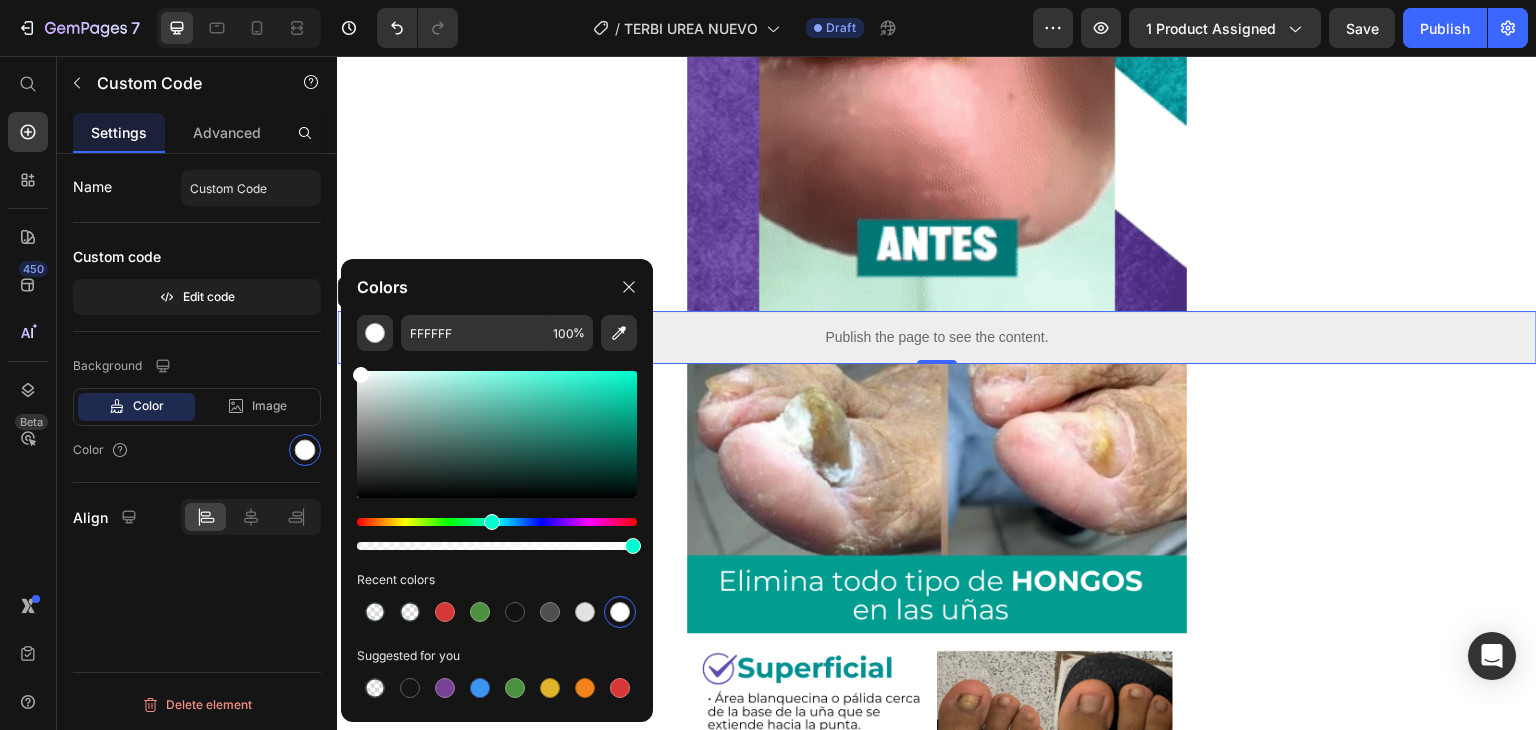 drag, startPoint x: 466, startPoint y: 523, endPoint x: 489, endPoint y: 523, distance: 23 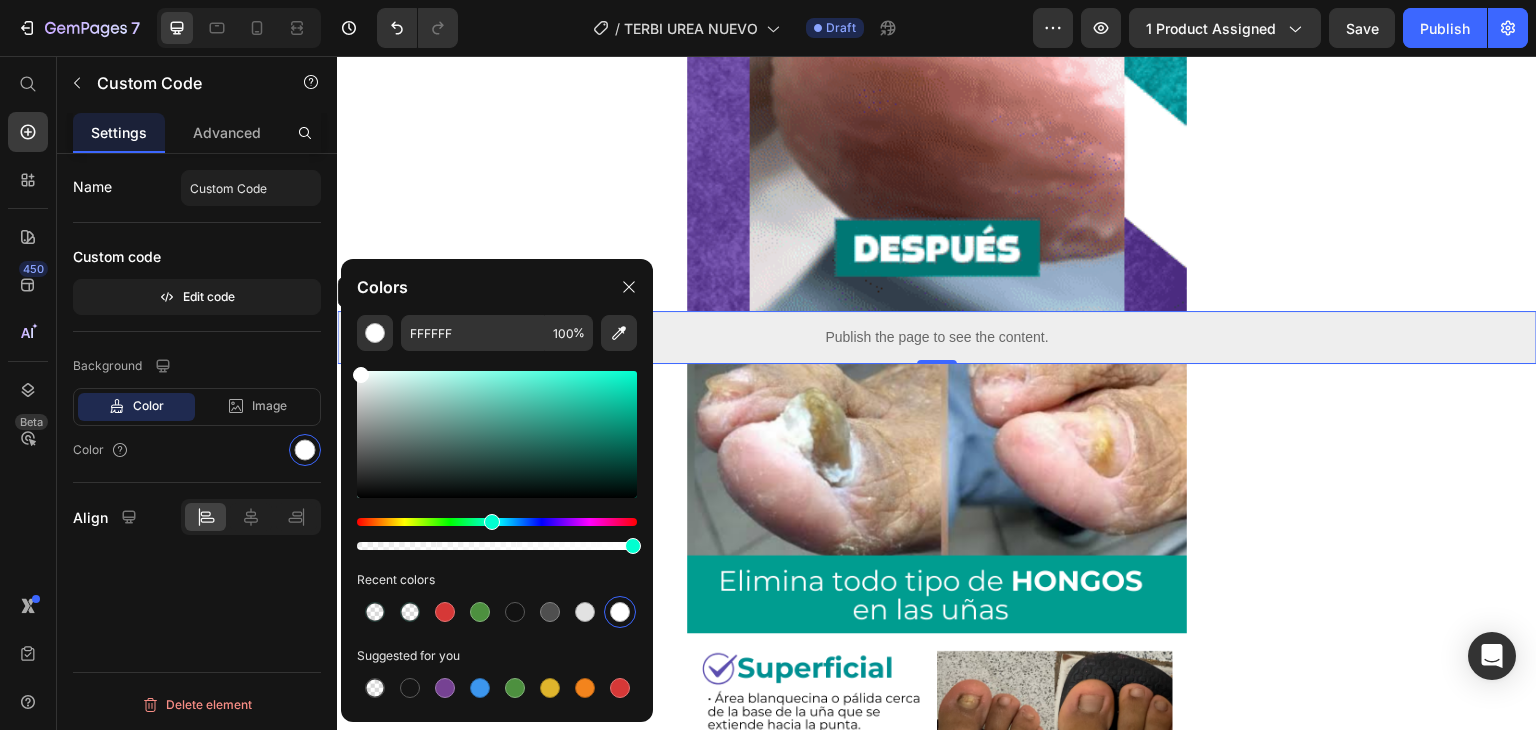 click at bounding box center [492, 522] 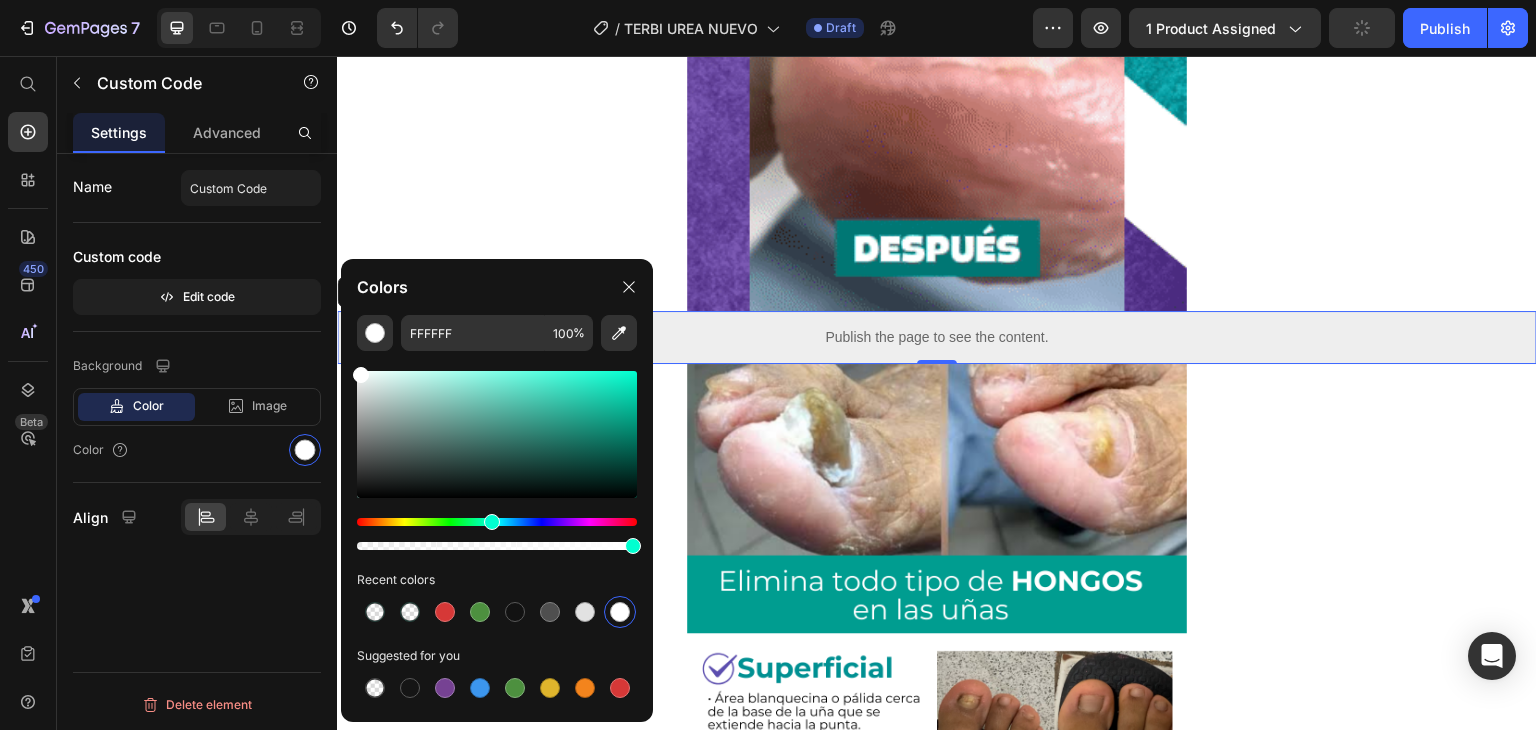 click at bounding box center (497, 434) 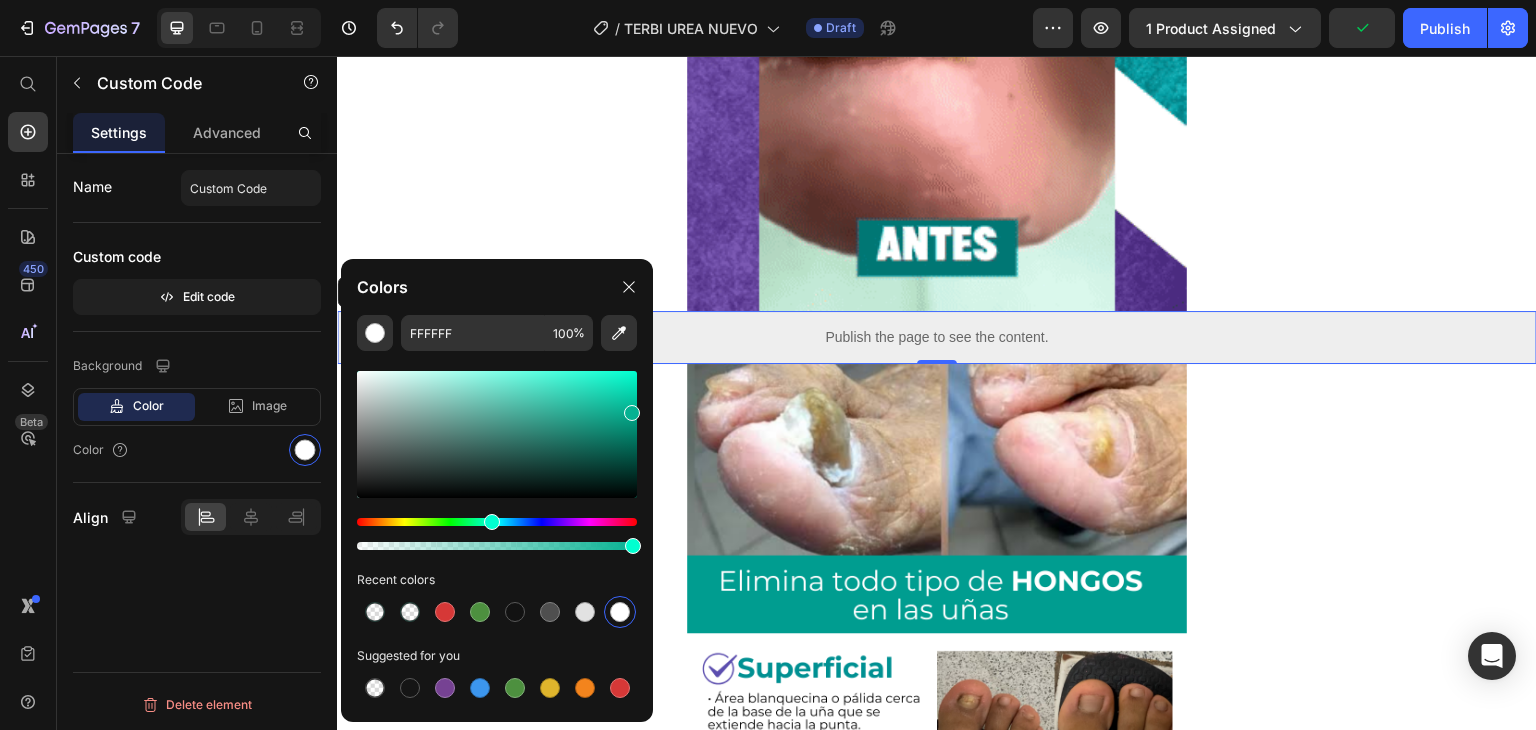 type on "05B292" 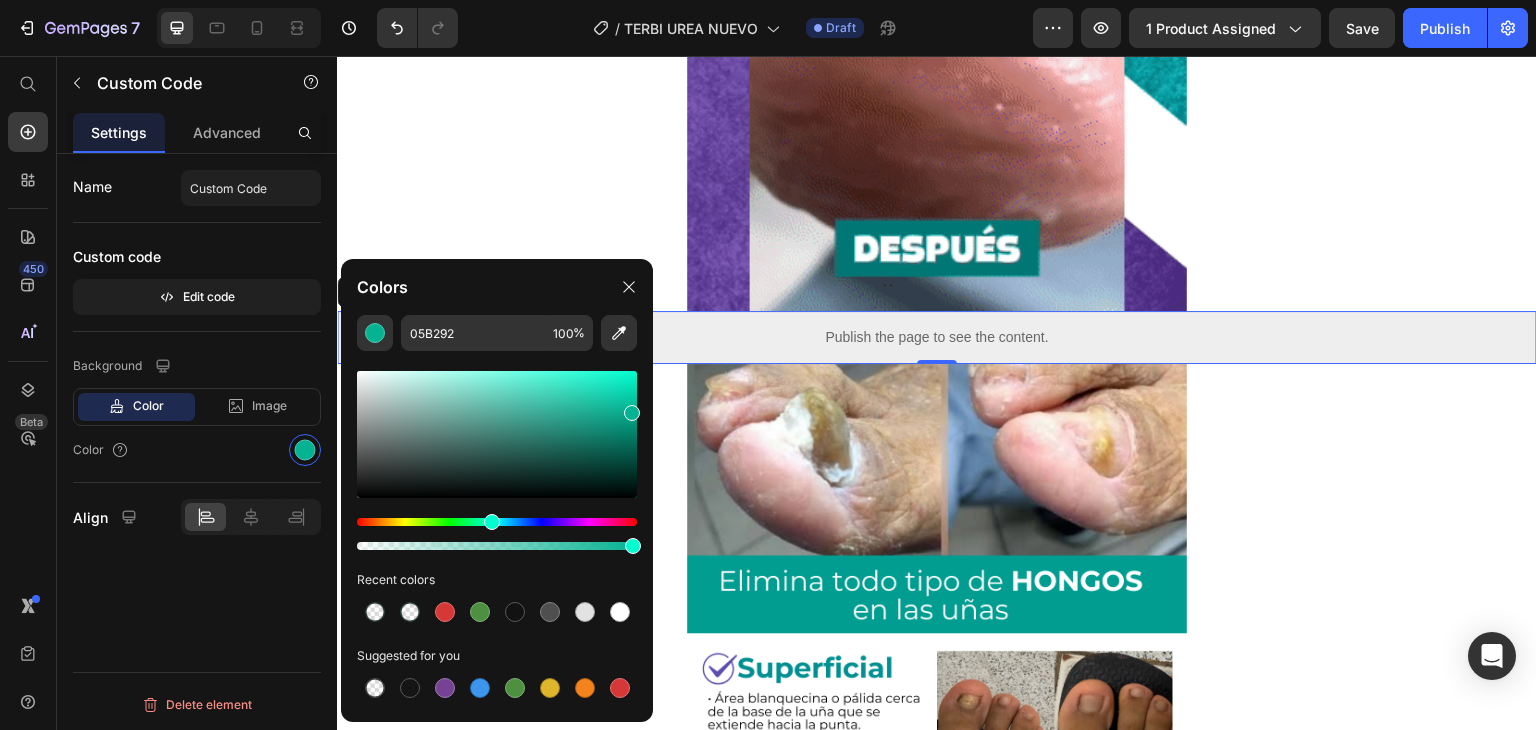 click on "Background Color Image Video  Color" 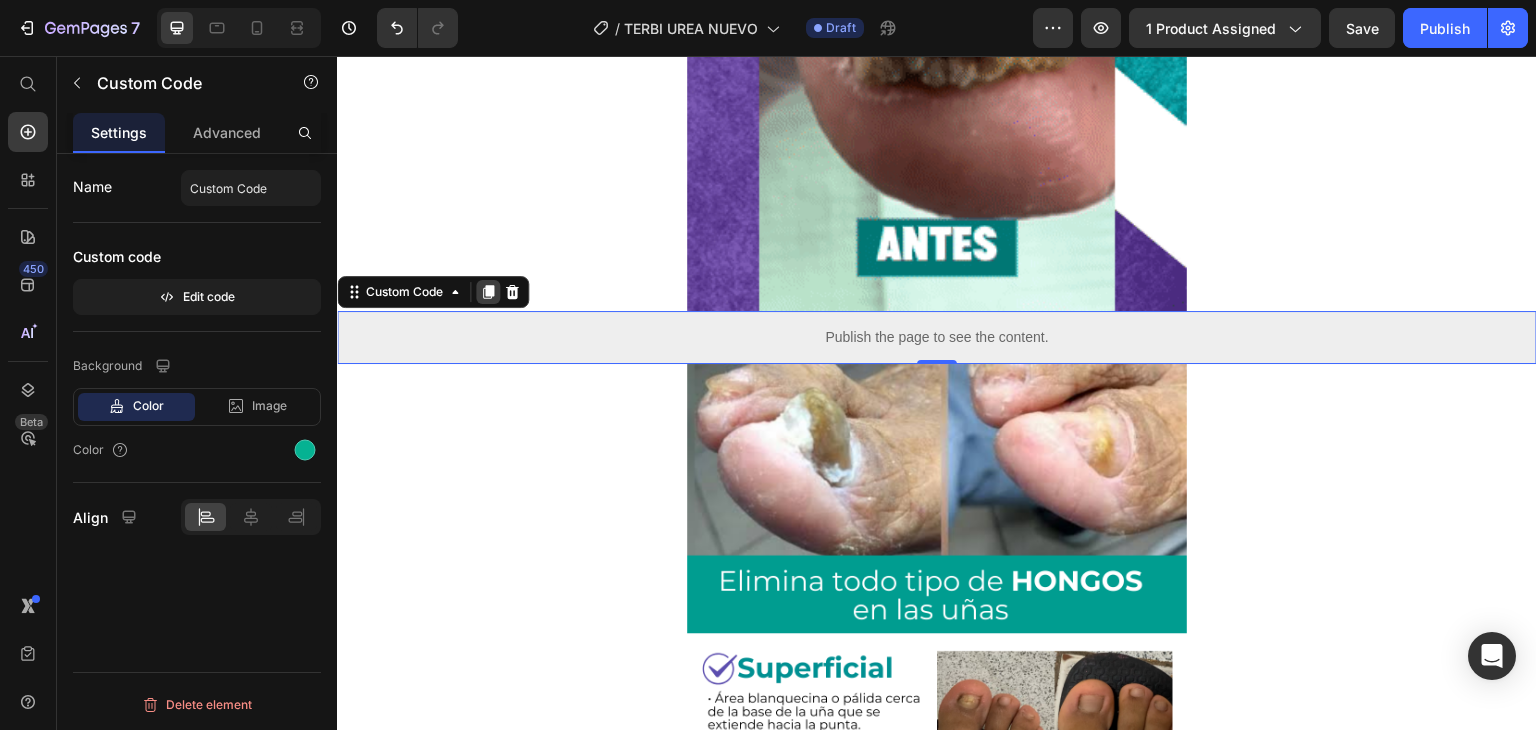 click 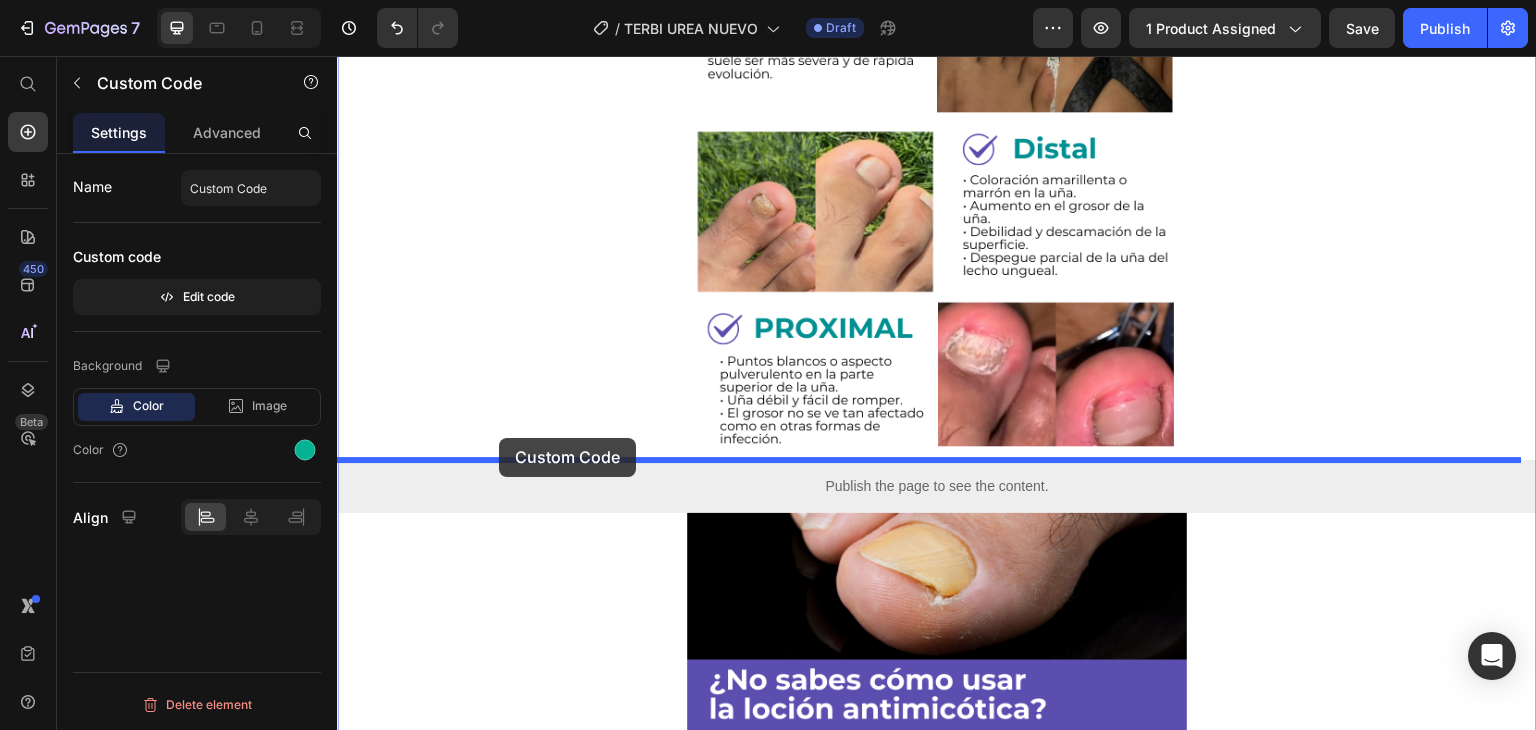 drag, startPoint x: 548, startPoint y: 382, endPoint x: 498, endPoint y: 438, distance: 75.073296 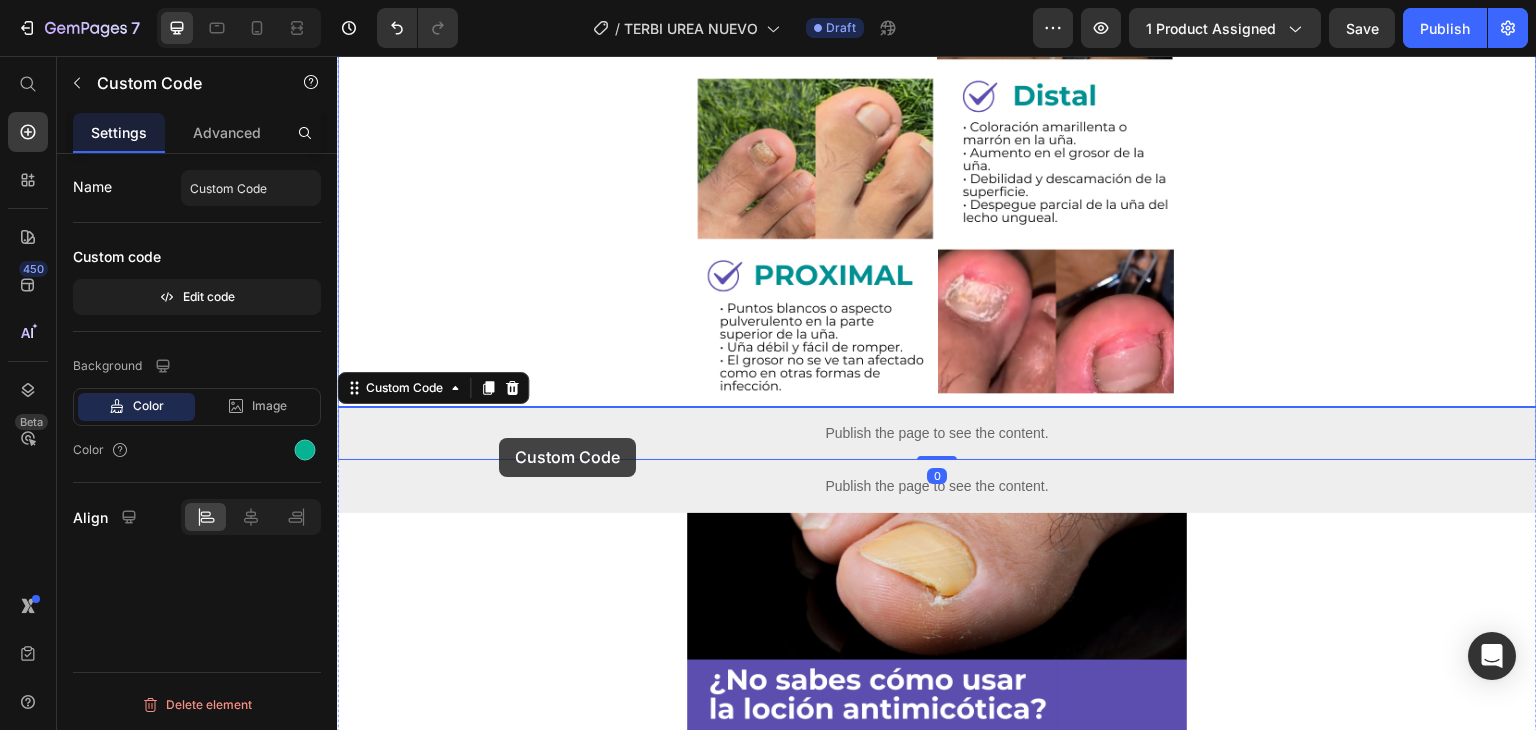 scroll, scrollTop: 1840, scrollLeft: 0, axis: vertical 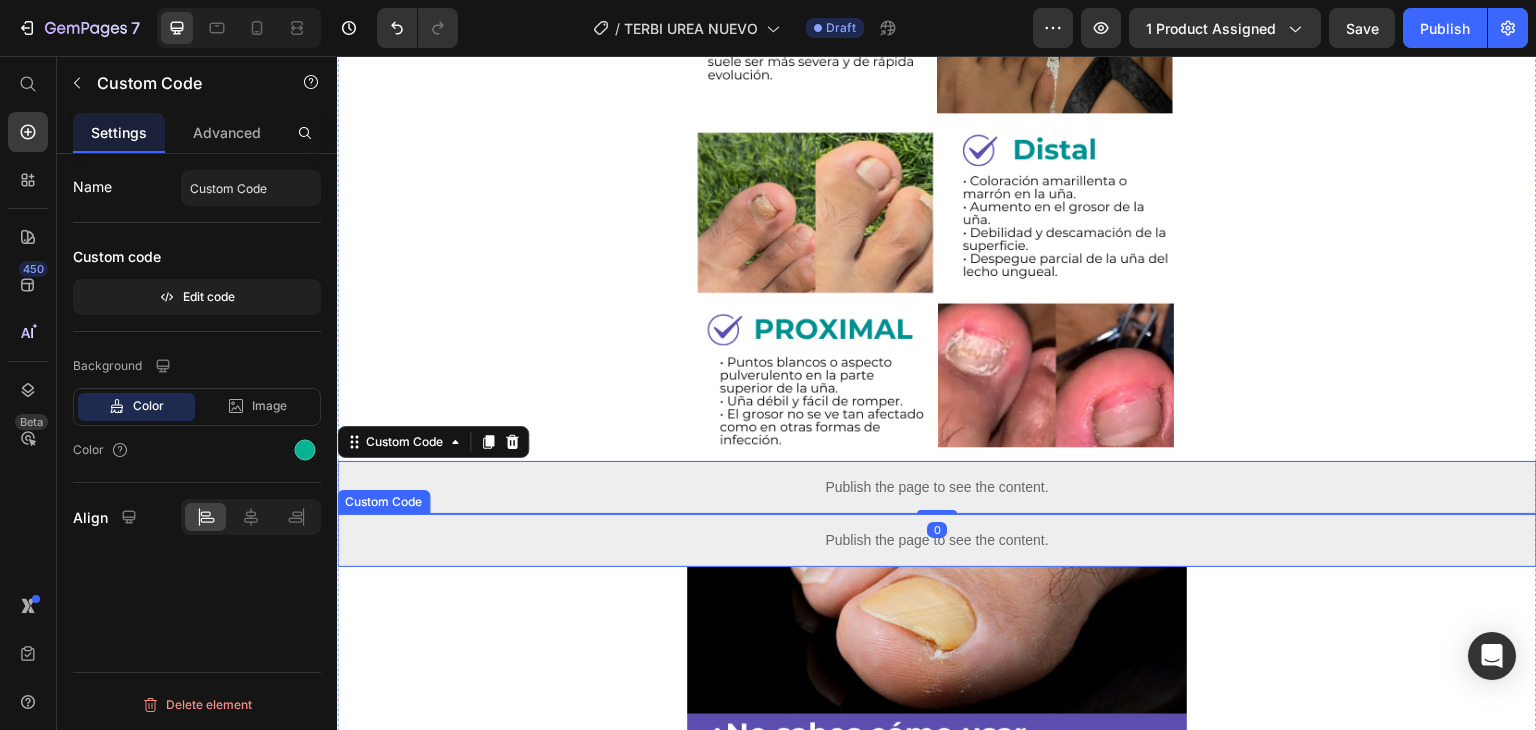 click on "Publish the page to see the content." at bounding box center [937, 540] 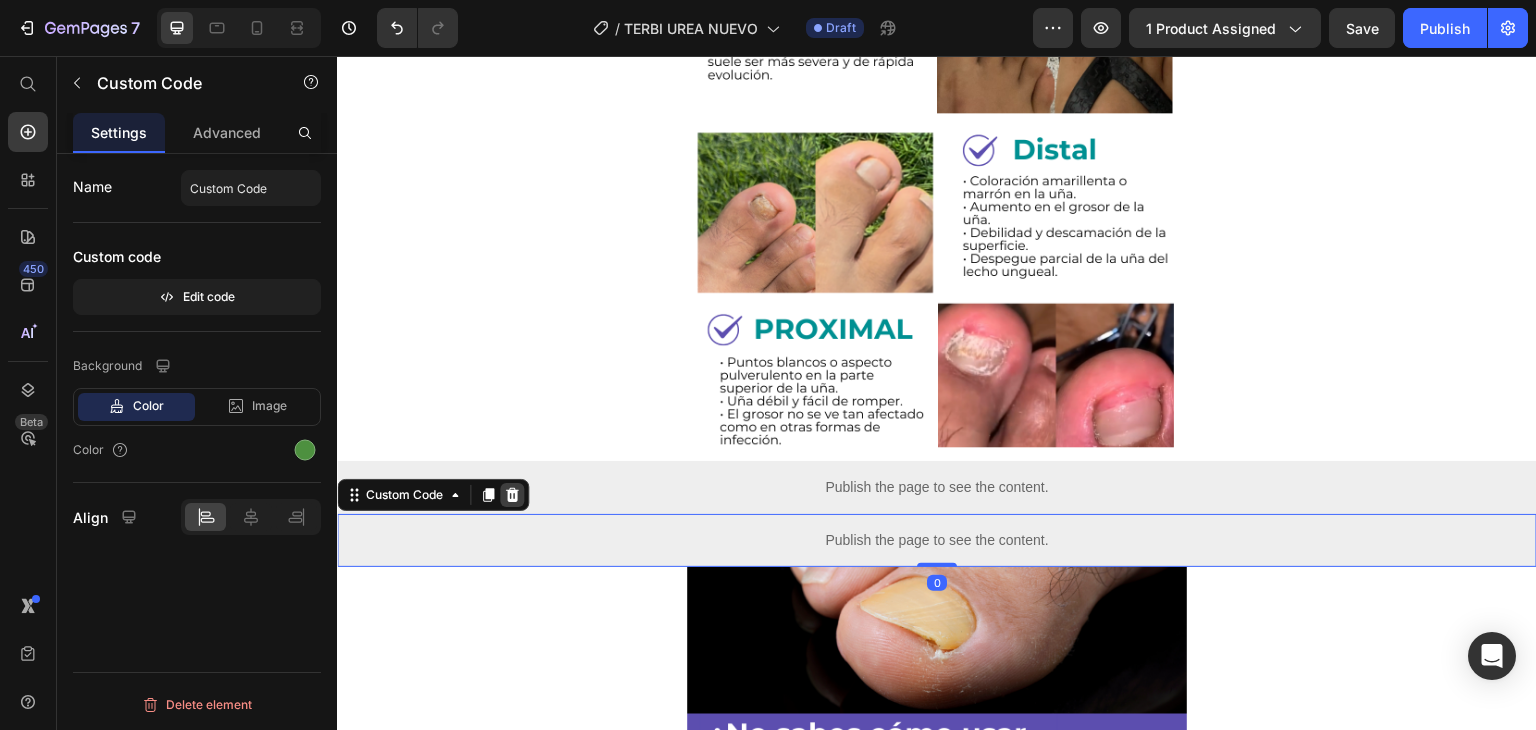 click 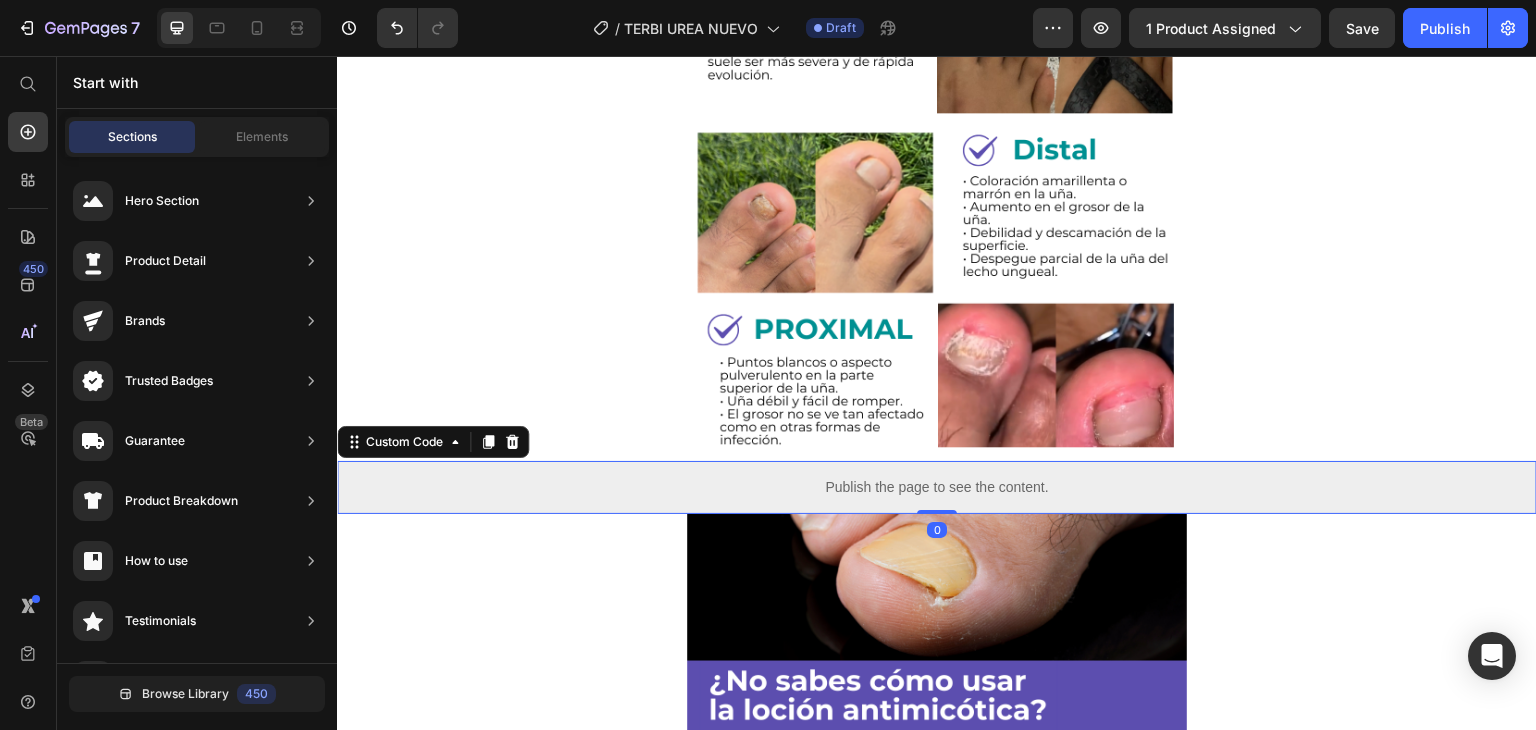 click on "Publish the page to see the content." at bounding box center [937, 487] 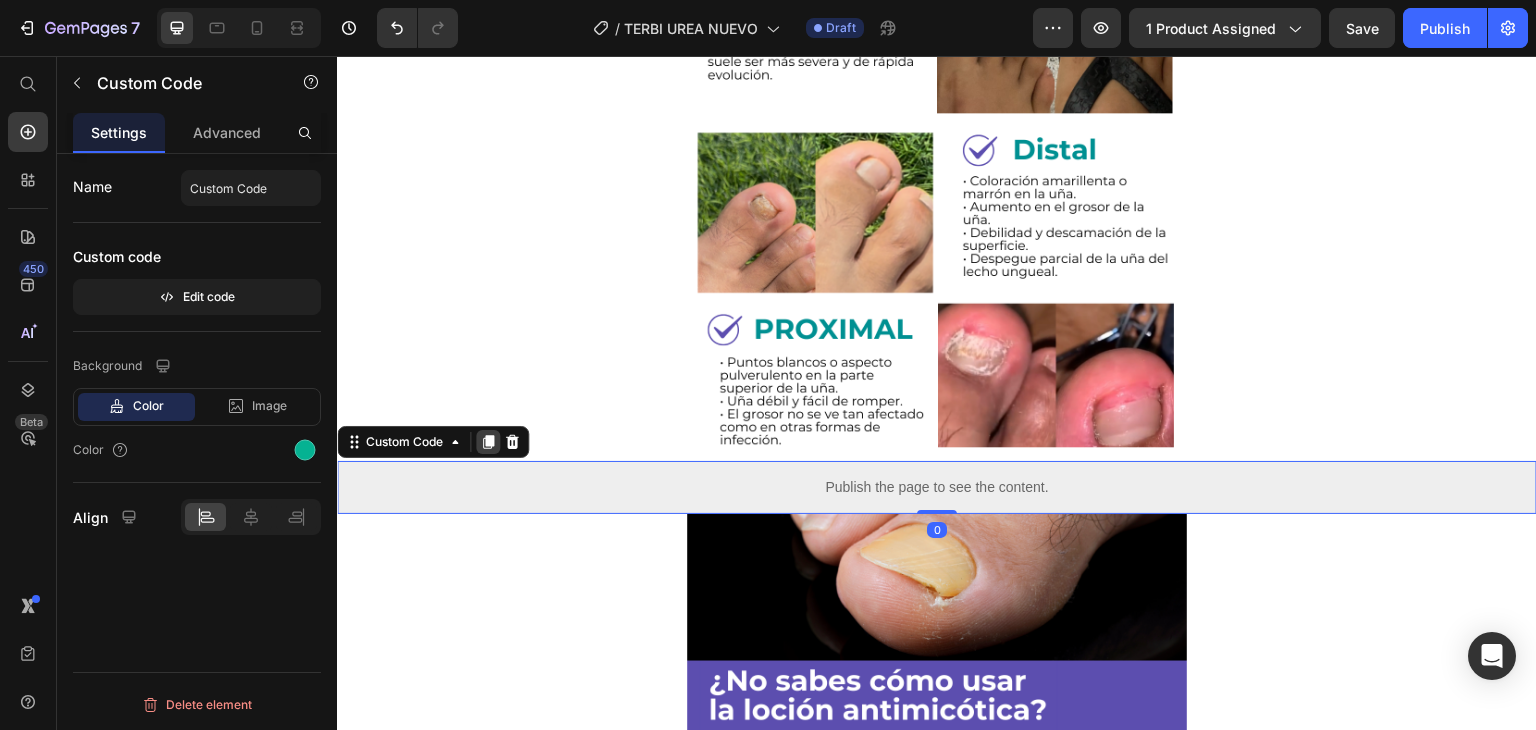 click 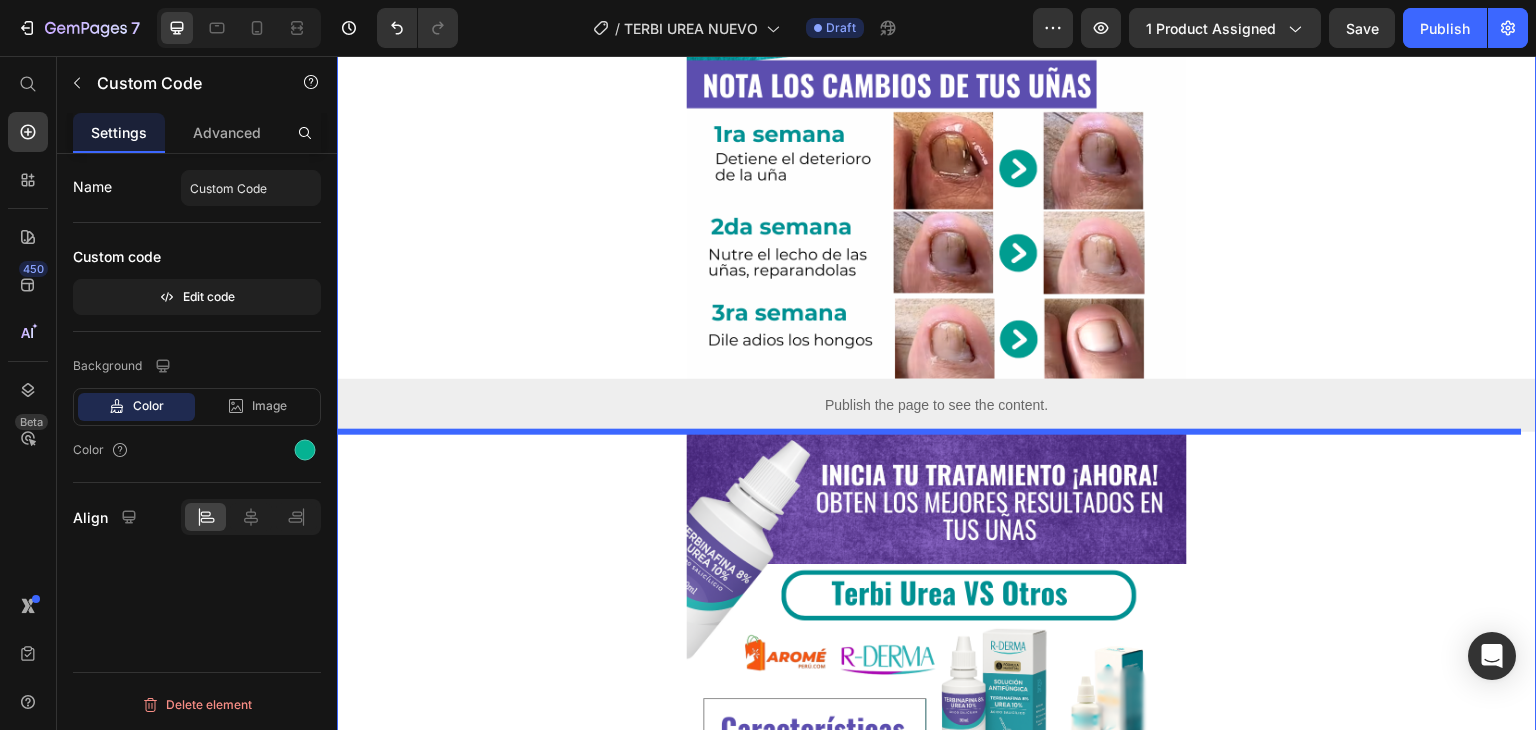 scroll, scrollTop: 3855, scrollLeft: 0, axis: vertical 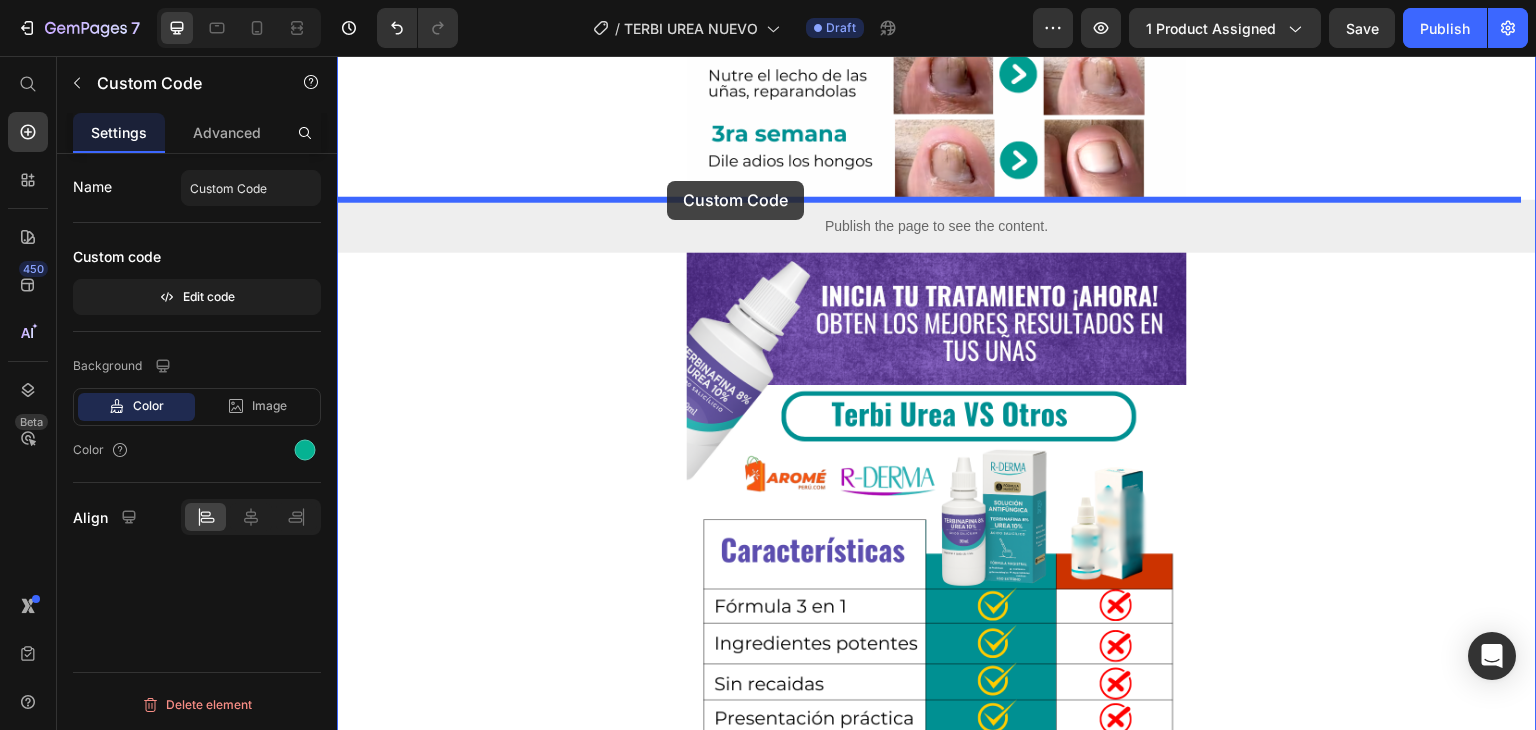 drag, startPoint x: 677, startPoint y: 525, endPoint x: 667, endPoint y: 181, distance: 344.14532 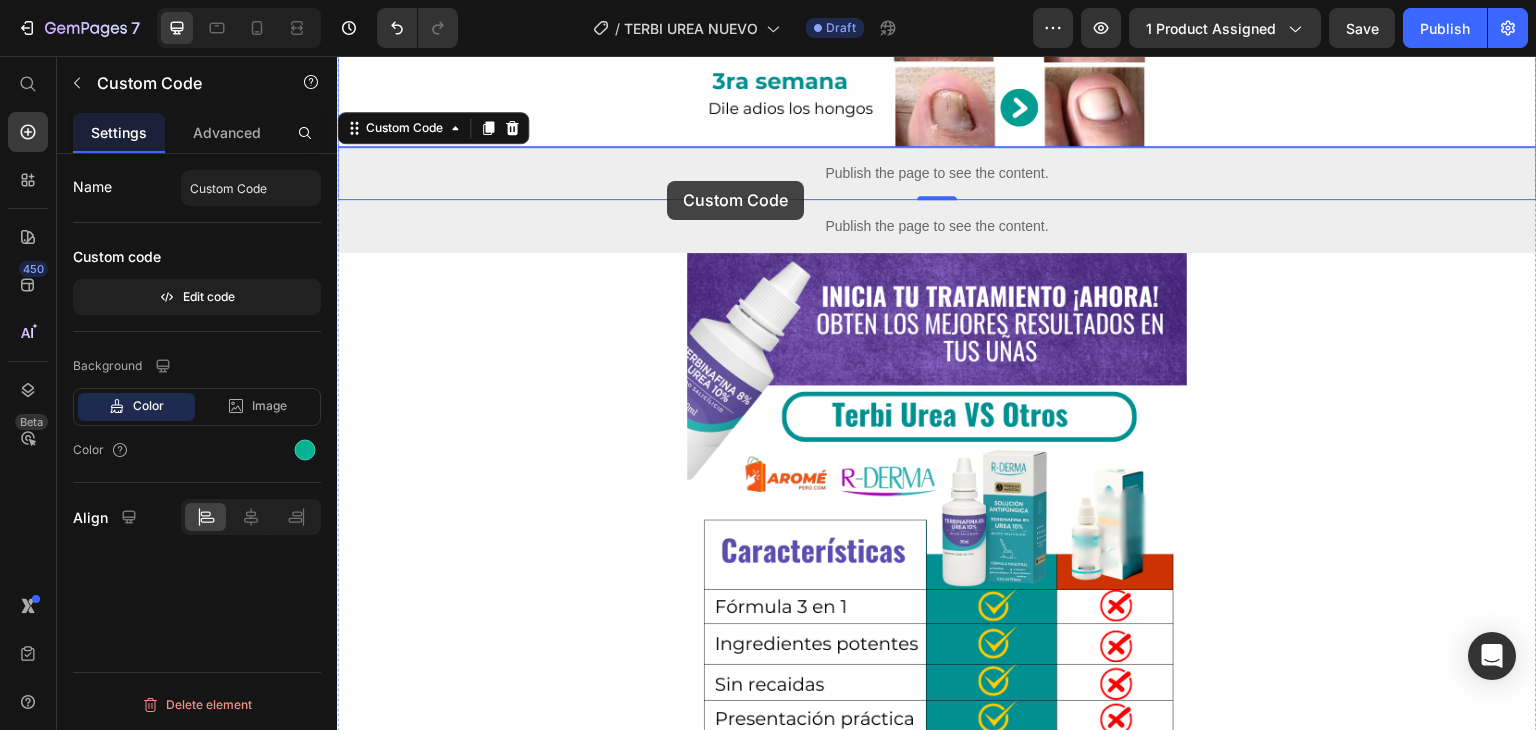 scroll, scrollTop: 3728, scrollLeft: 0, axis: vertical 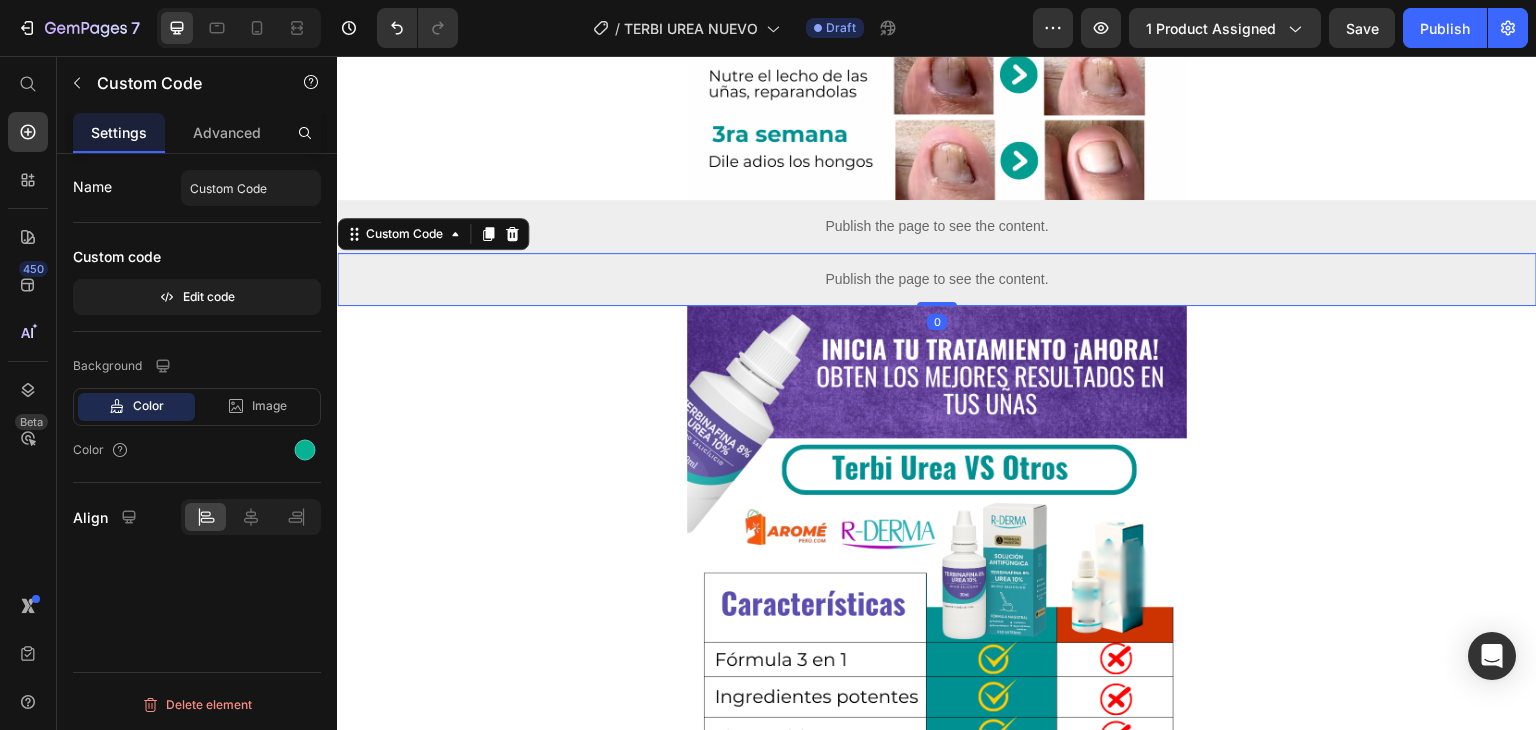click on "Publish the page to see the content." at bounding box center (937, 279) 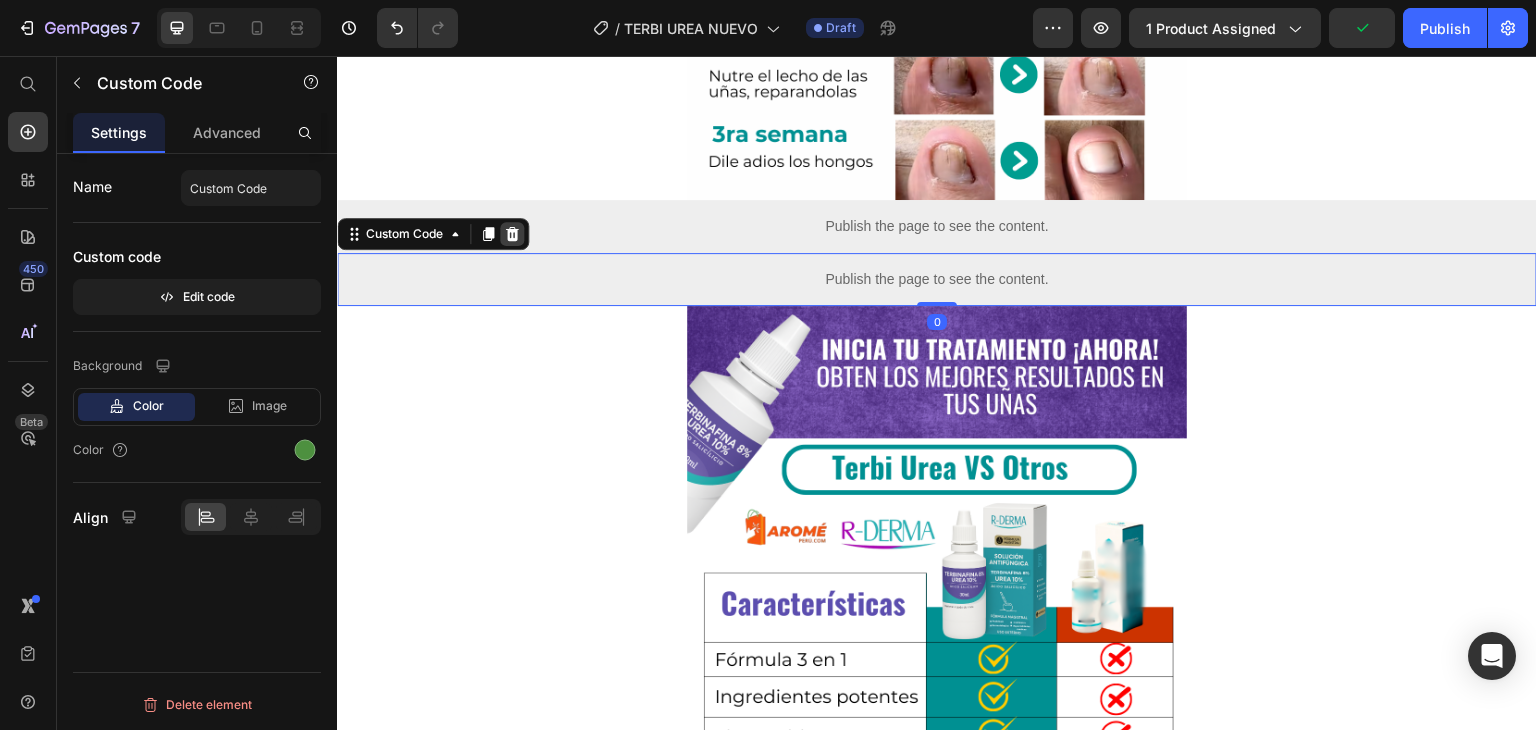 click 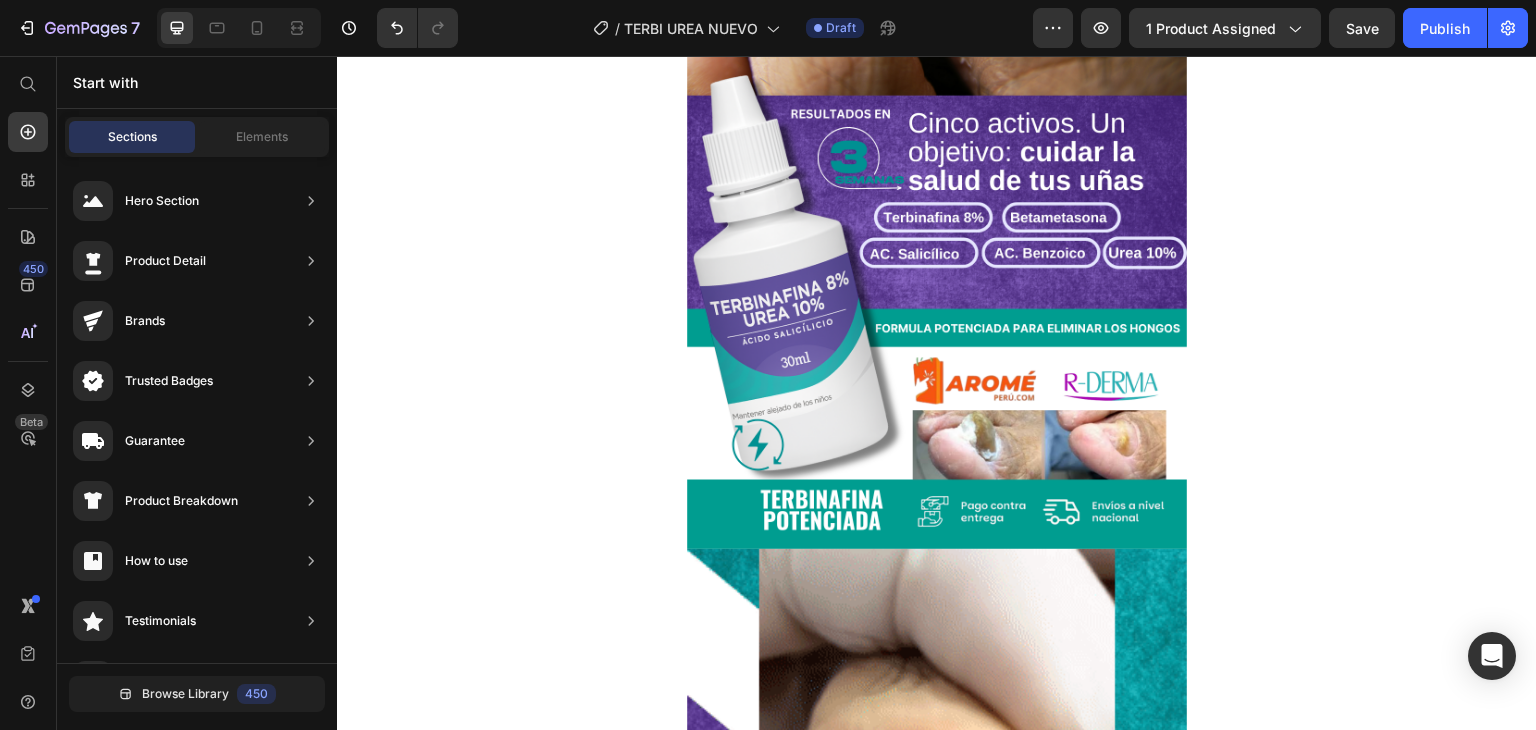 scroll, scrollTop: 0, scrollLeft: 0, axis: both 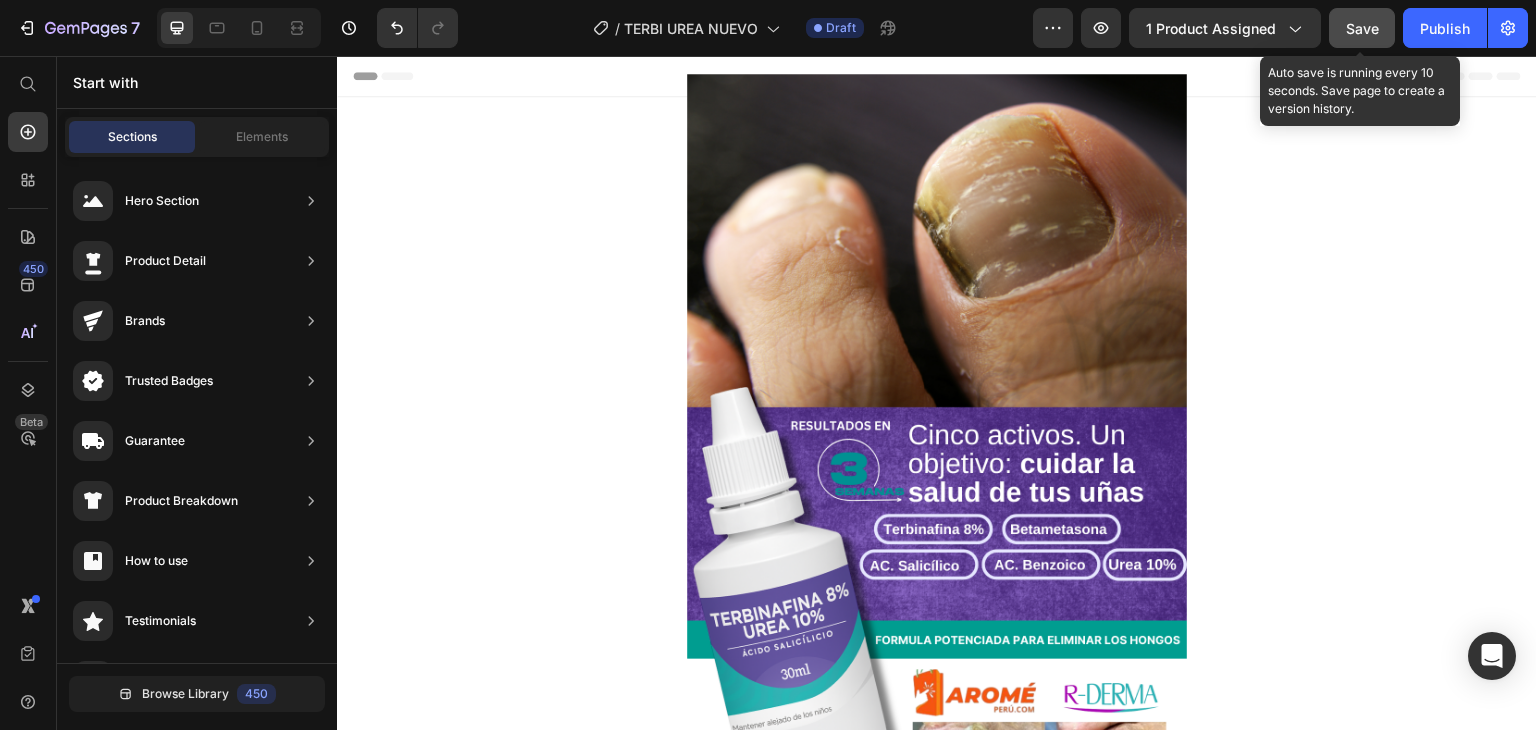 click on "Save" 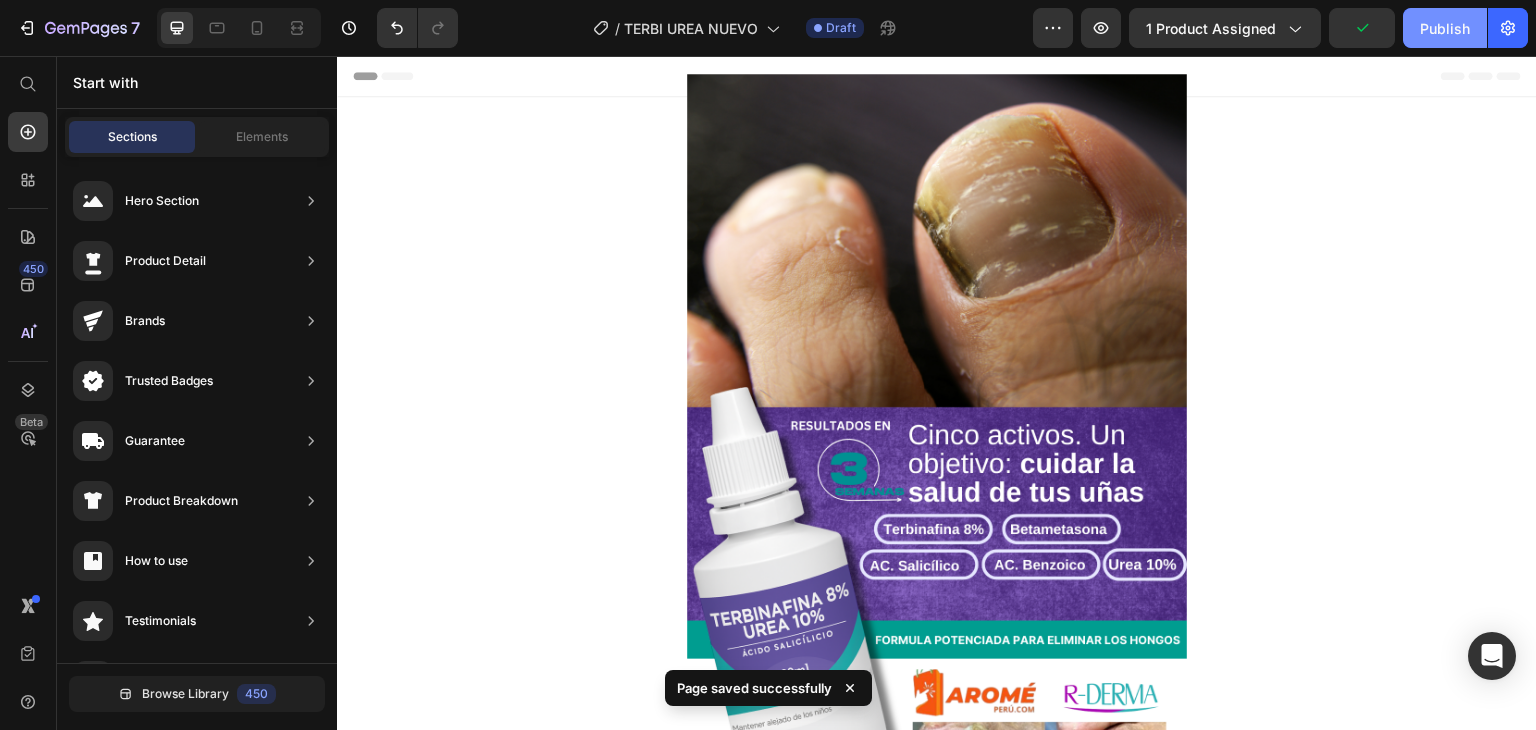 click on "Publish" at bounding box center [1445, 28] 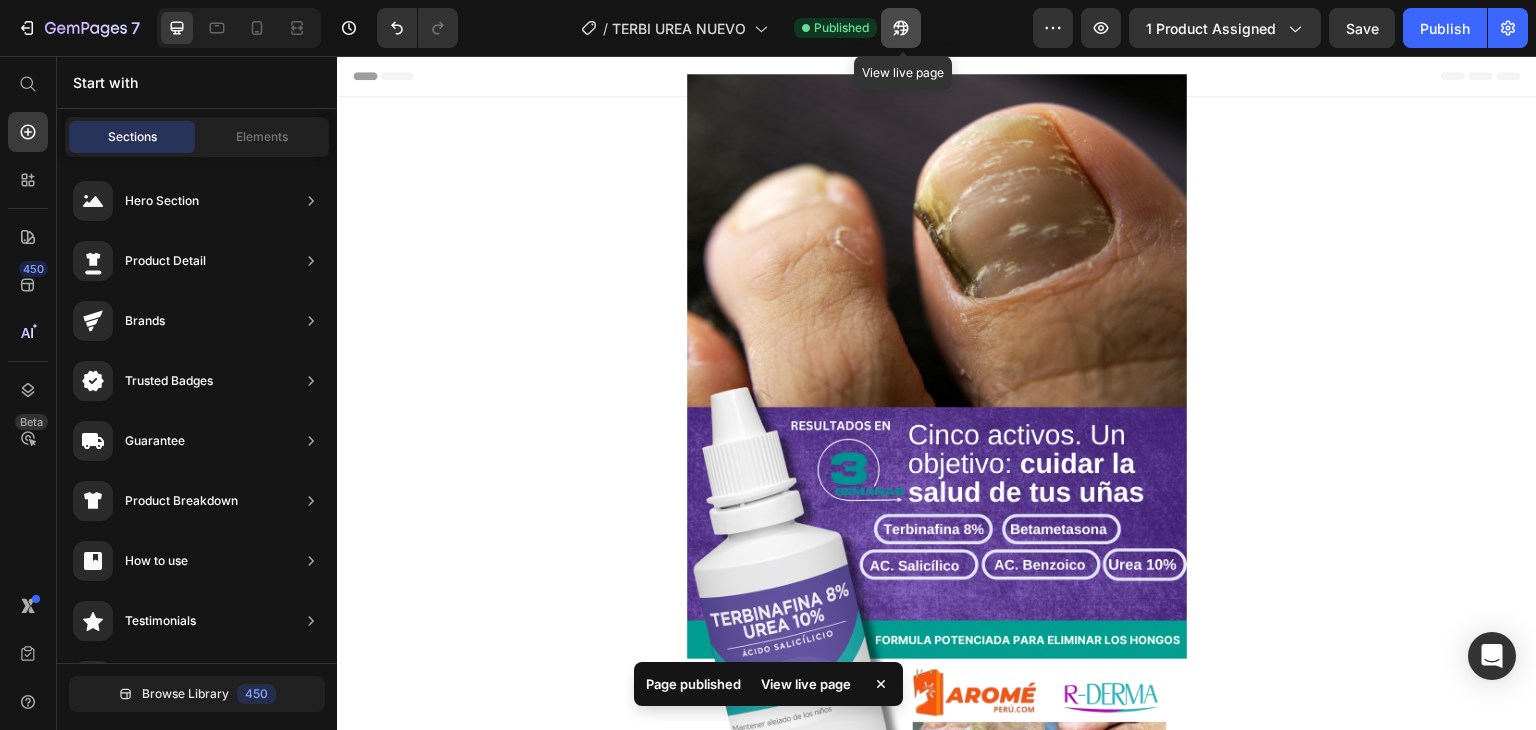 click 